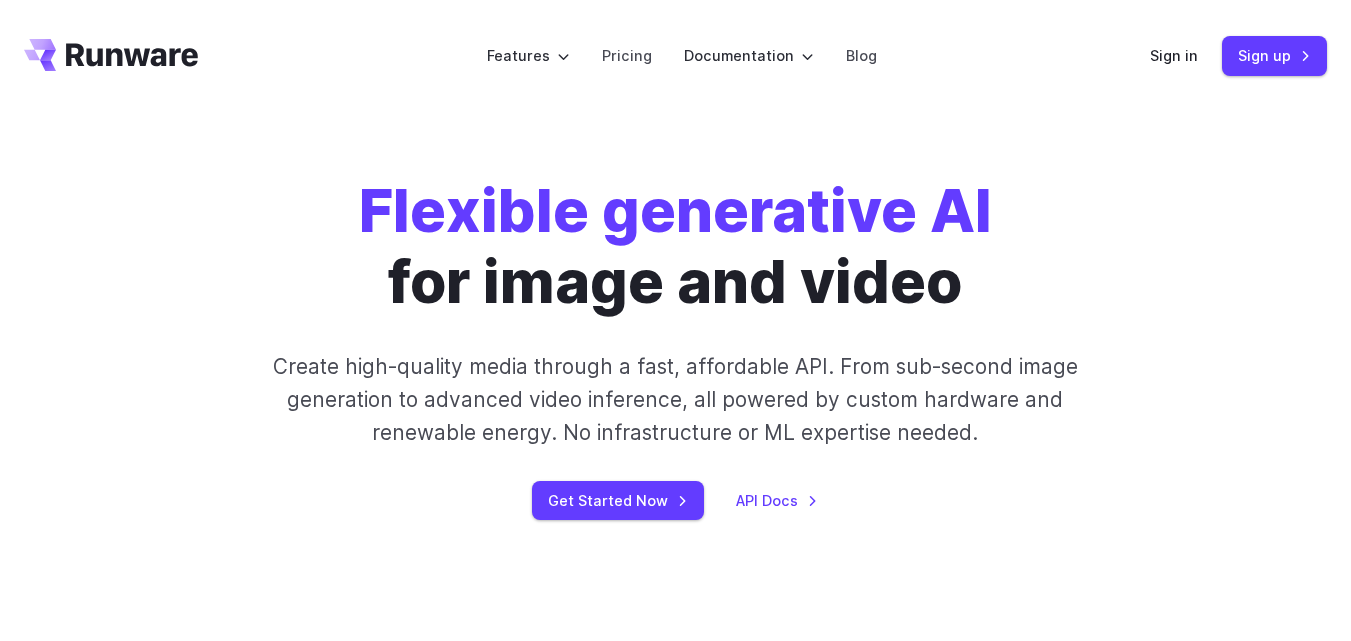 scroll, scrollTop: 0, scrollLeft: 0, axis: both 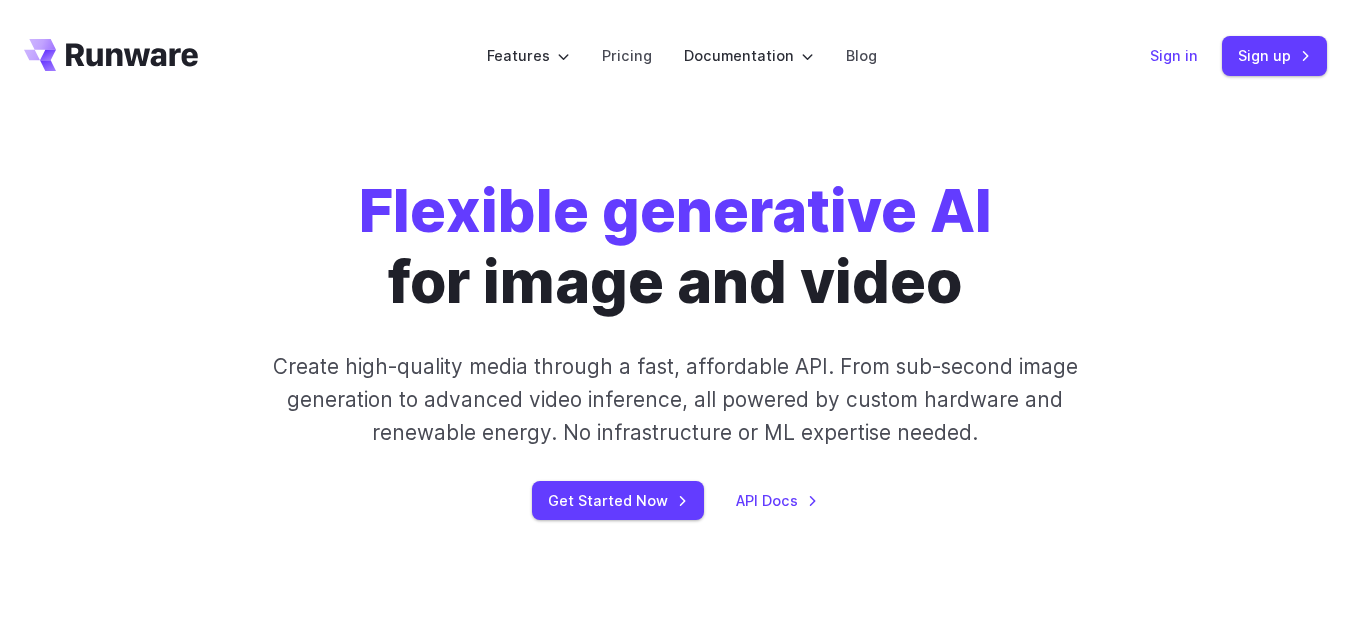 click on "Sign in" at bounding box center (1174, 55) 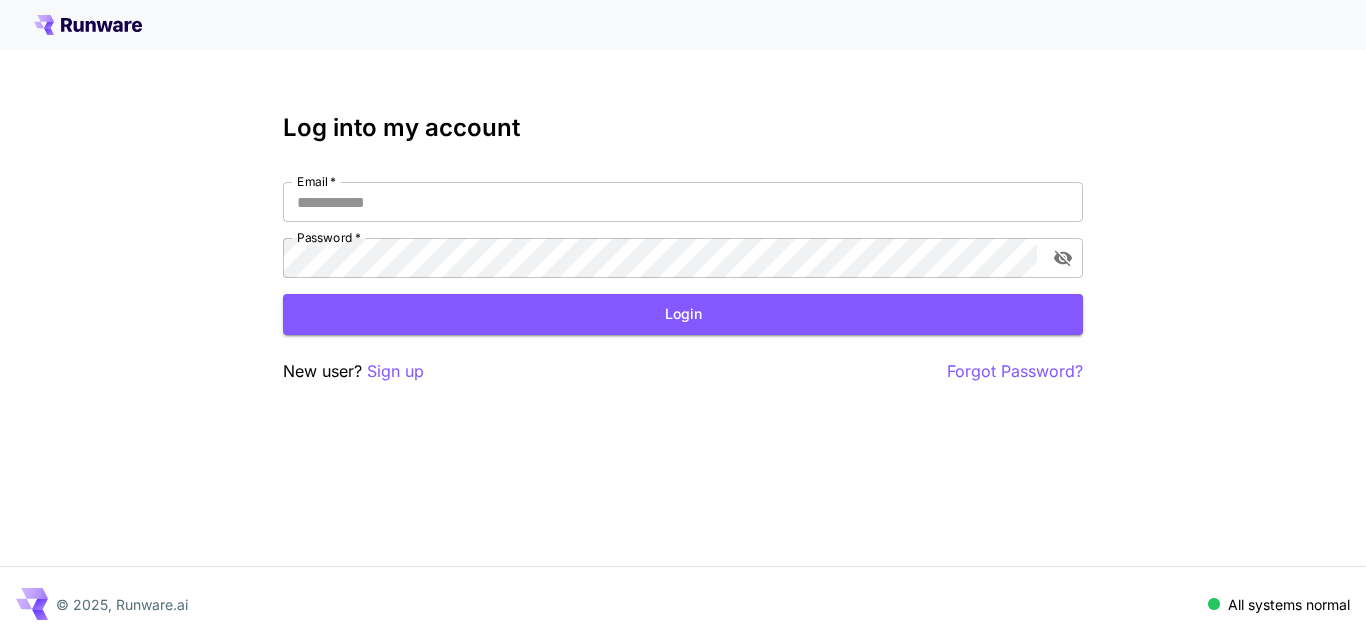 scroll, scrollTop: 0, scrollLeft: 0, axis: both 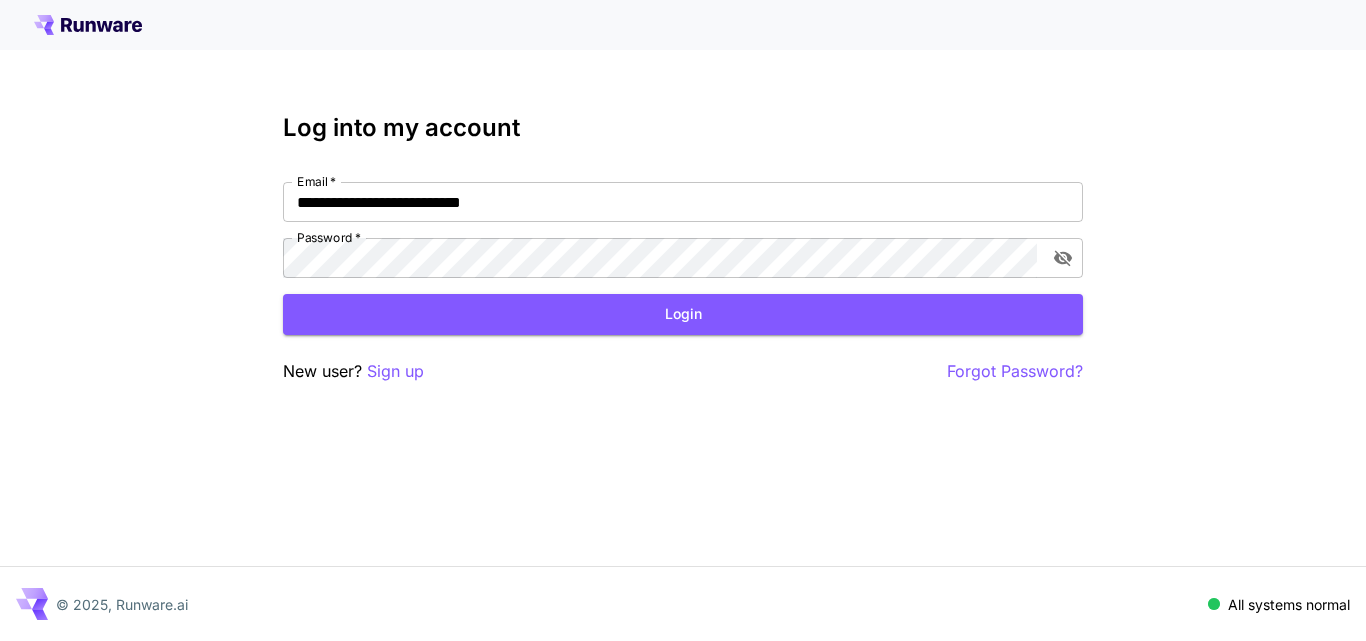 click on "Login" at bounding box center [683, 314] 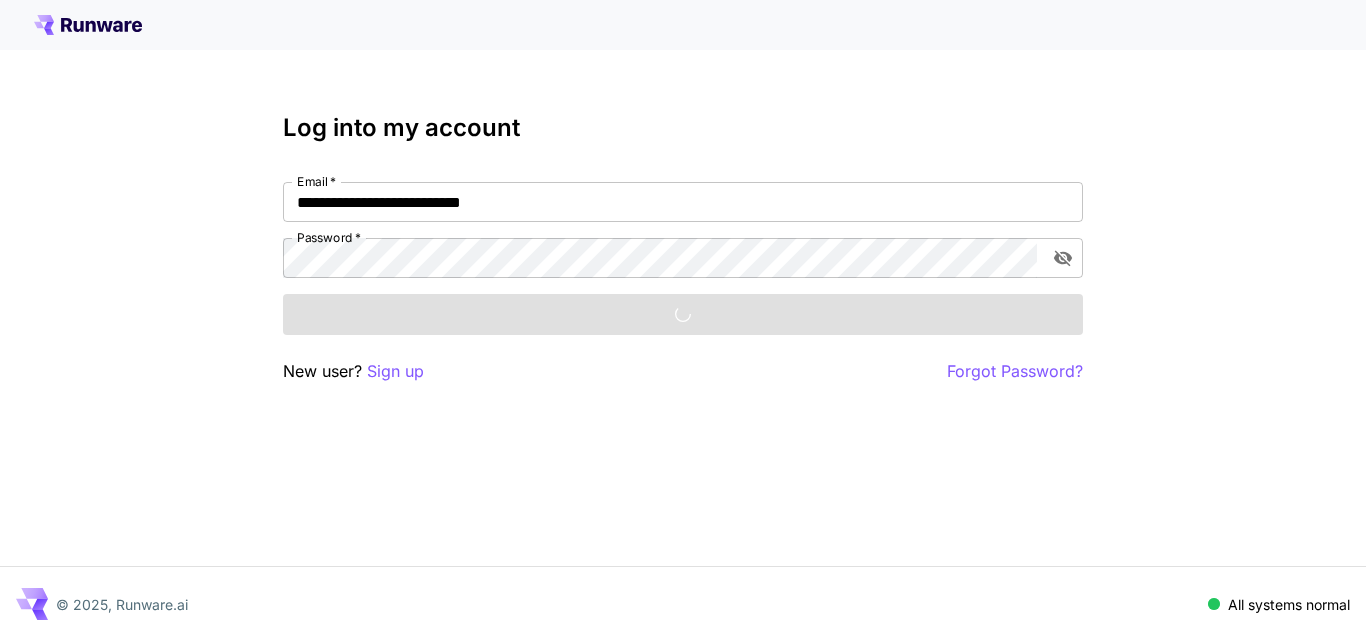 scroll, scrollTop: 0, scrollLeft: 0, axis: both 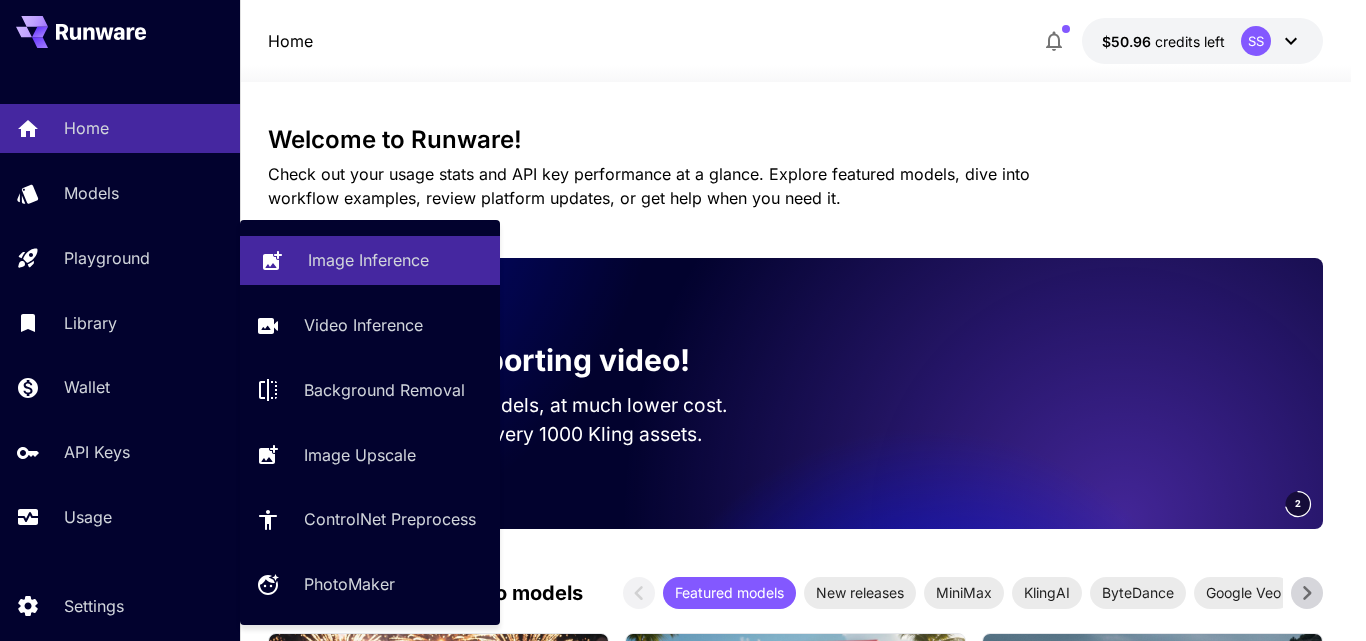 click 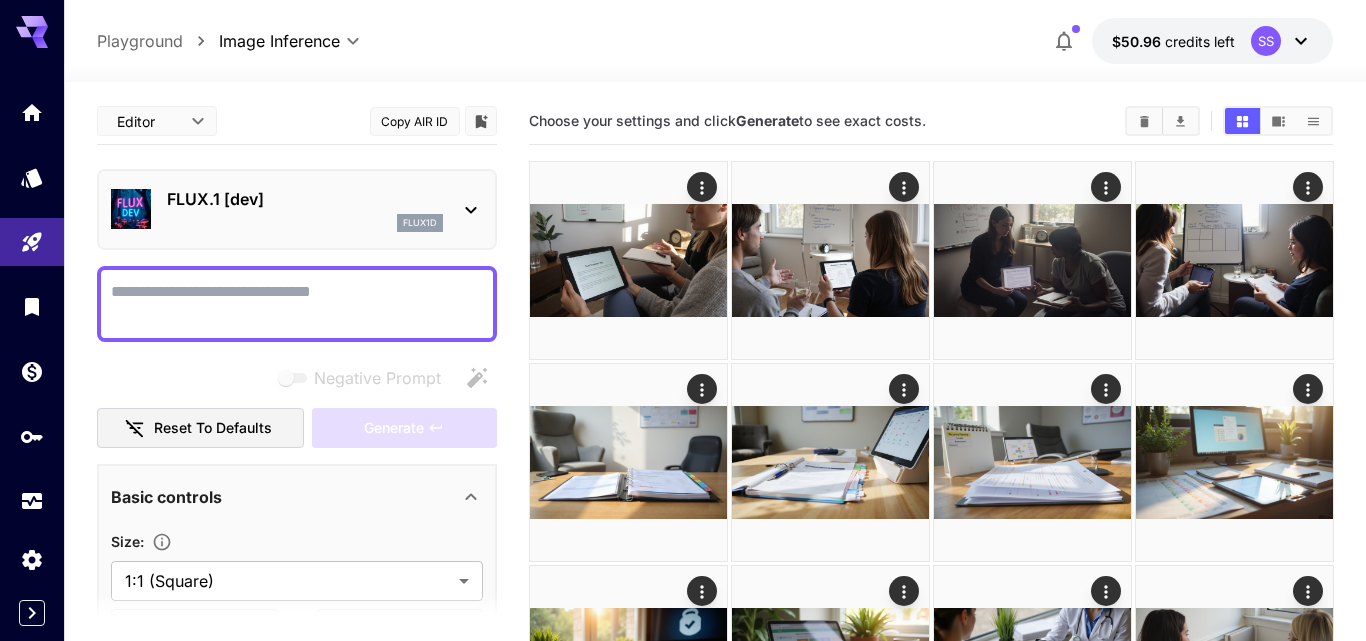 type on "**********" 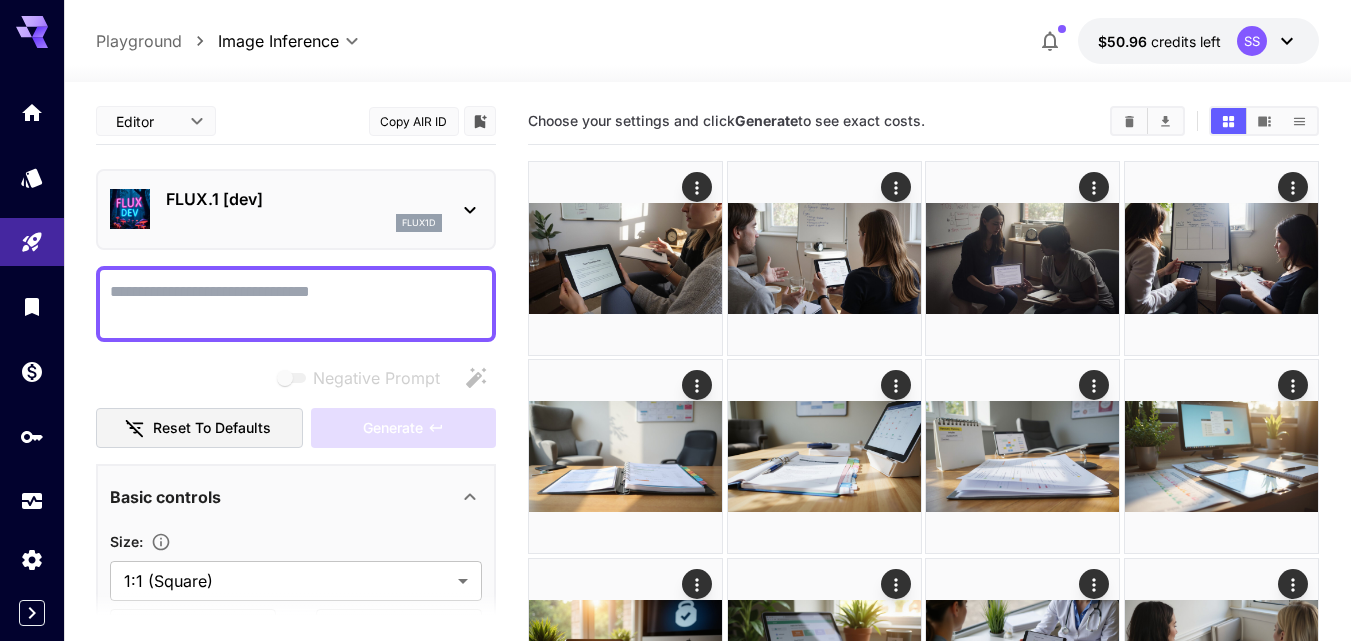click on "FLUX.1 [dev]" at bounding box center [304, 199] 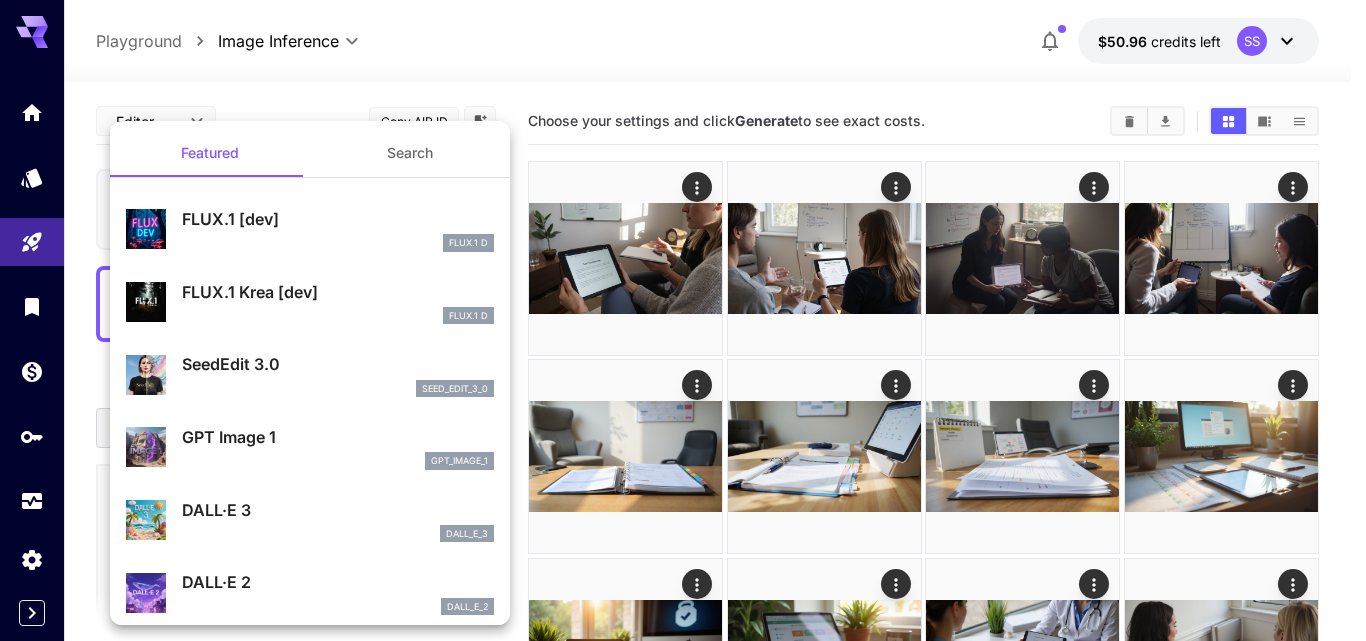 click at bounding box center [683, 320] 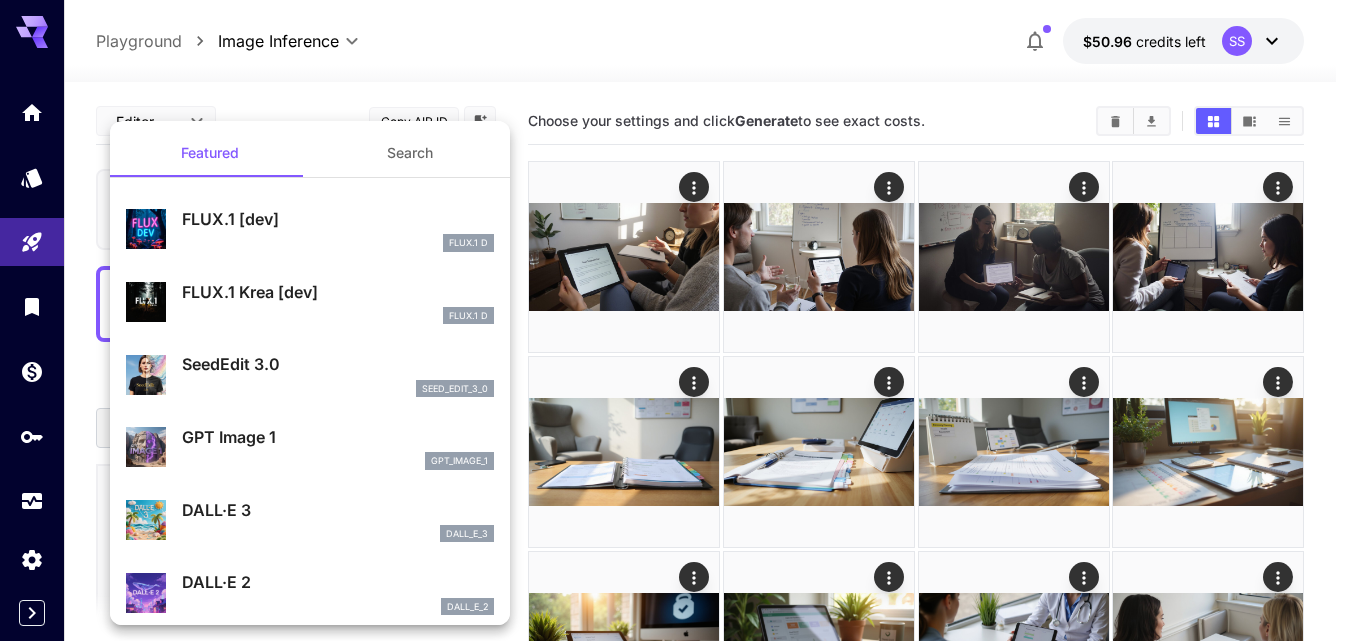 click at bounding box center (675, 320) 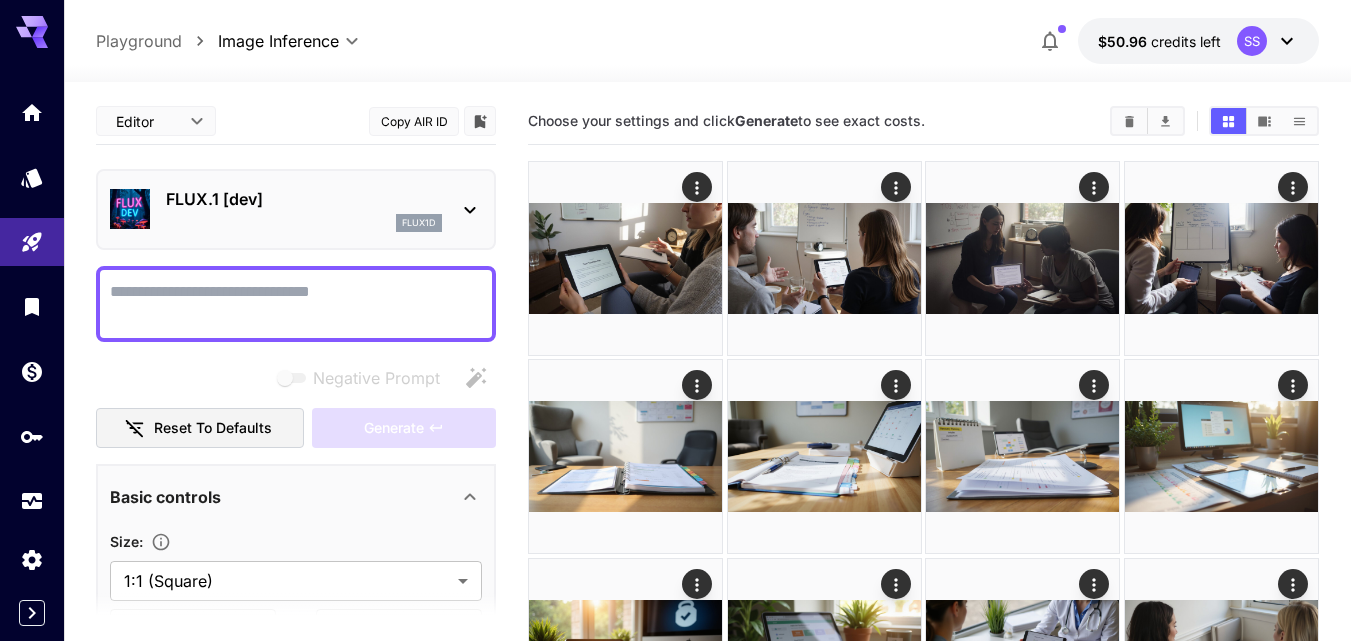 click 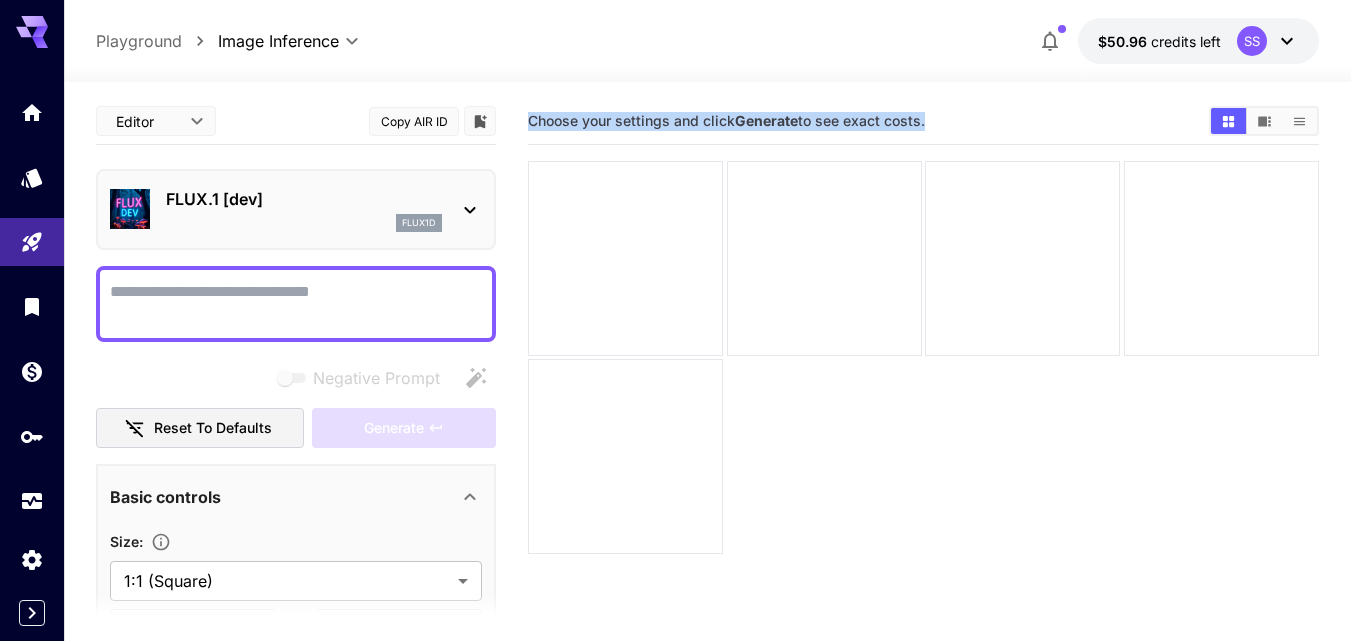 click on "Choose your settings and click  Generate  to see exact costs." at bounding box center [860, 121] 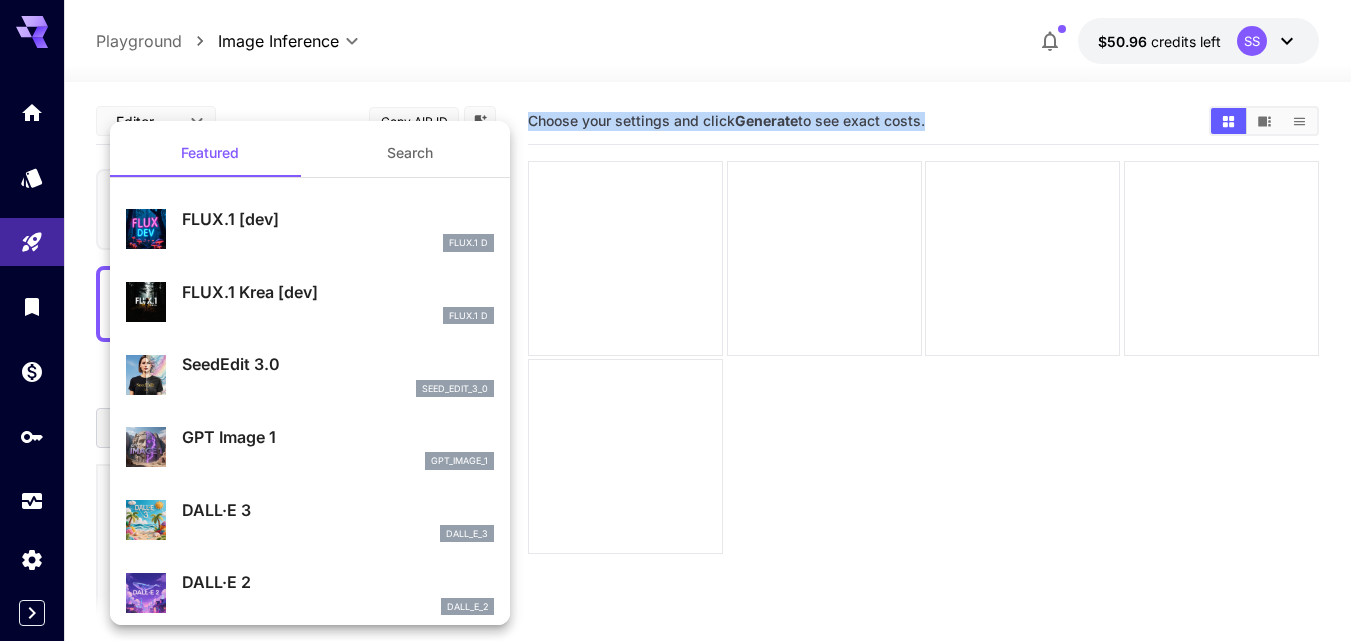 click on "Search" at bounding box center (410, 153) 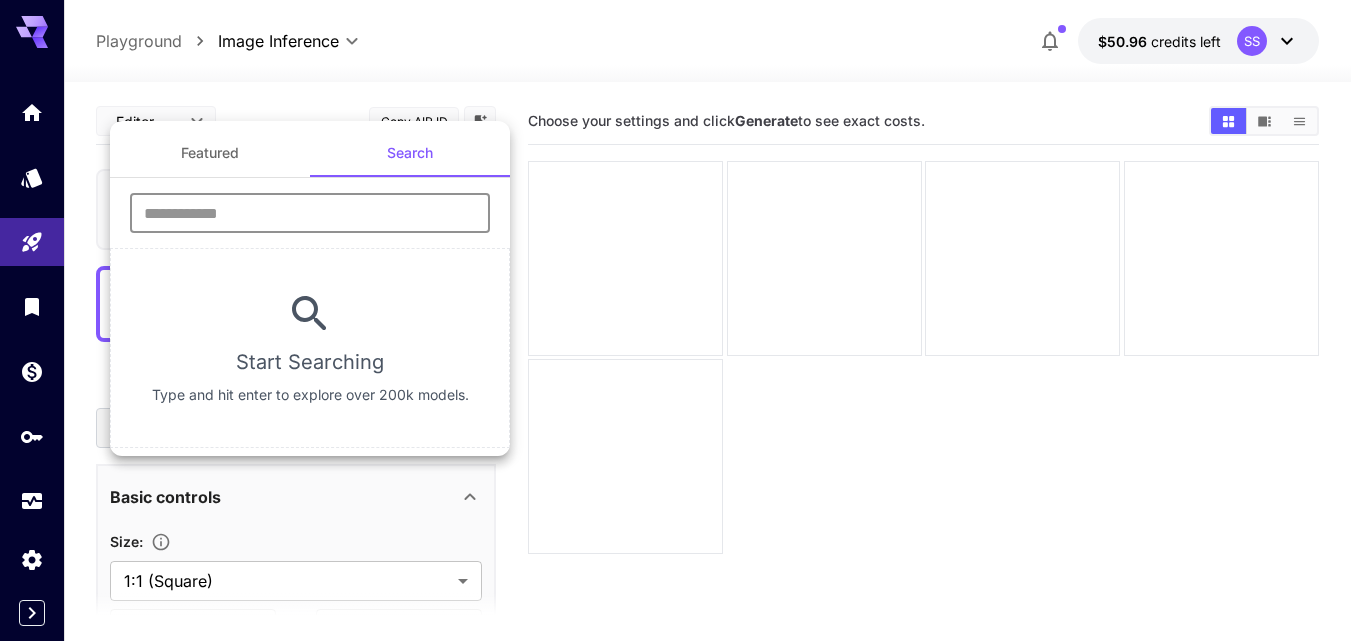 click at bounding box center [310, 213] 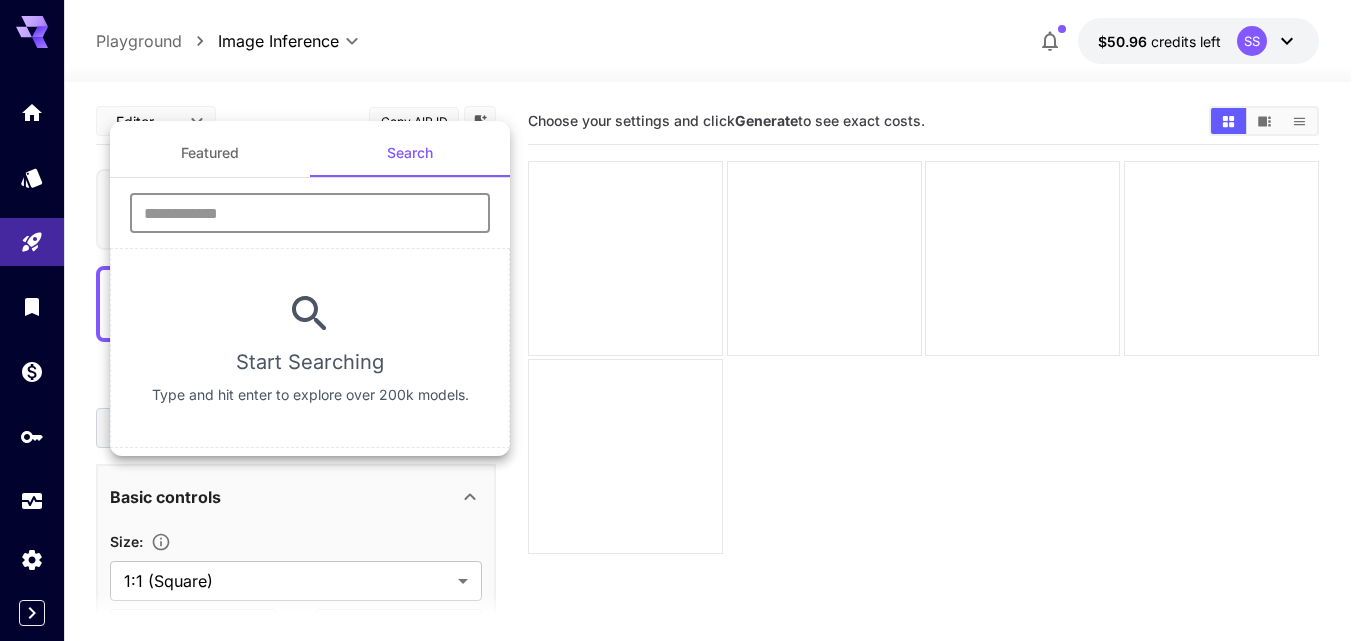 click at bounding box center [310, 213] 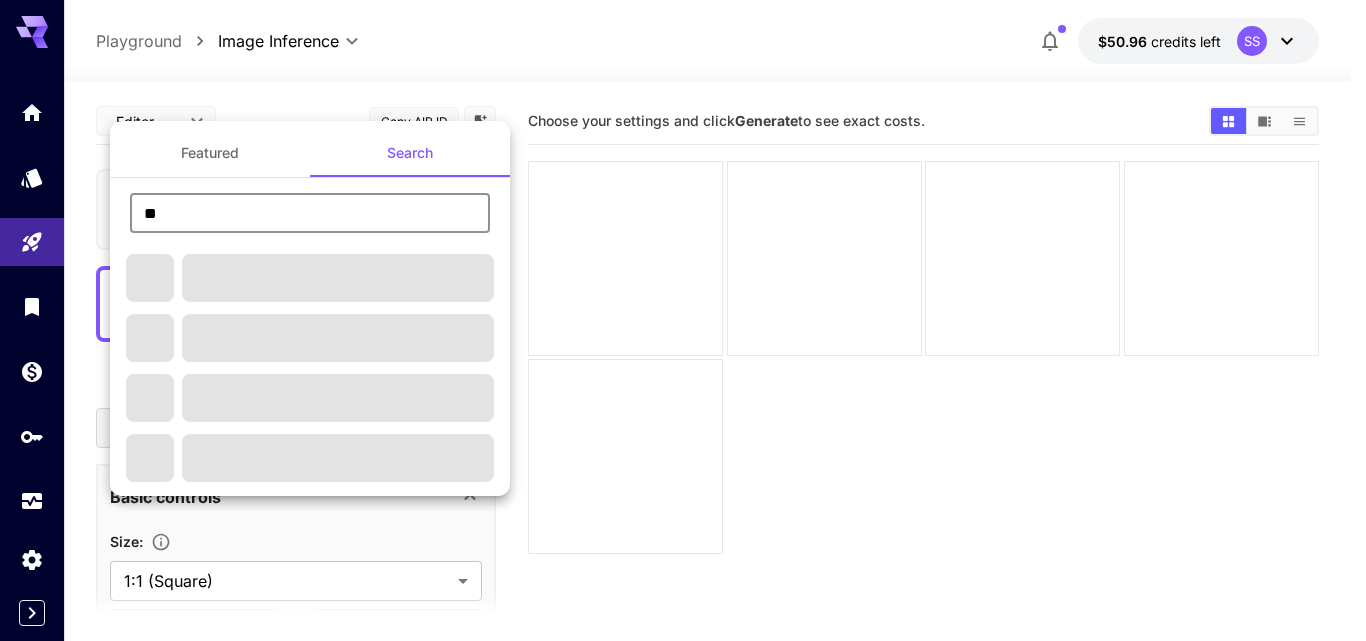 type on "****" 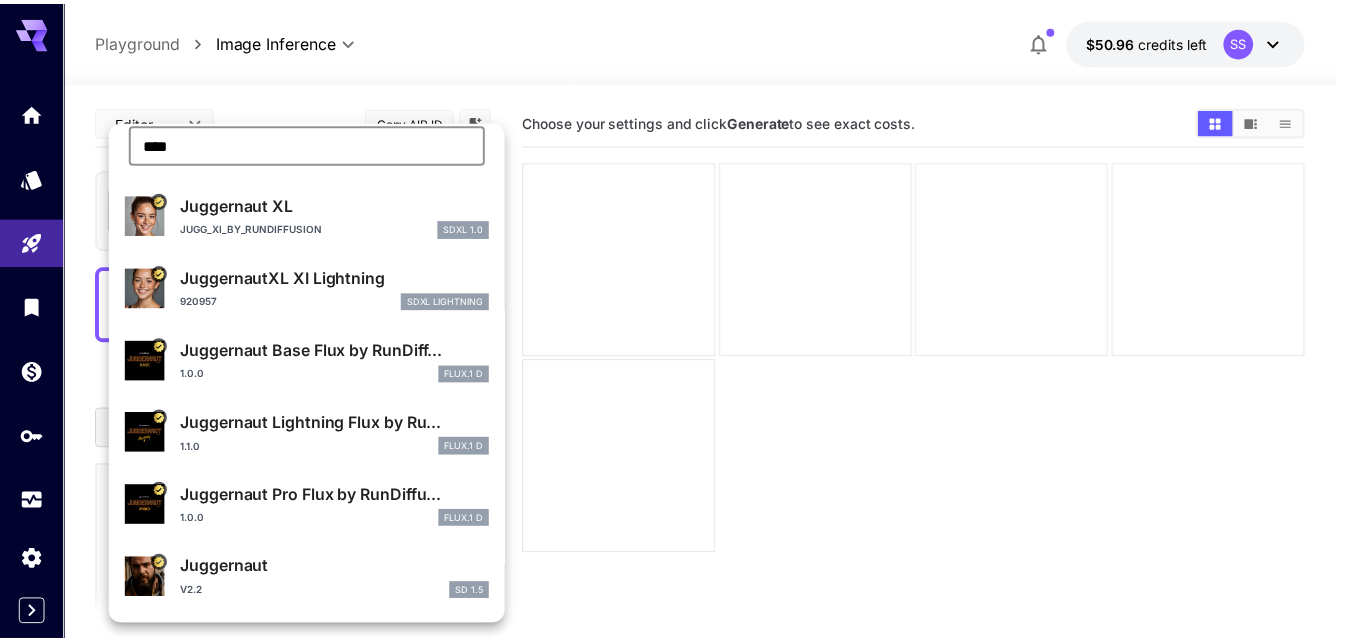scroll, scrollTop: 100, scrollLeft: 0, axis: vertical 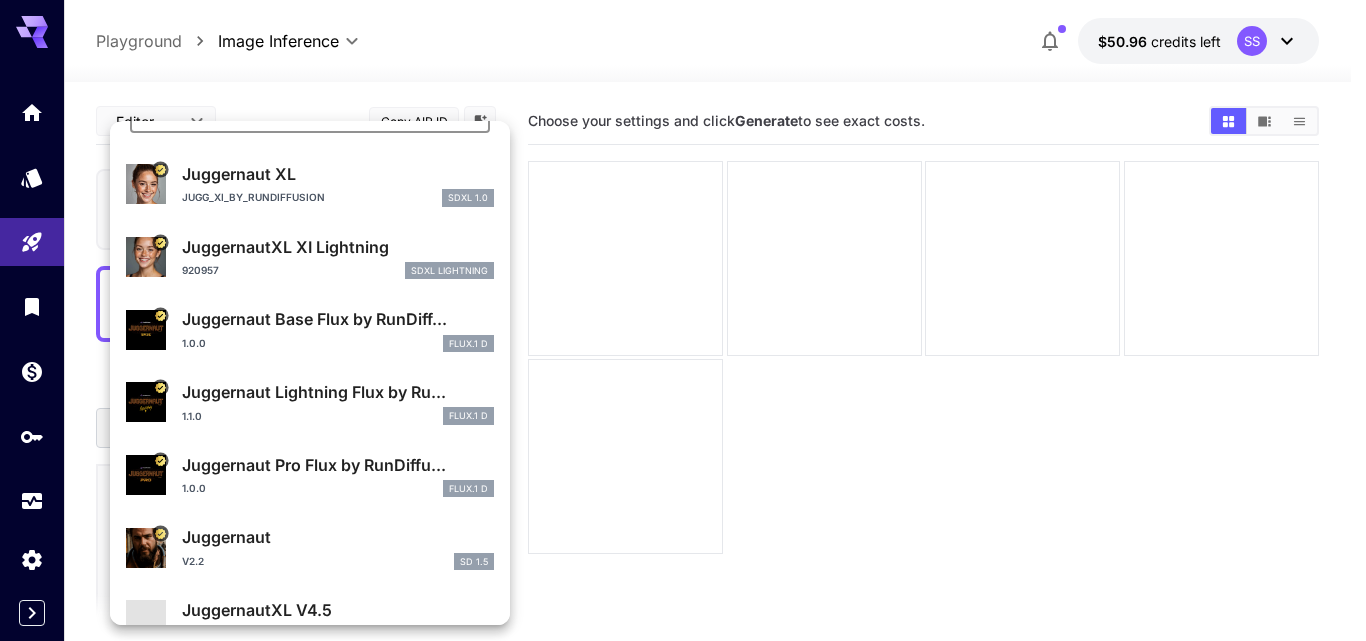 click on "Juggernaut Pro Flux by RunDiffu..." at bounding box center [338, 465] 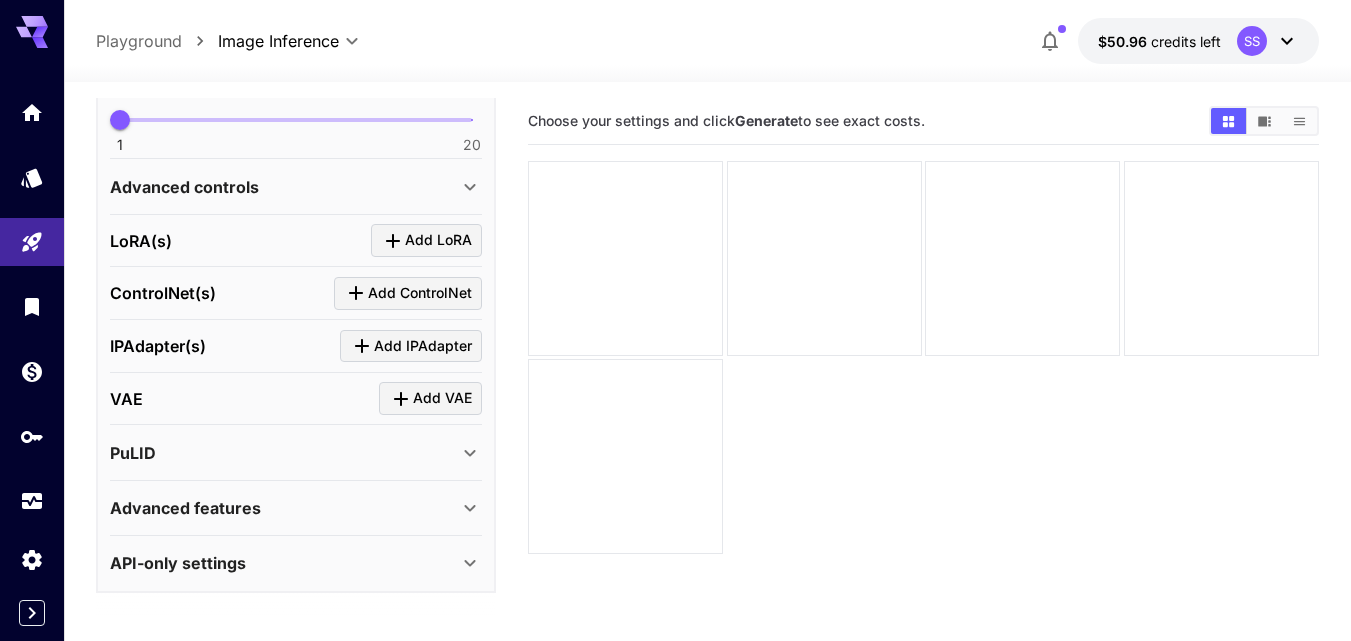 scroll, scrollTop: 277, scrollLeft: 0, axis: vertical 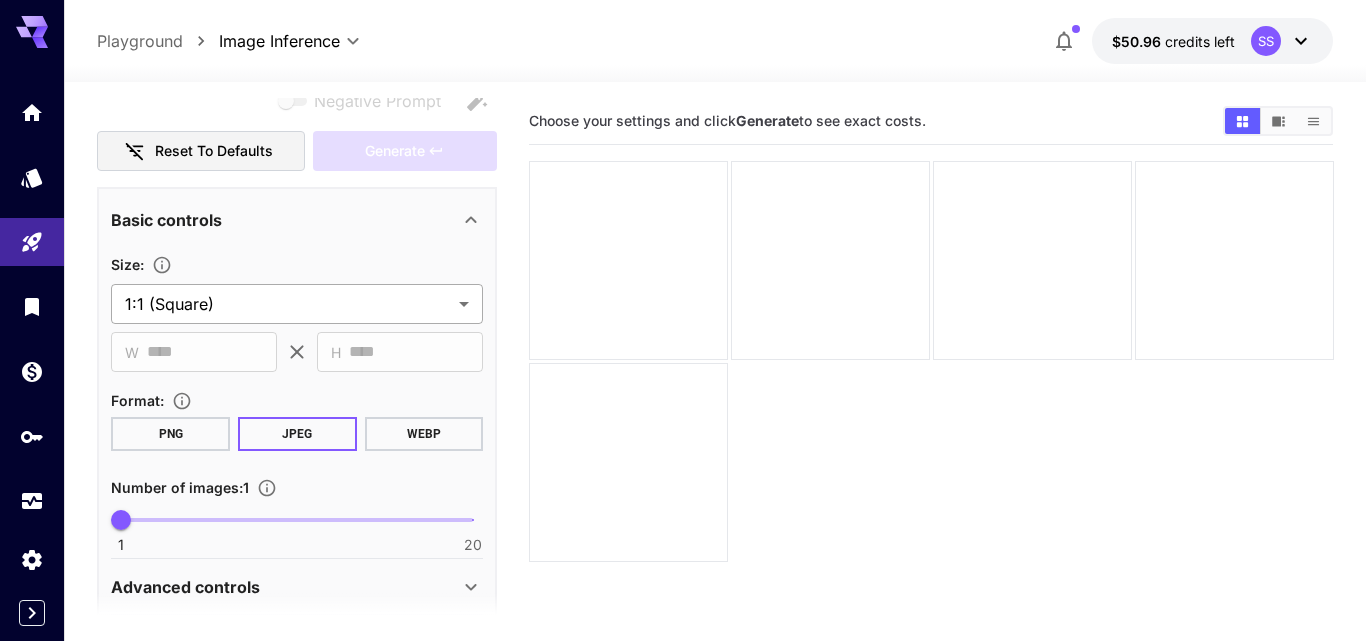 click on "**********" at bounding box center [683, 474] 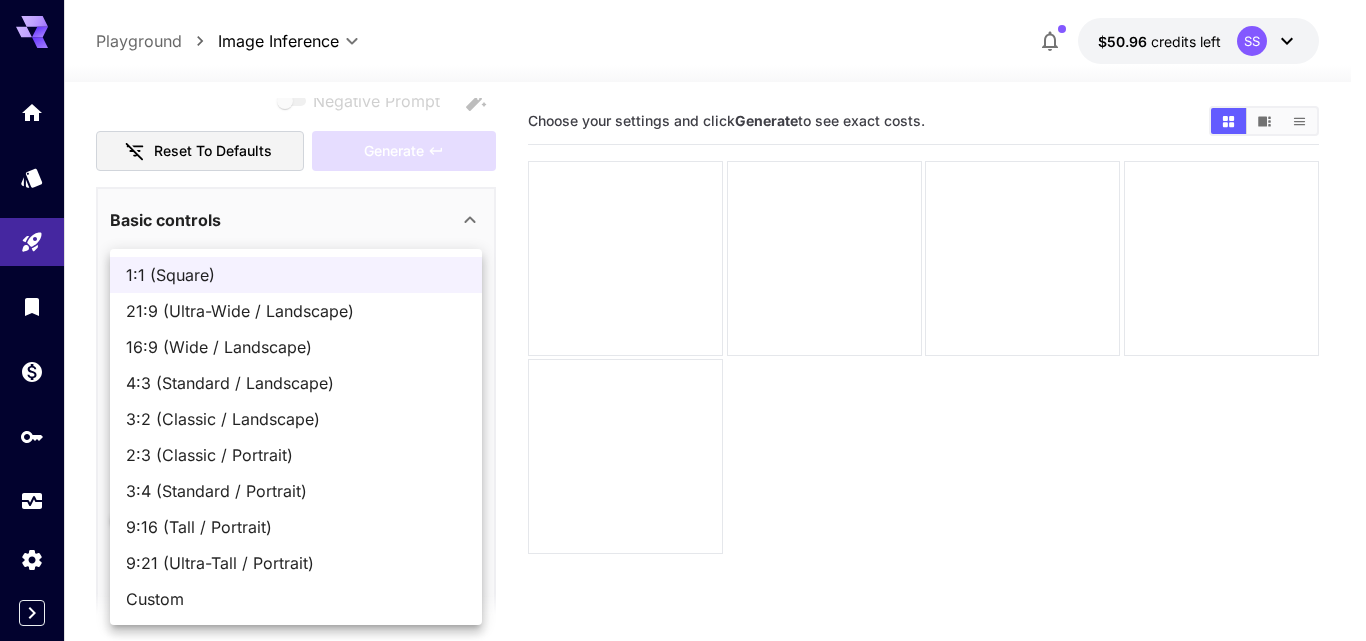 click on "16:9 (Wide / Landscape)" at bounding box center (296, 347) 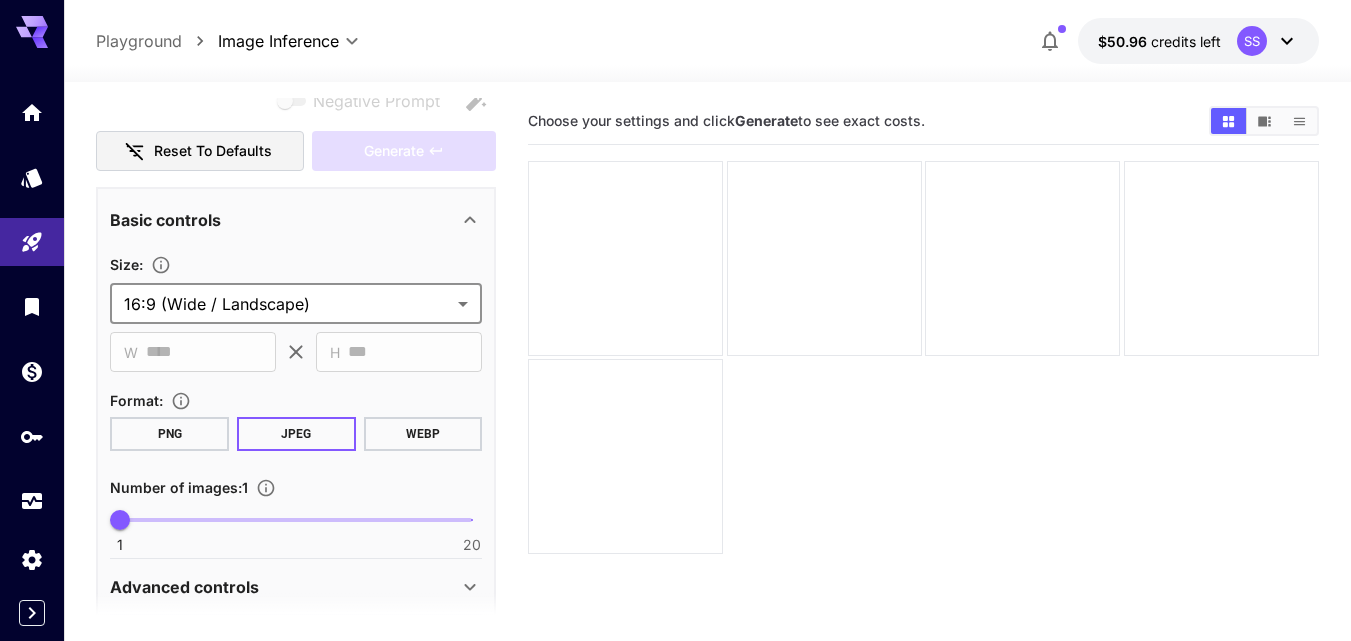 scroll, scrollTop: 0, scrollLeft: 0, axis: both 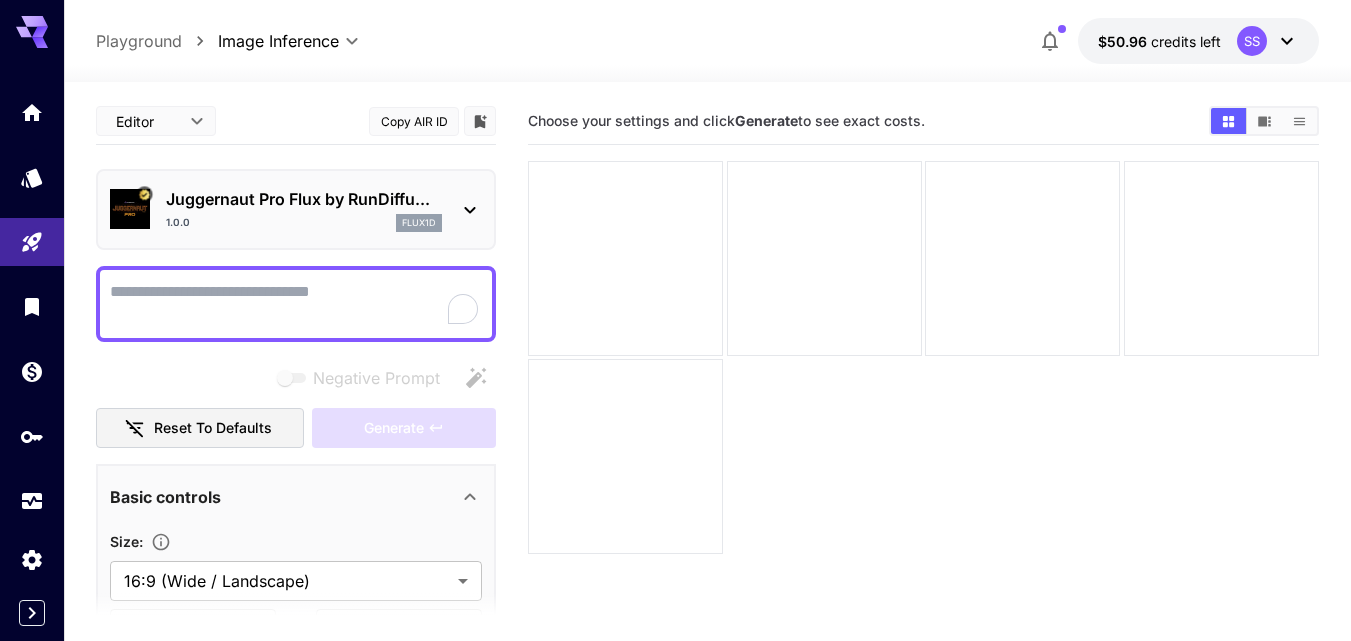 paste on "**********" 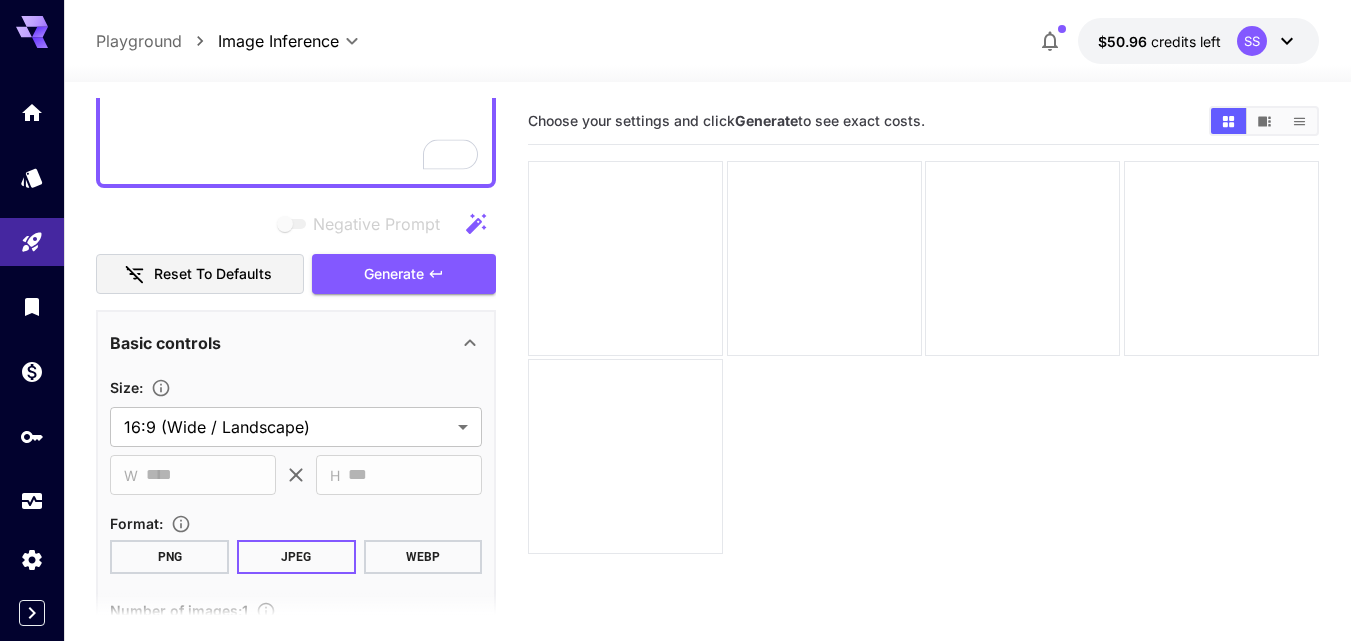 scroll, scrollTop: 500, scrollLeft: 0, axis: vertical 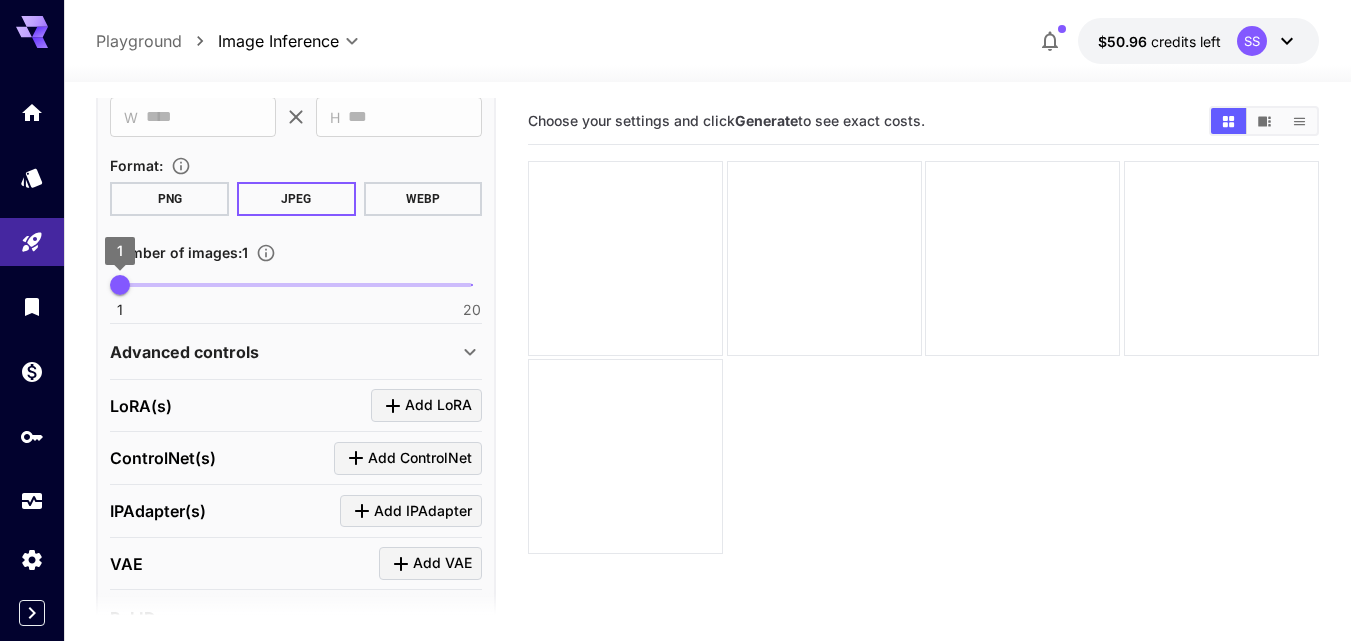 type on "**********" 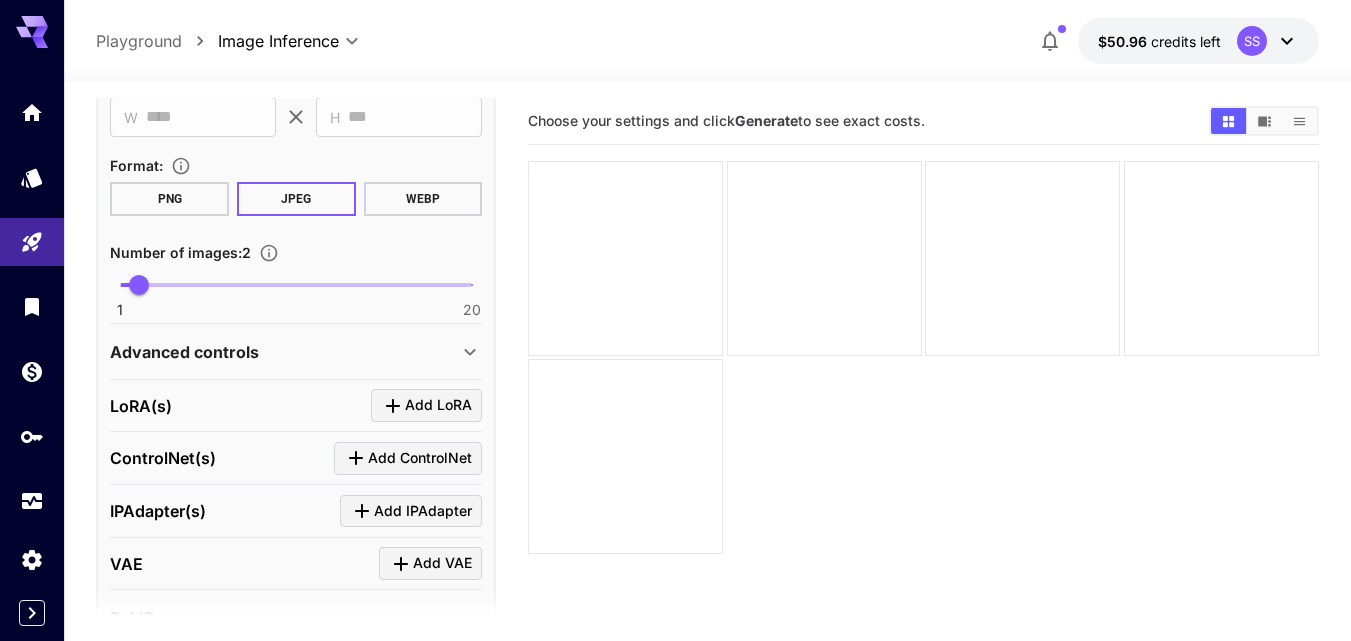 scroll, scrollTop: 678, scrollLeft: 0, axis: vertical 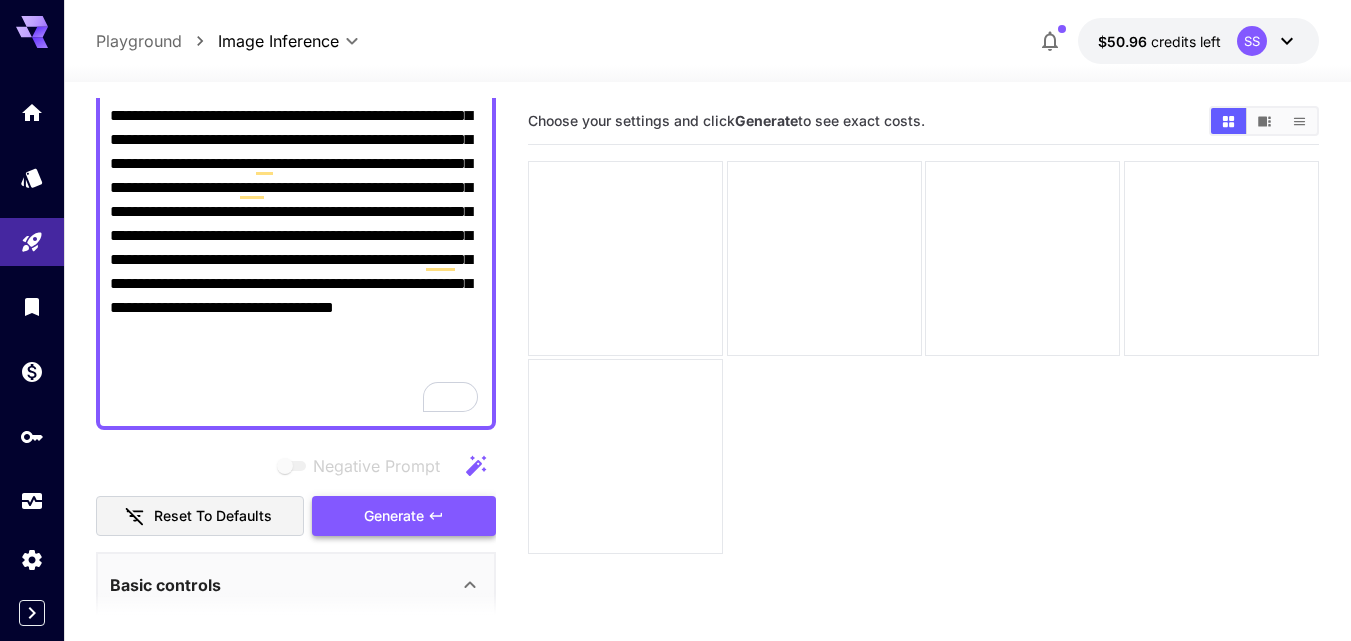 click on "Generate" at bounding box center [404, 516] 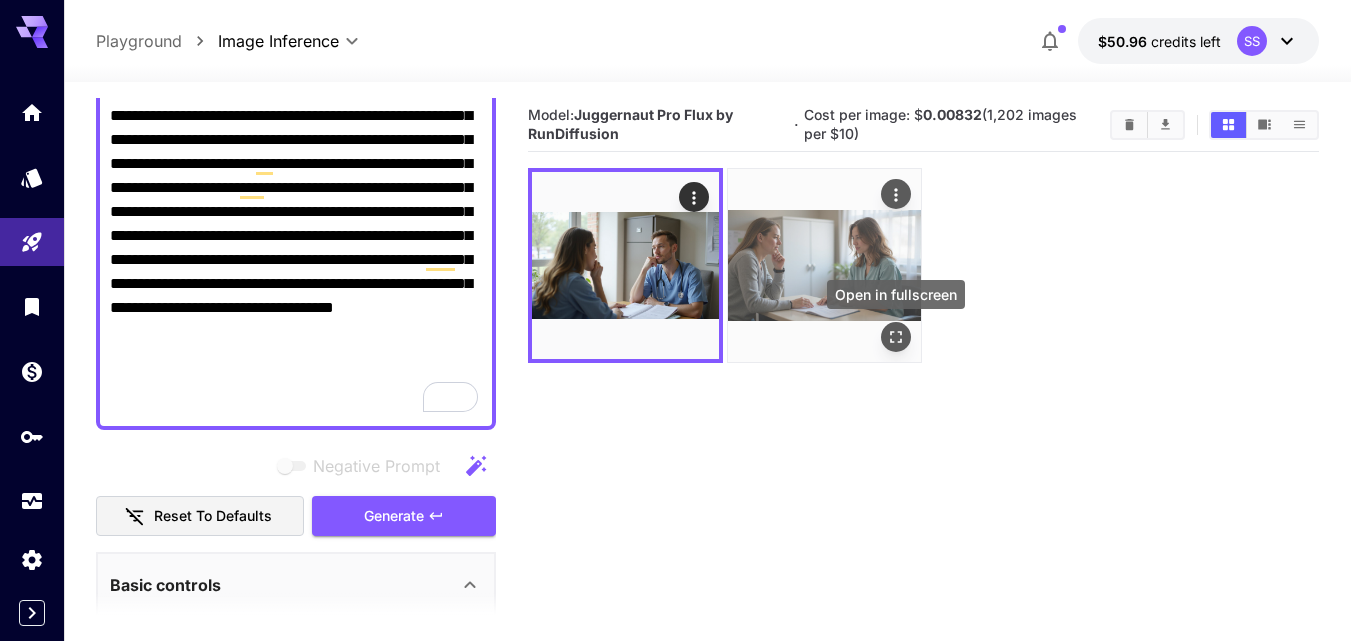 click 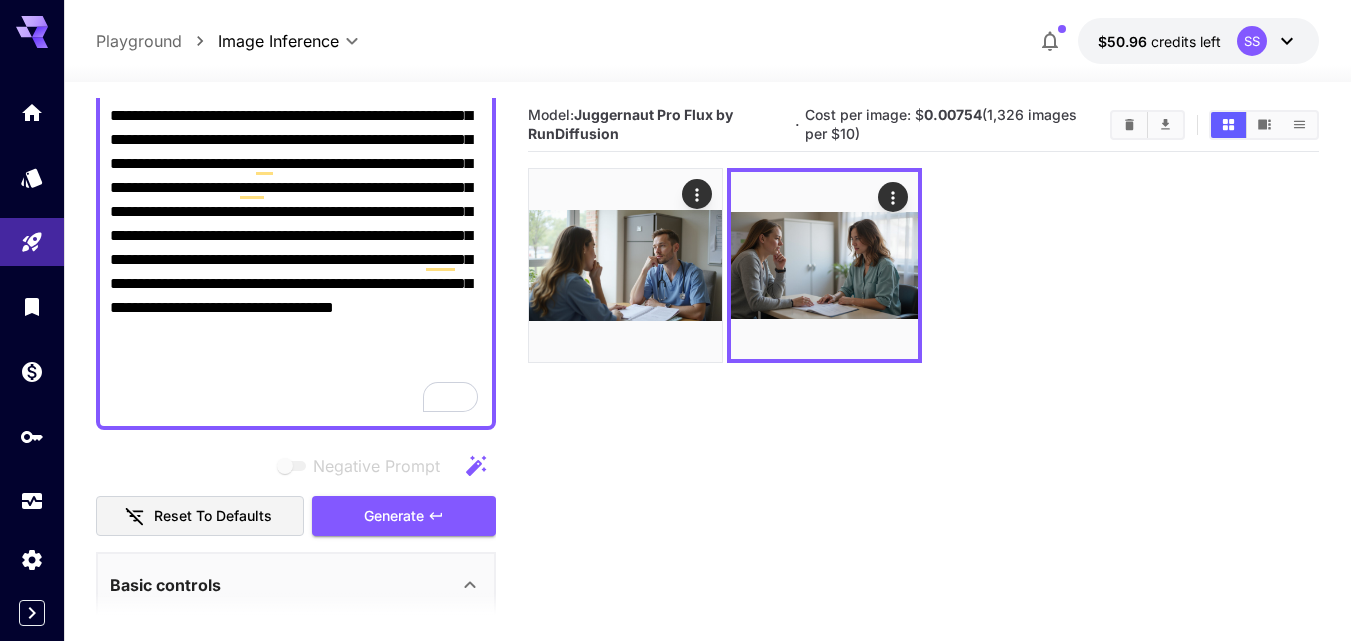 click on "**********" at bounding box center [296, 248] 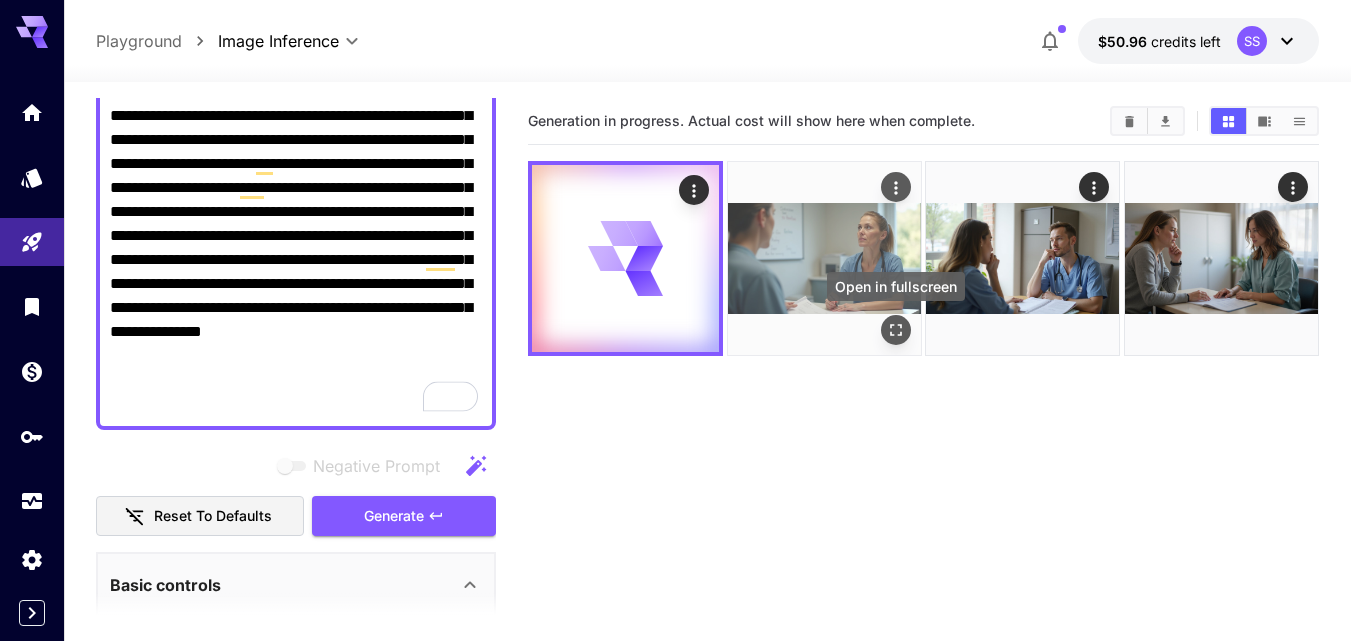 click 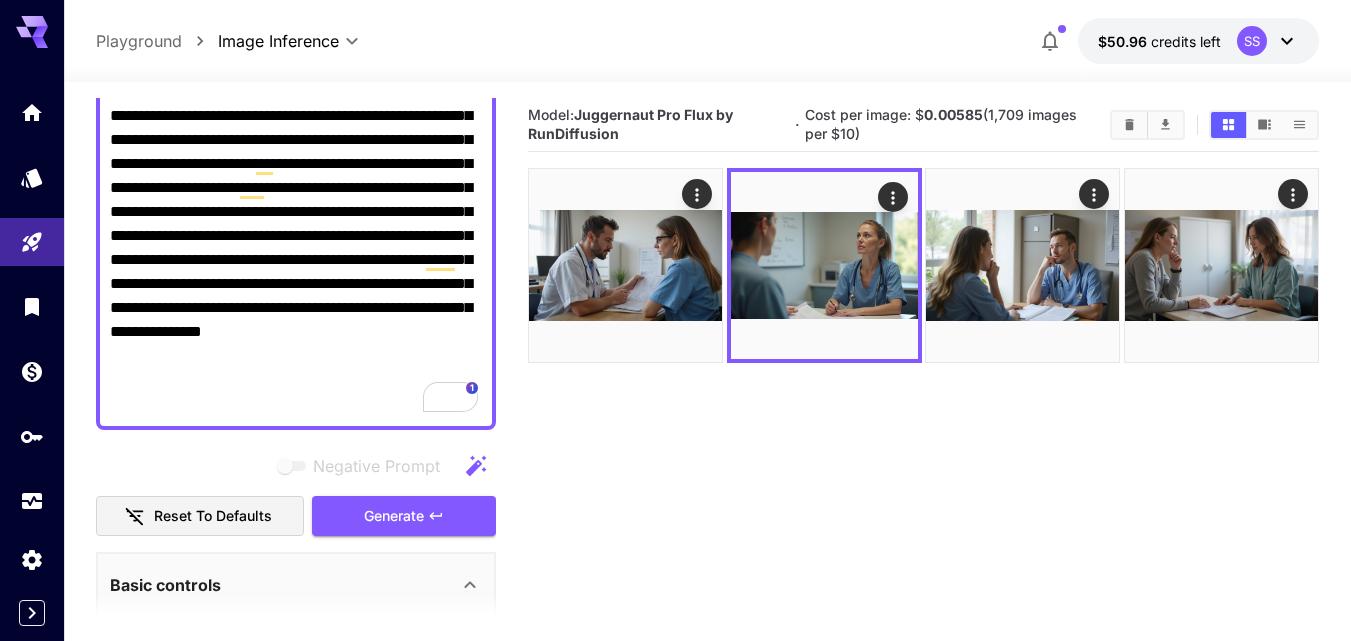 click on "**********" at bounding box center [296, 248] 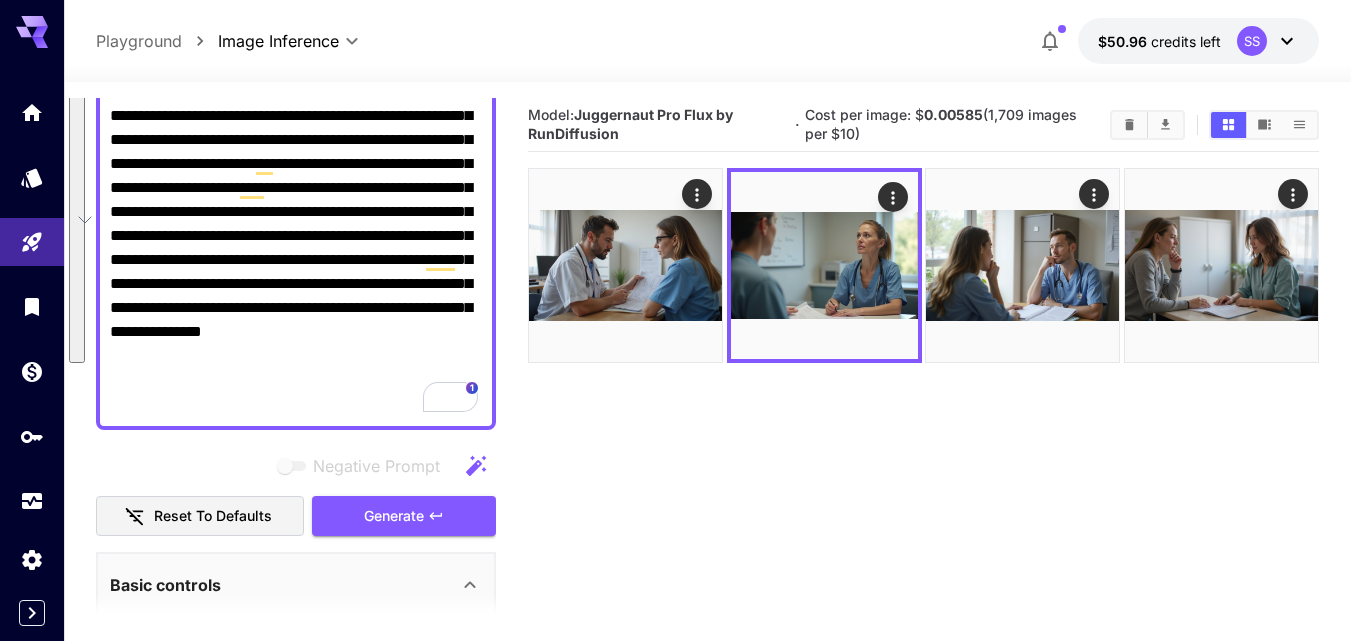 paste 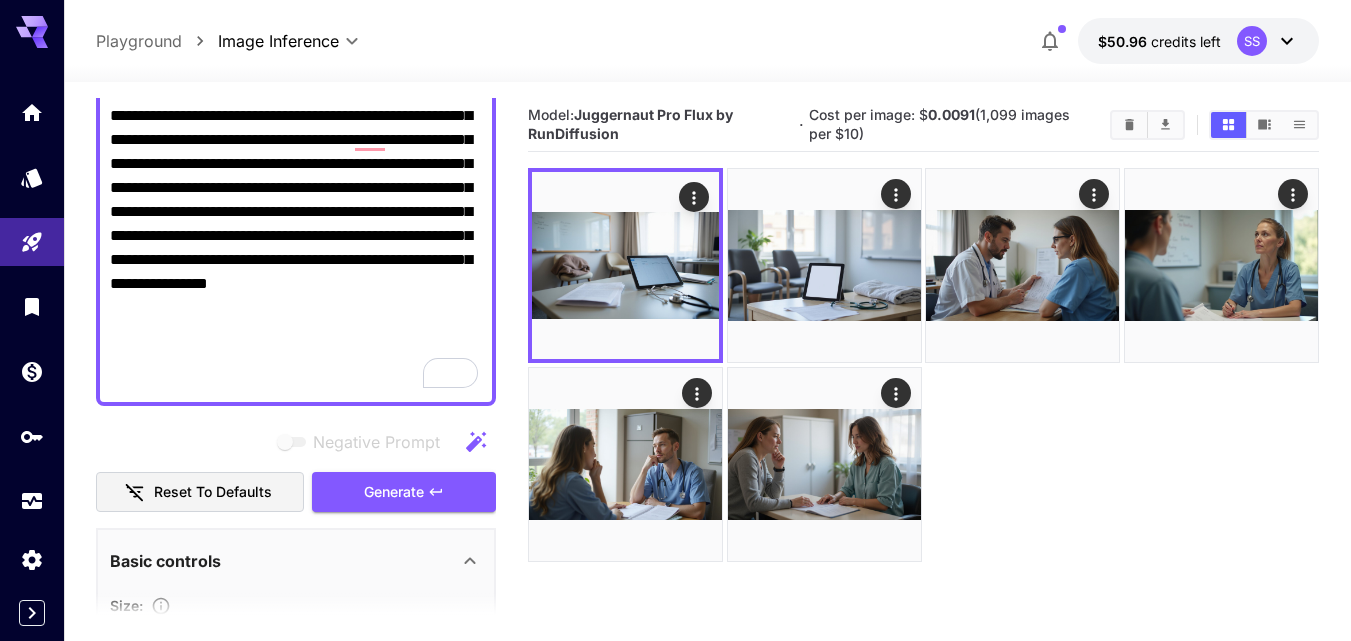 click on "**********" at bounding box center [296, 236] 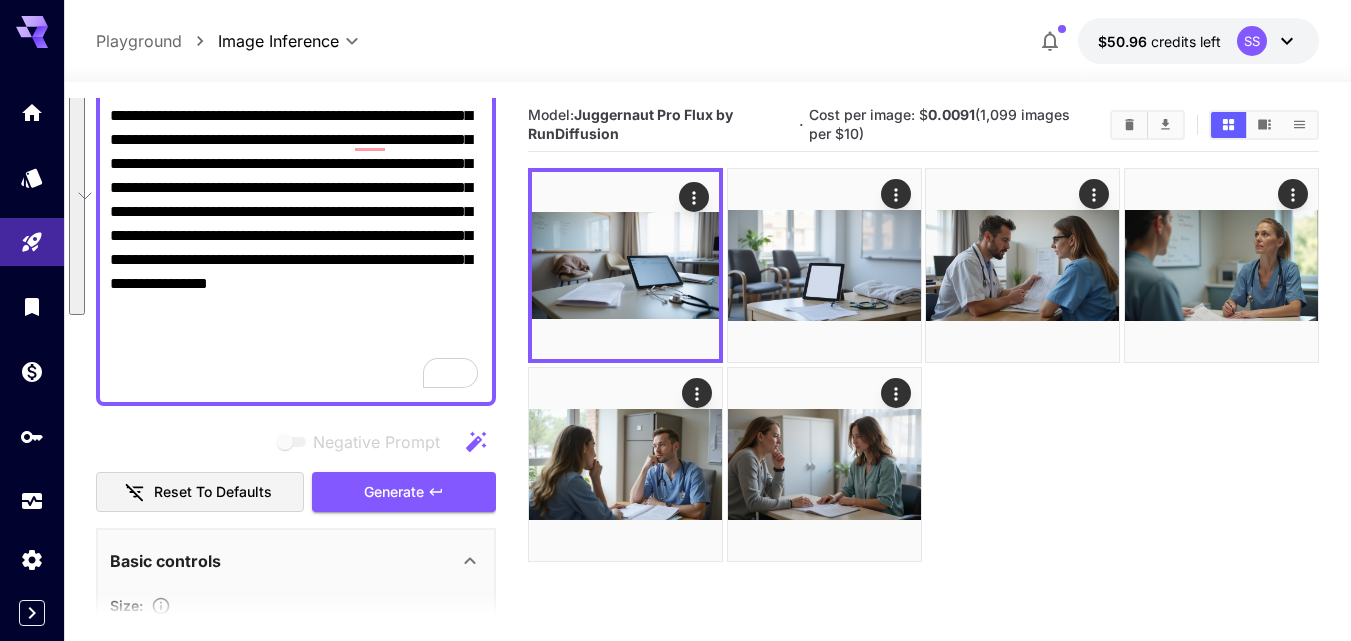 paste 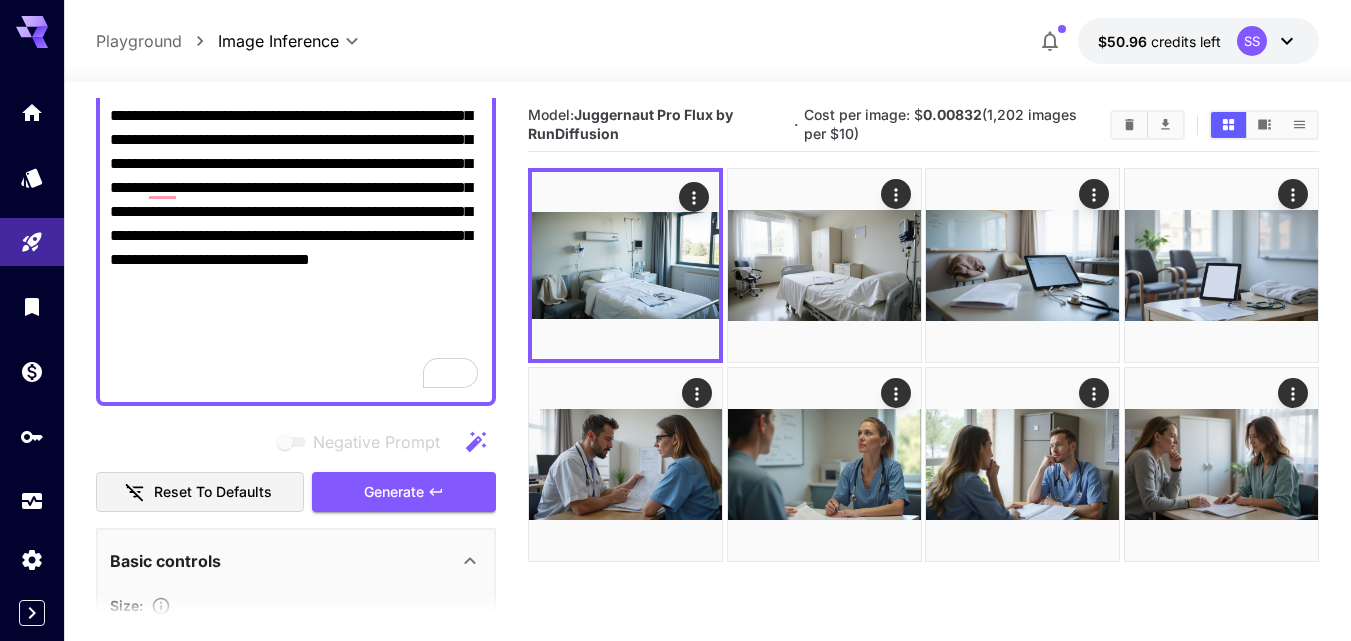 scroll, scrollTop: 55, scrollLeft: 0, axis: vertical 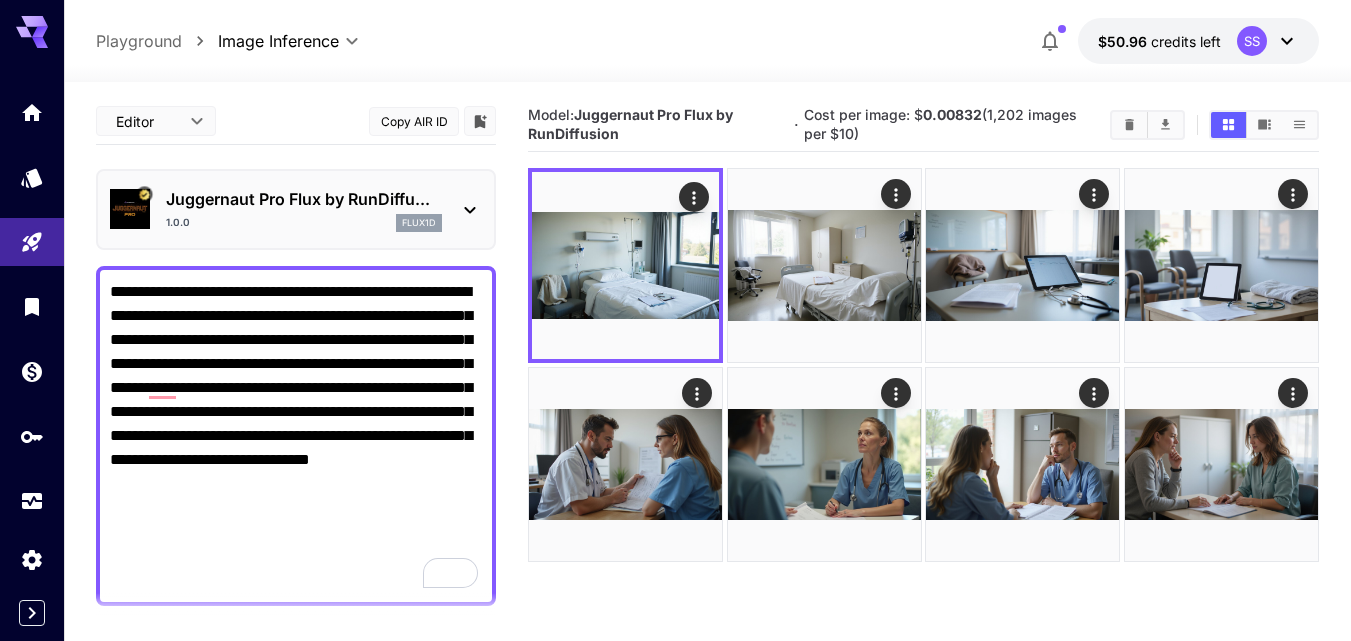 click on "**********" at bounding box center (296, 816) 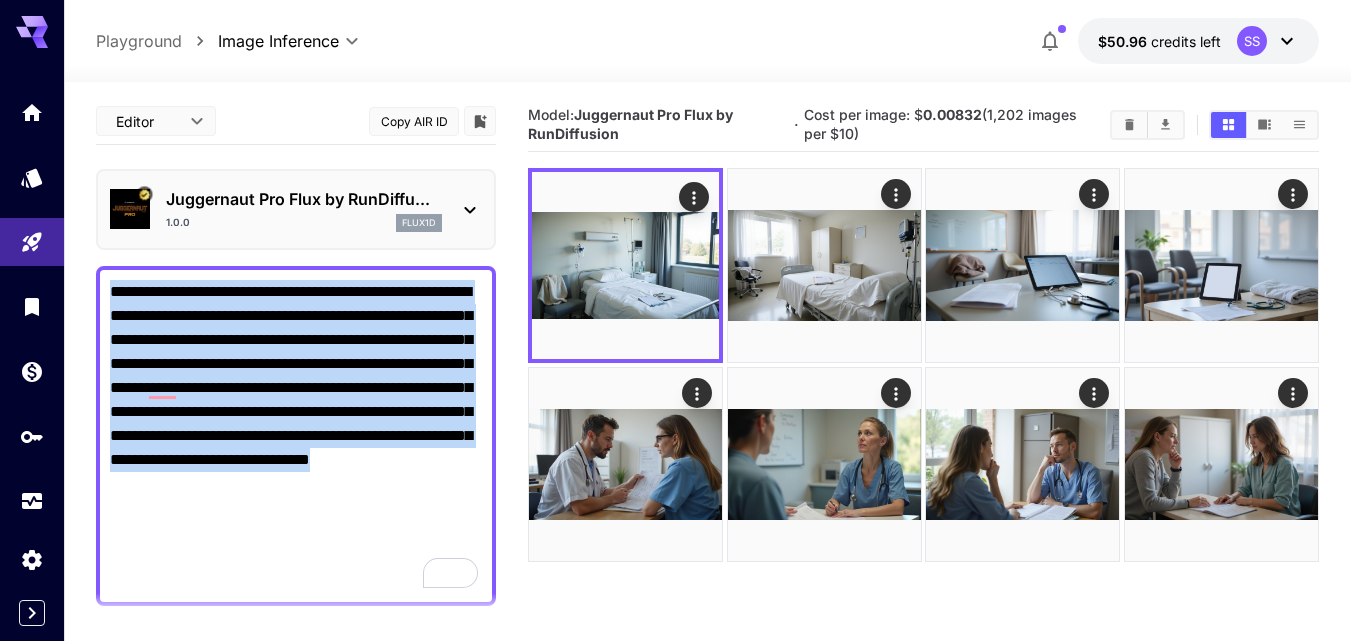 click on "**********" at bounding box center [296, 816] 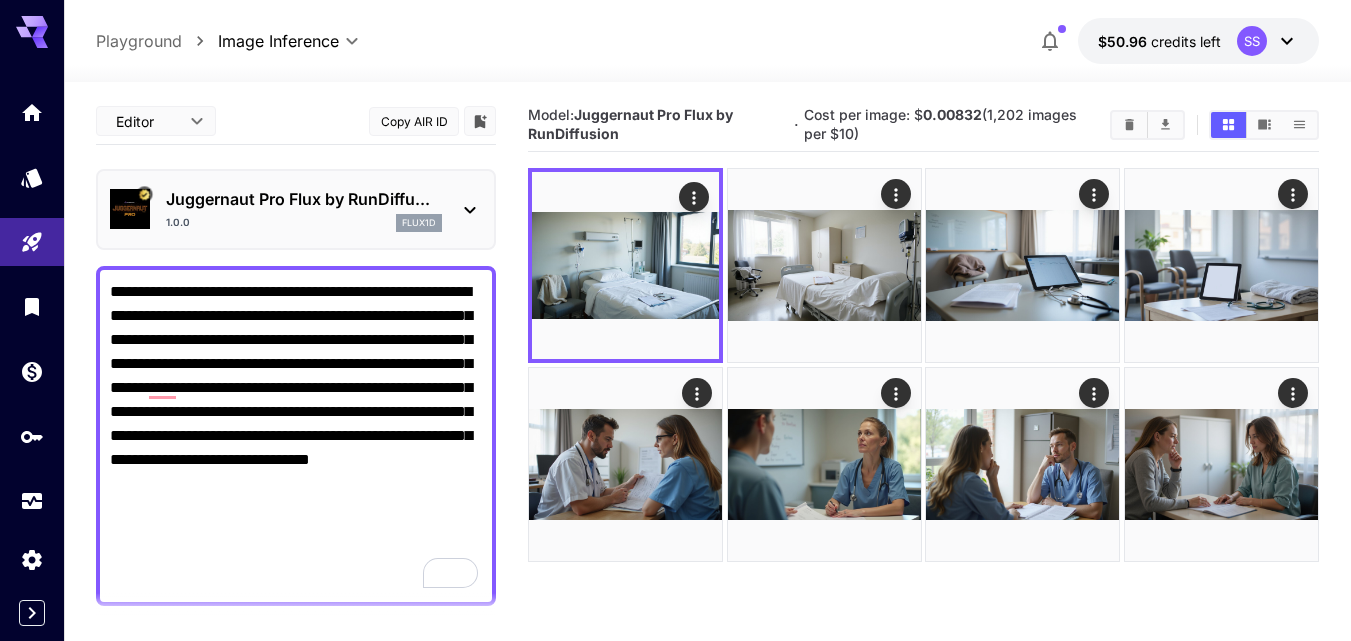 drag, startPoint x: 315, startPoint y: 264, endPoint x: 251, endPoint y: 319, distance: 84.38602 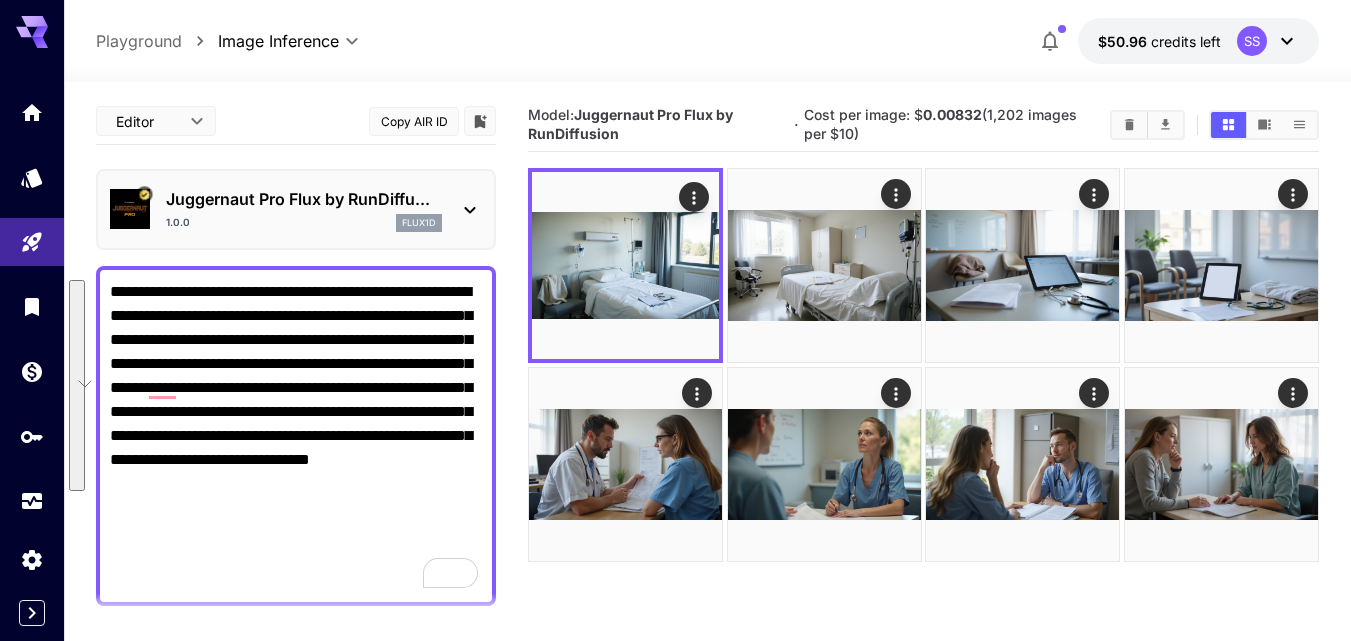 paste 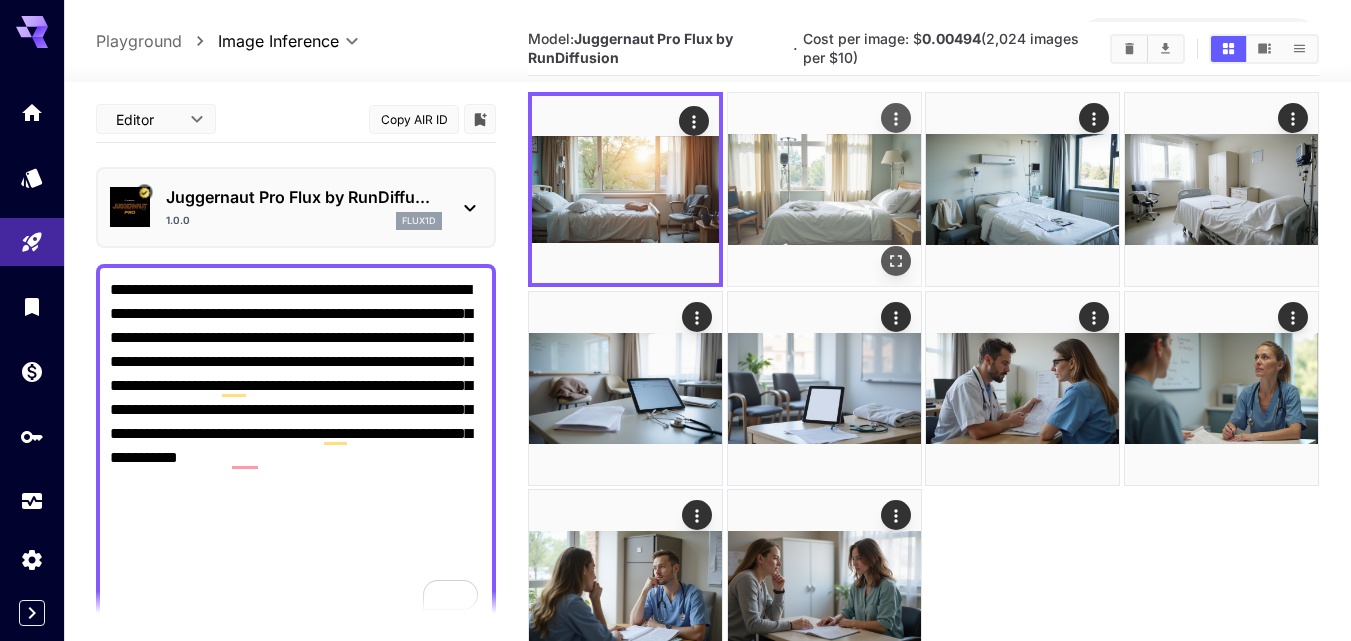 scroll, scrollTop: 180, scrollLeft: 0, axis: vertical 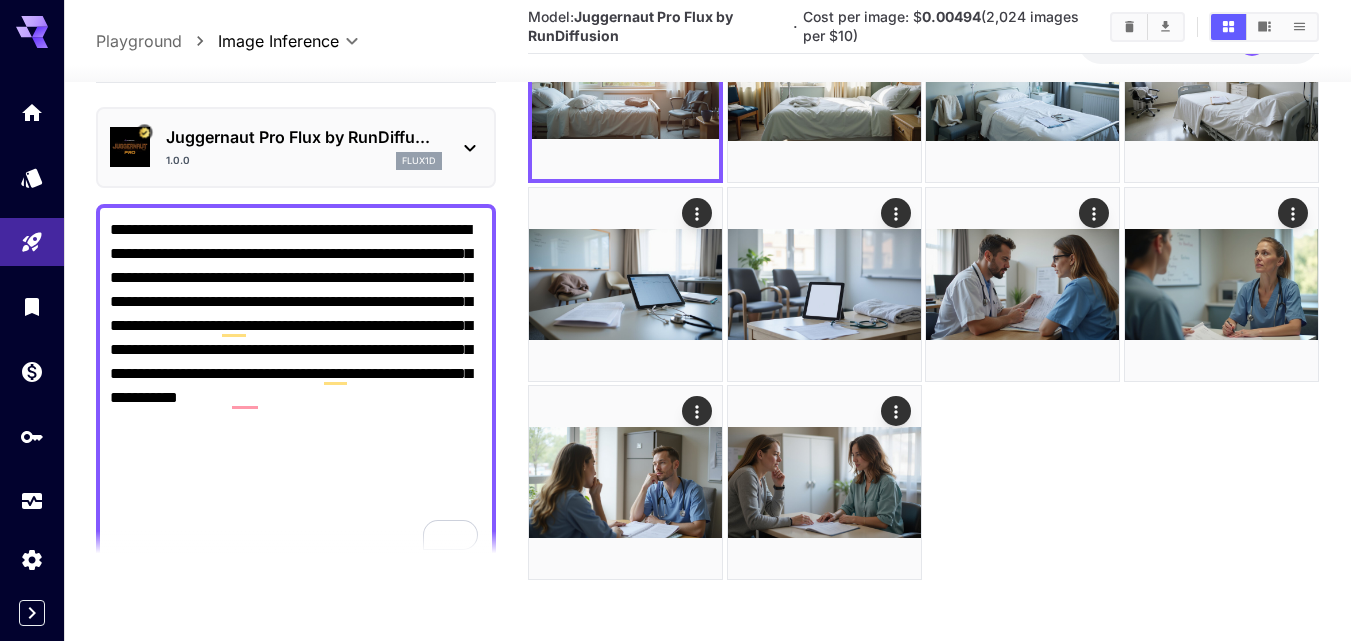 click on "**********" at bounding box center [296, 385] 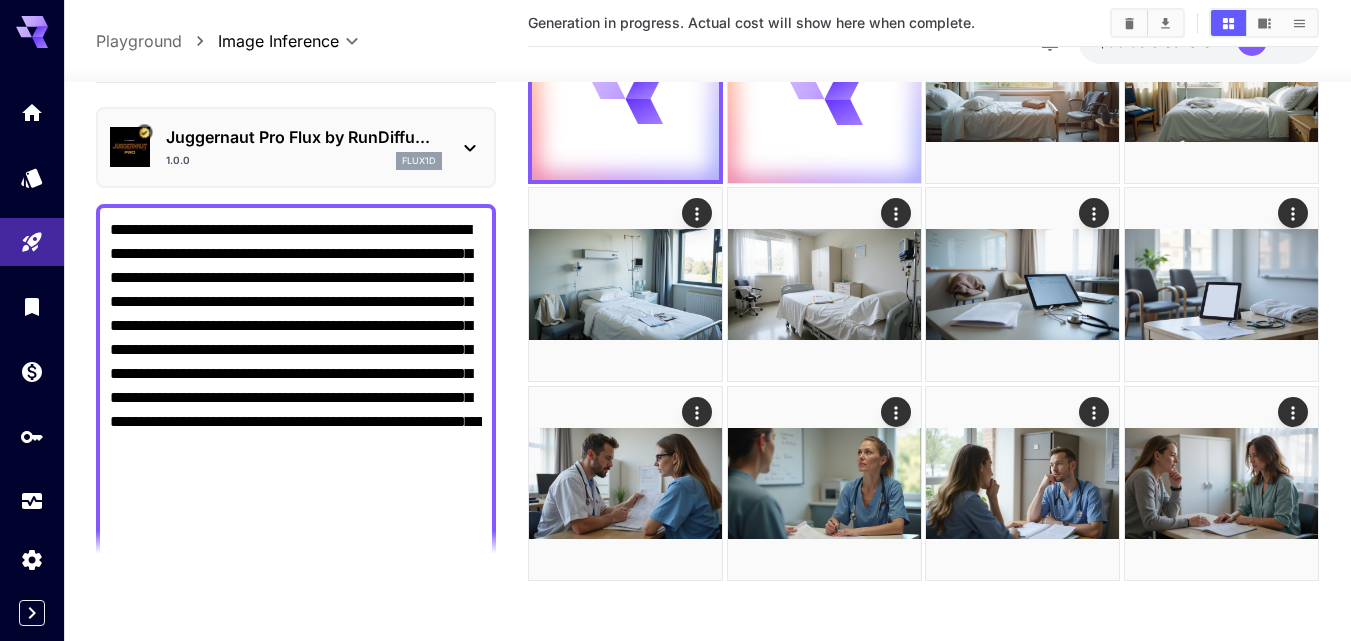 scroll, scrollTop: 0, scrollLeft: 0, axis: both 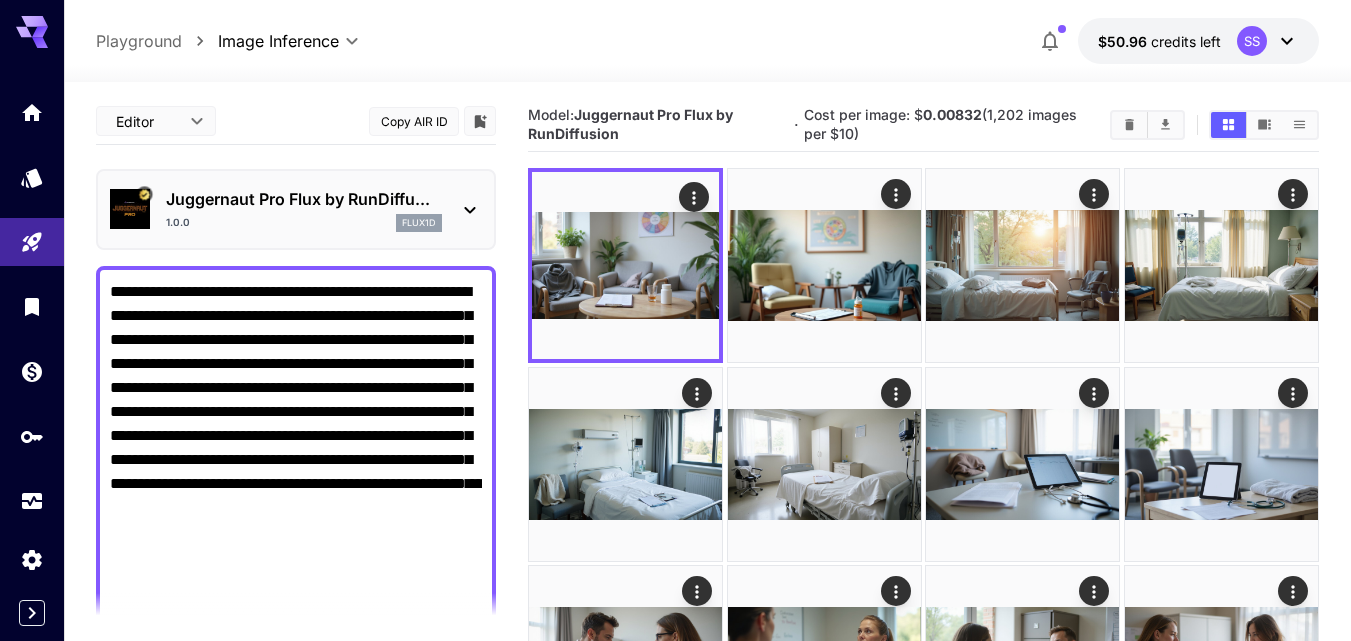 click on "**********" at bounding box center (296, 484) 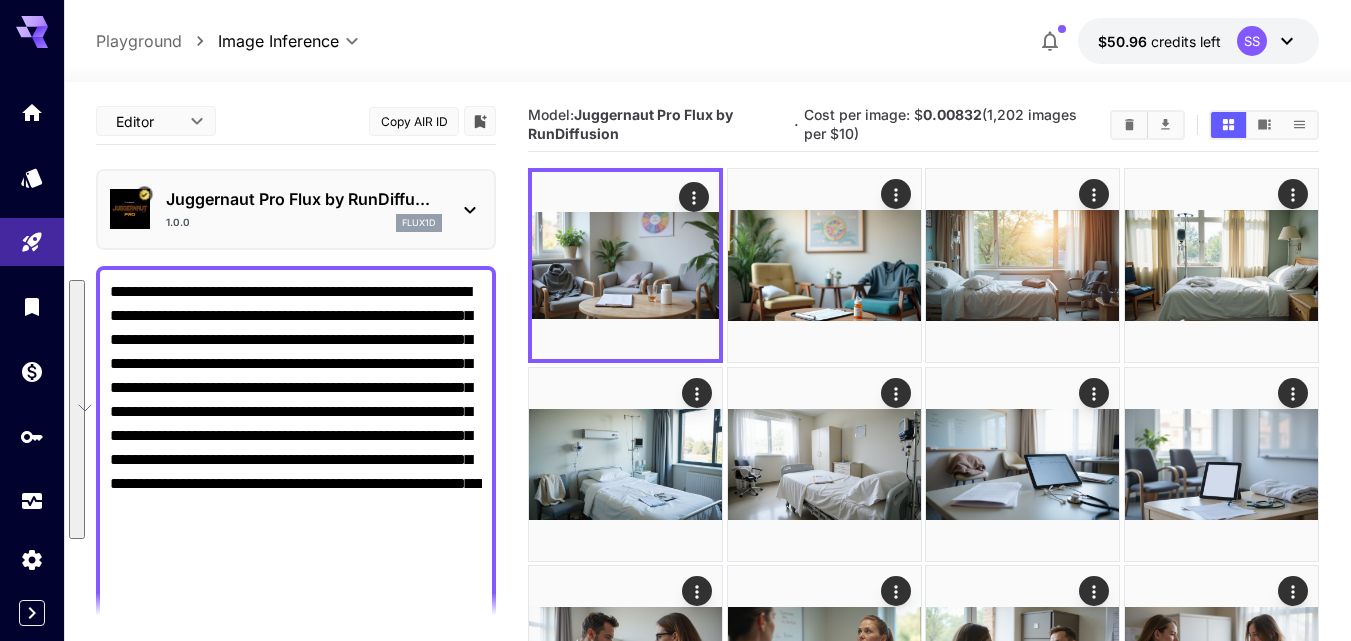 paste 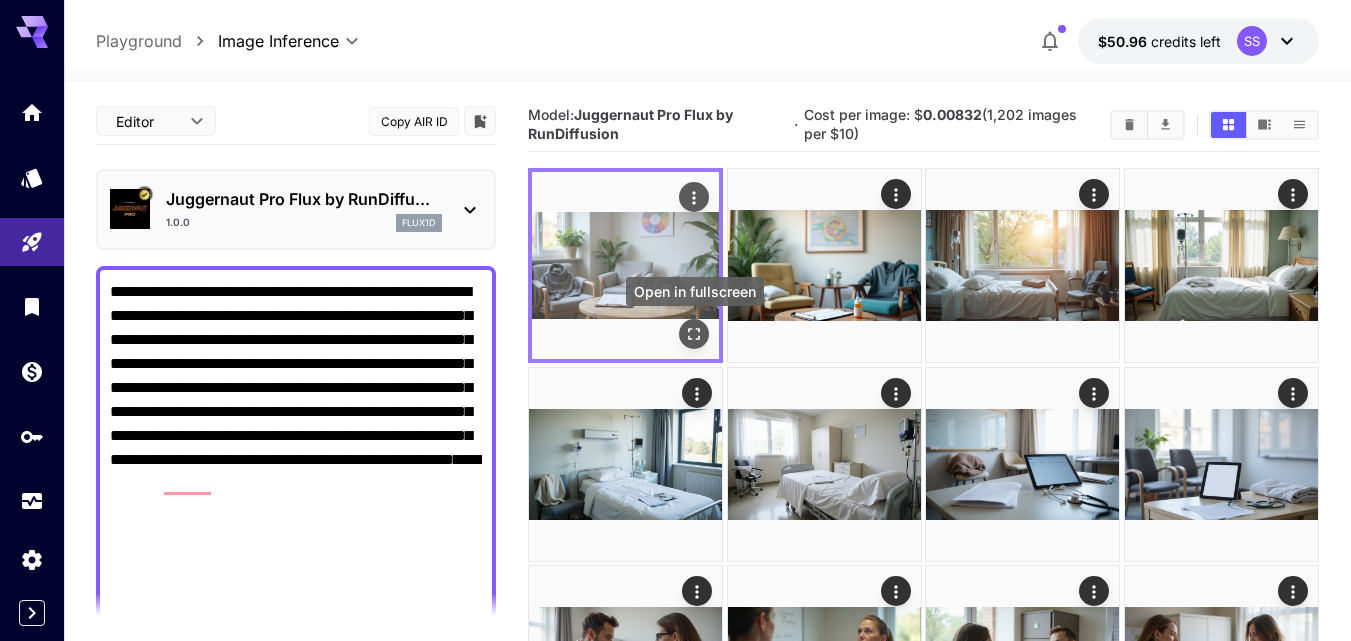click 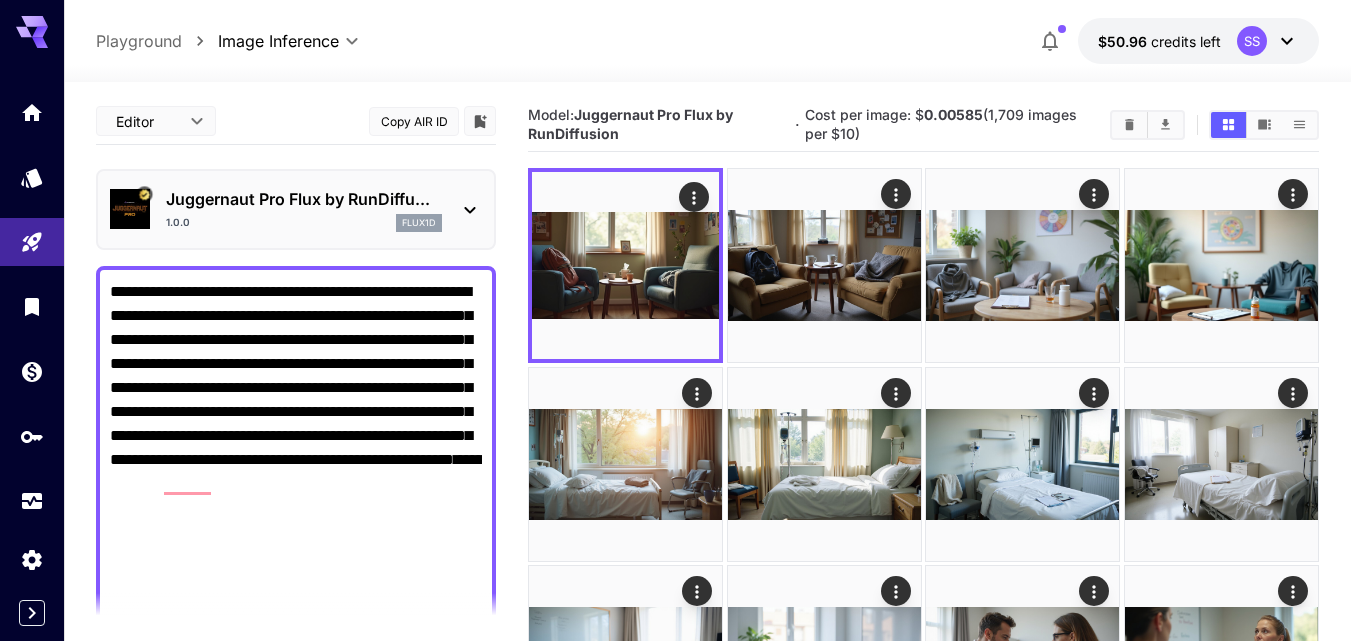 click on "**********" at bounding box center (296, 484) 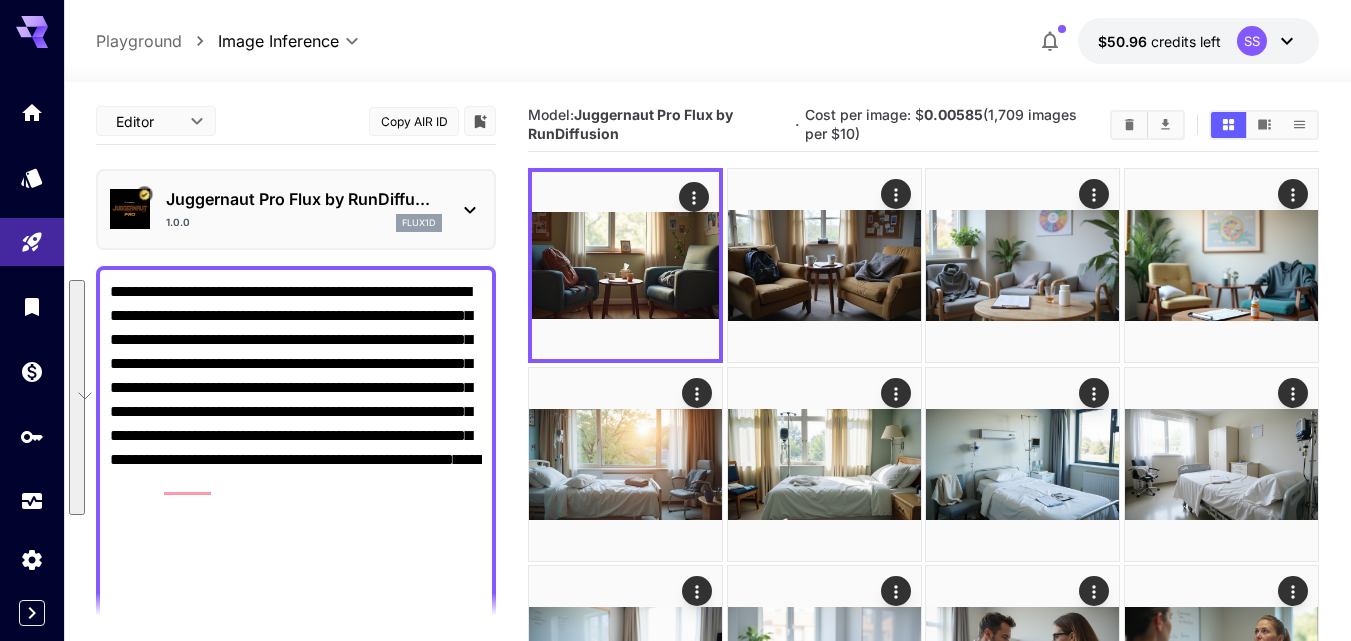 paste on "**********" 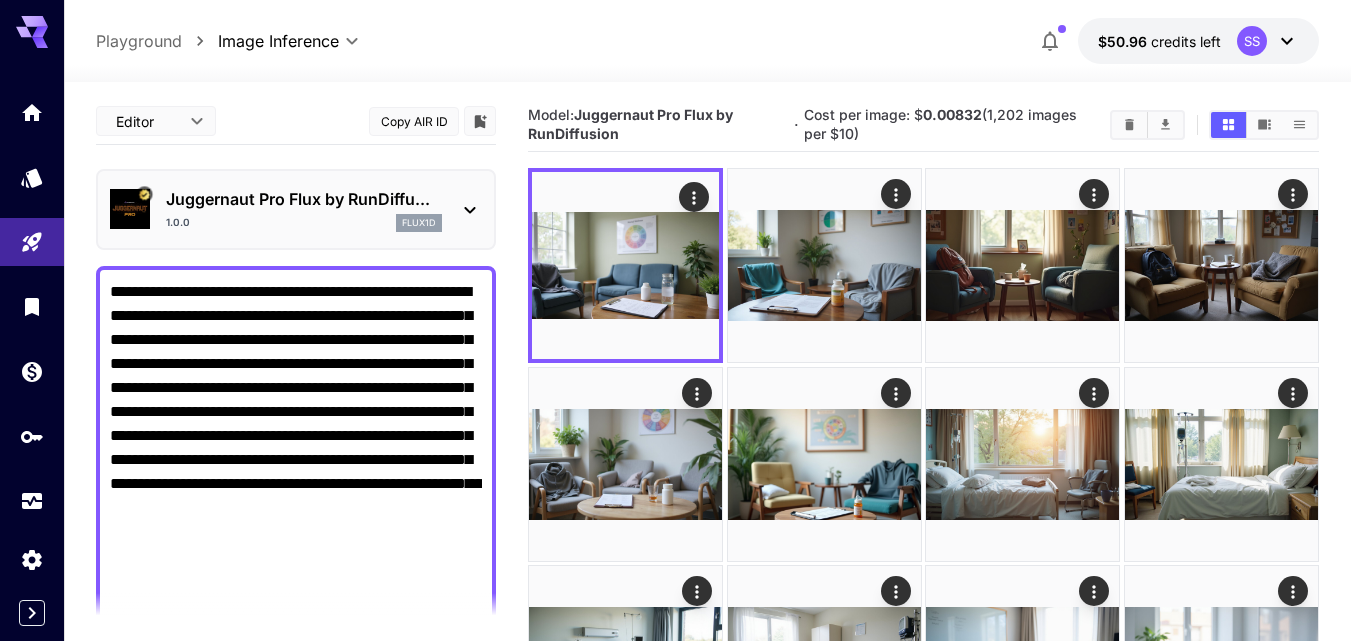 click on "**********" at bounding box center (296, 508) 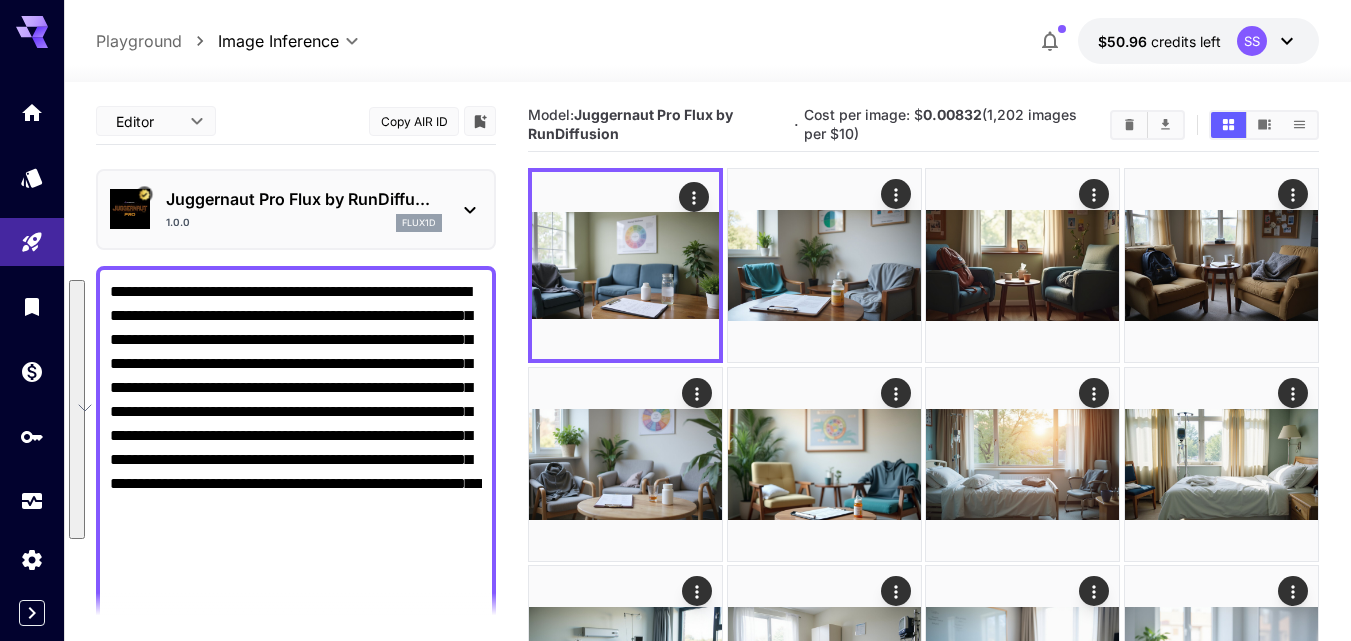 drag, startPoint x: 366, startPoint y: 366, endPoint x: 246, endPoint y: 403, distance: 125.57468 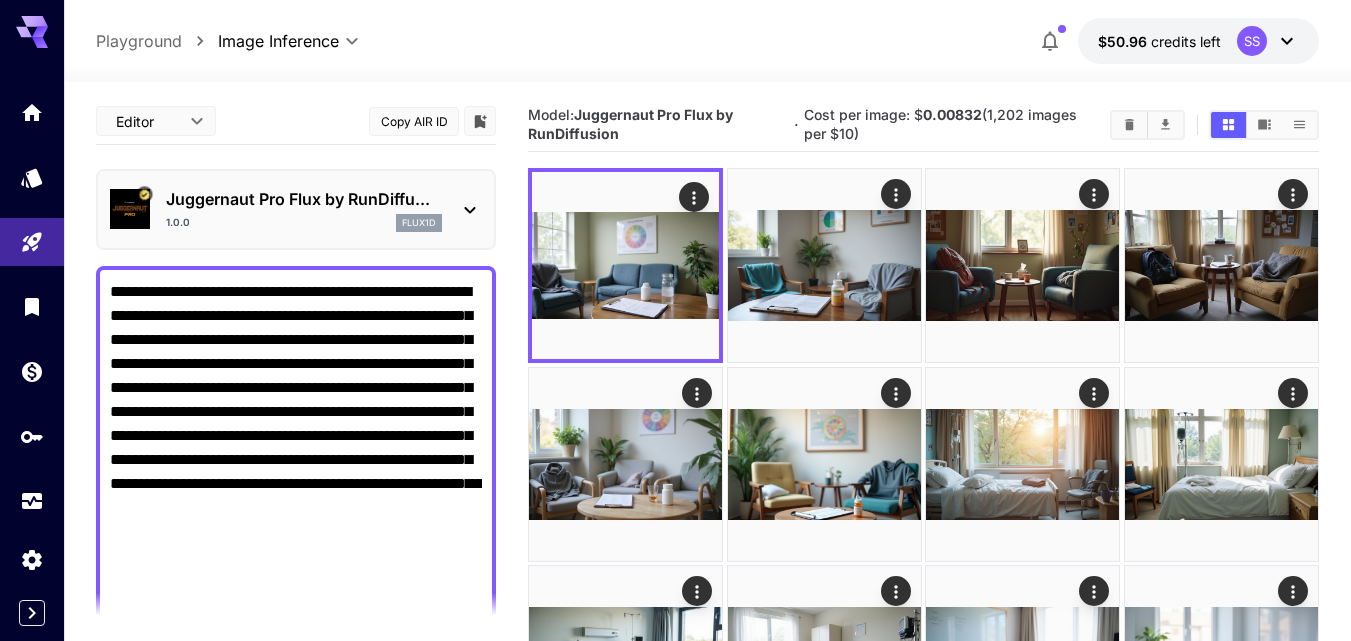 click on "**********" at bounding box center [296, 508] 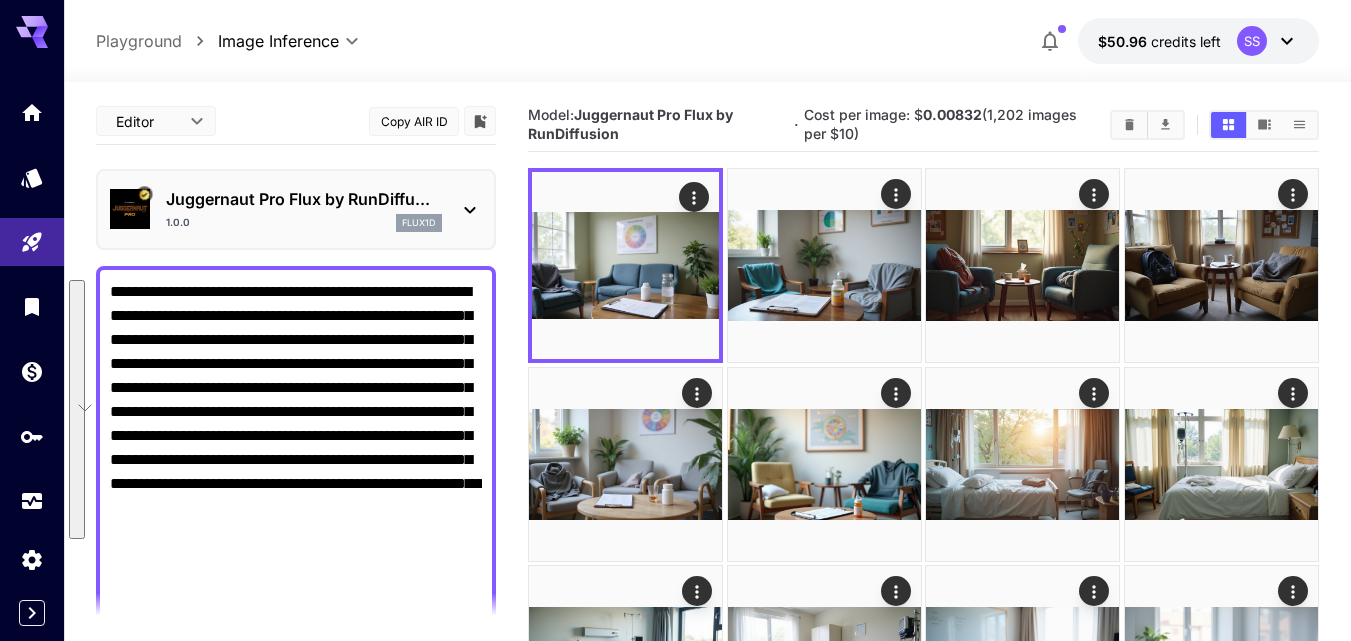 paste 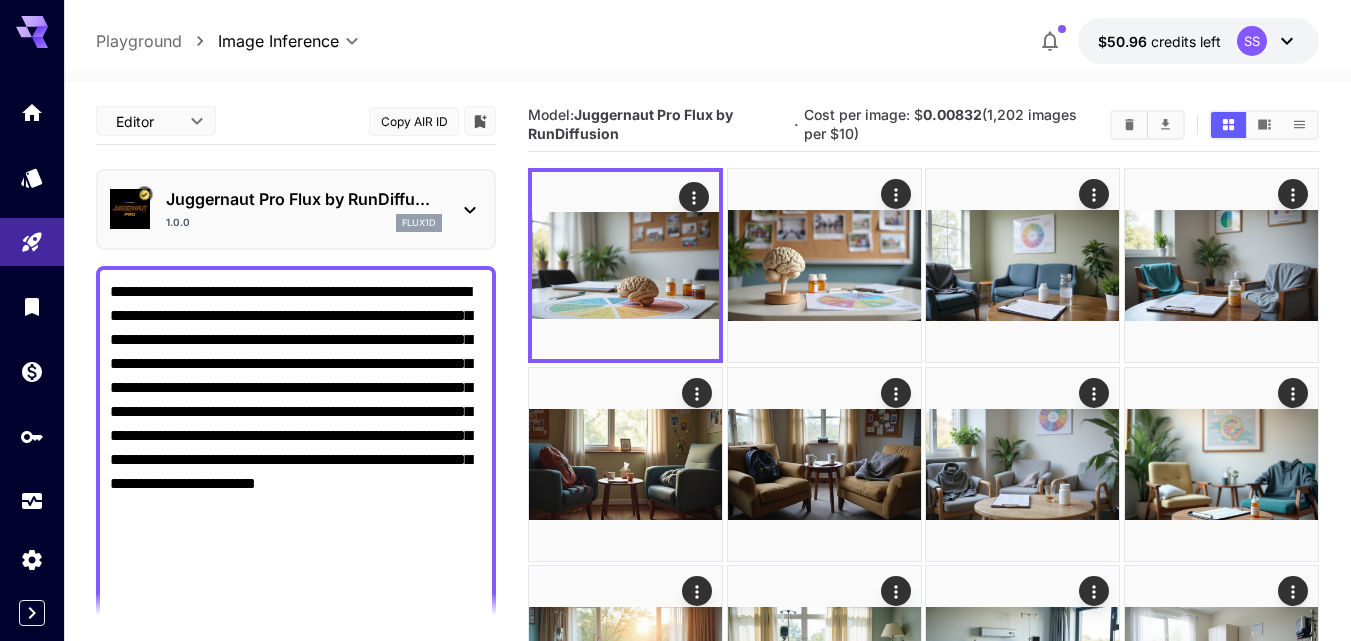 click on "**********" at bounding box center [296, 508] 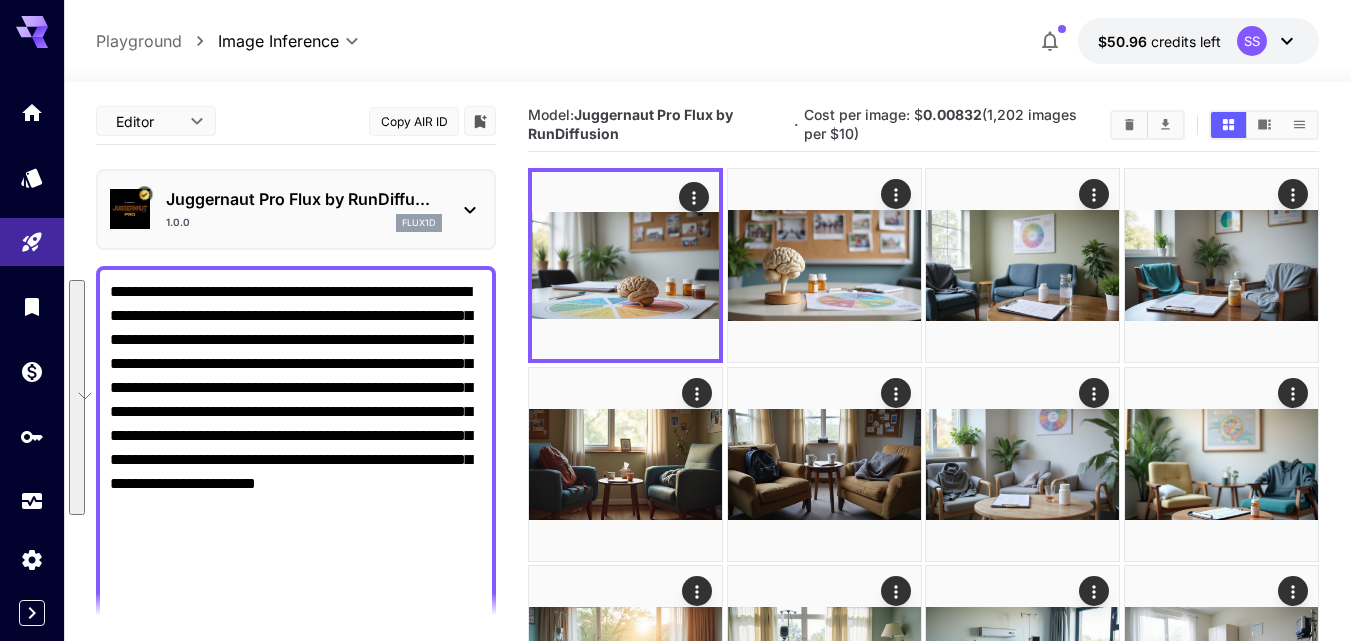 paste 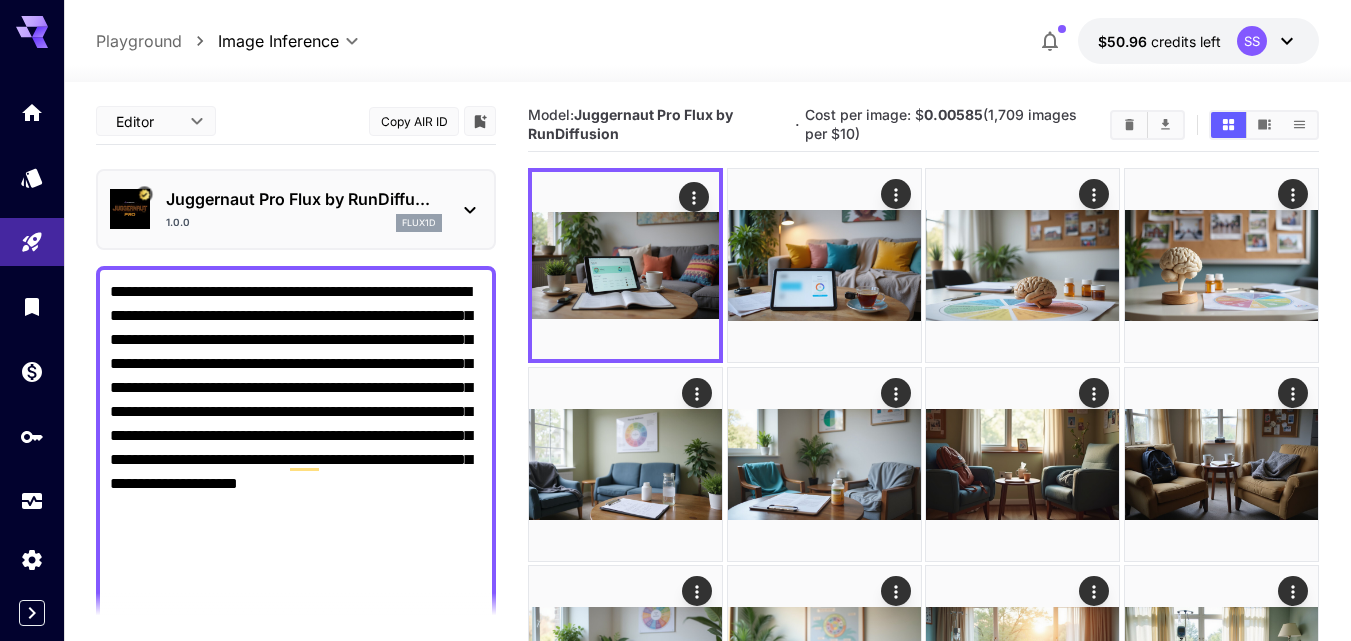 click on "**********" at bounding box center (296, 520) 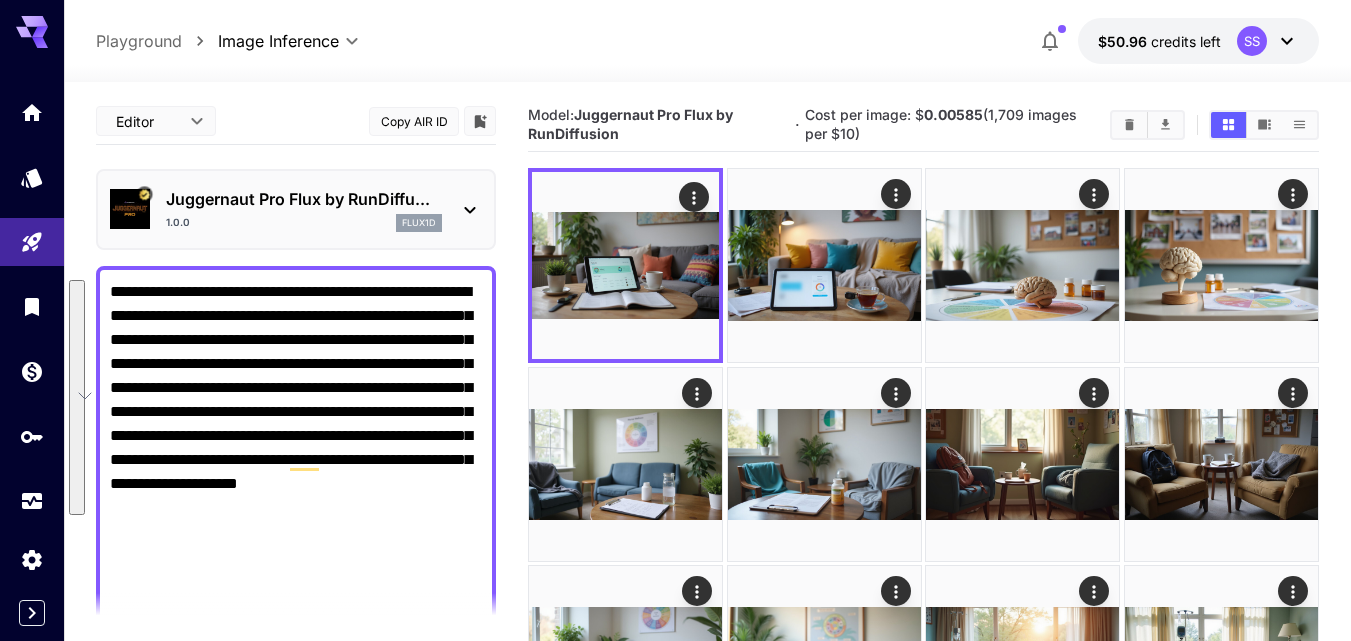 paste 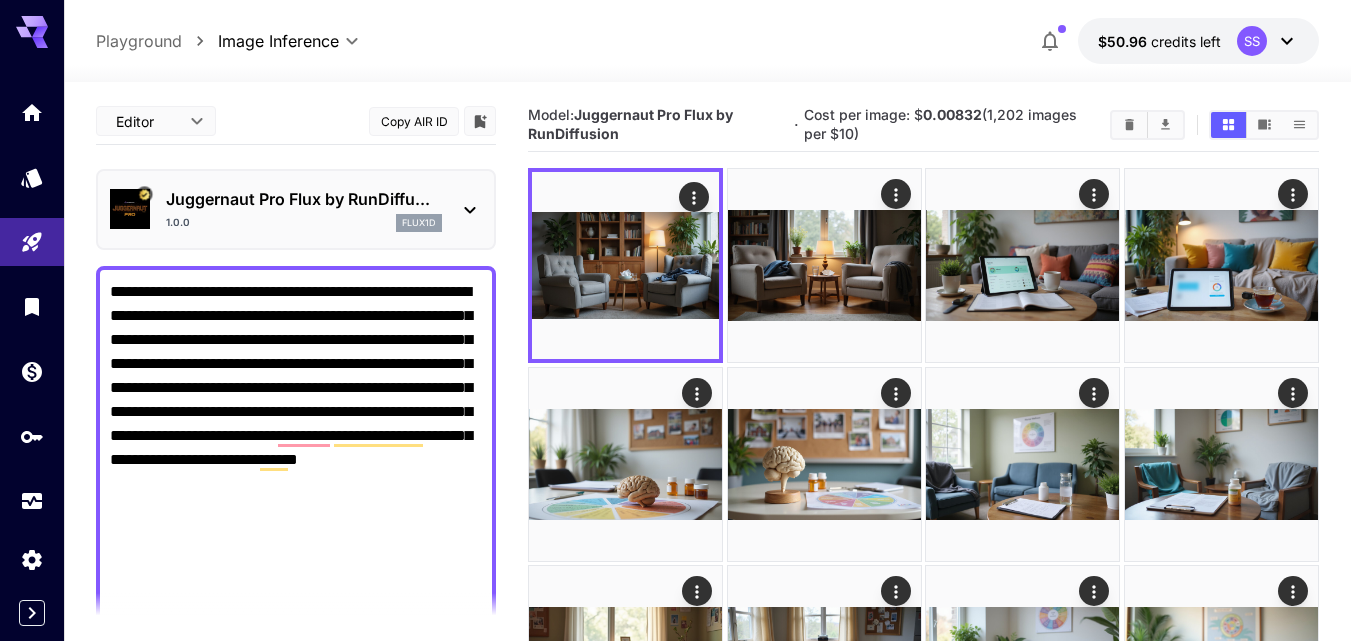 click on "**********" at bounding box center [296, 520] 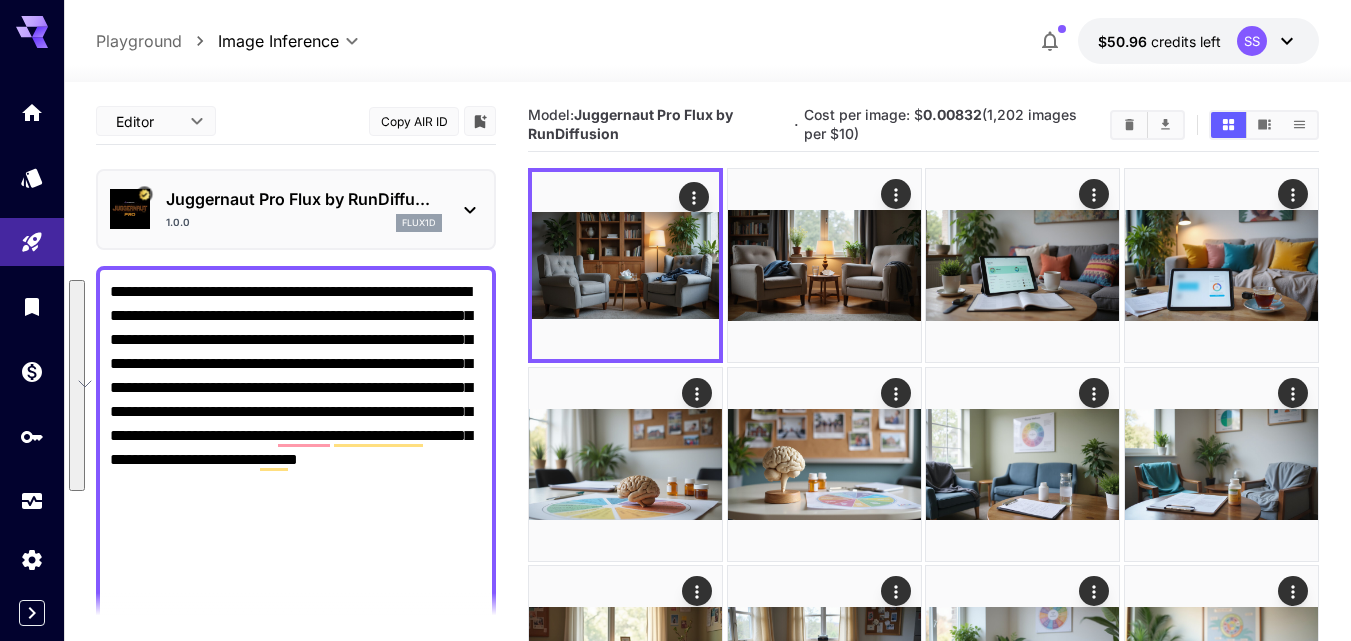 paste on "**********" 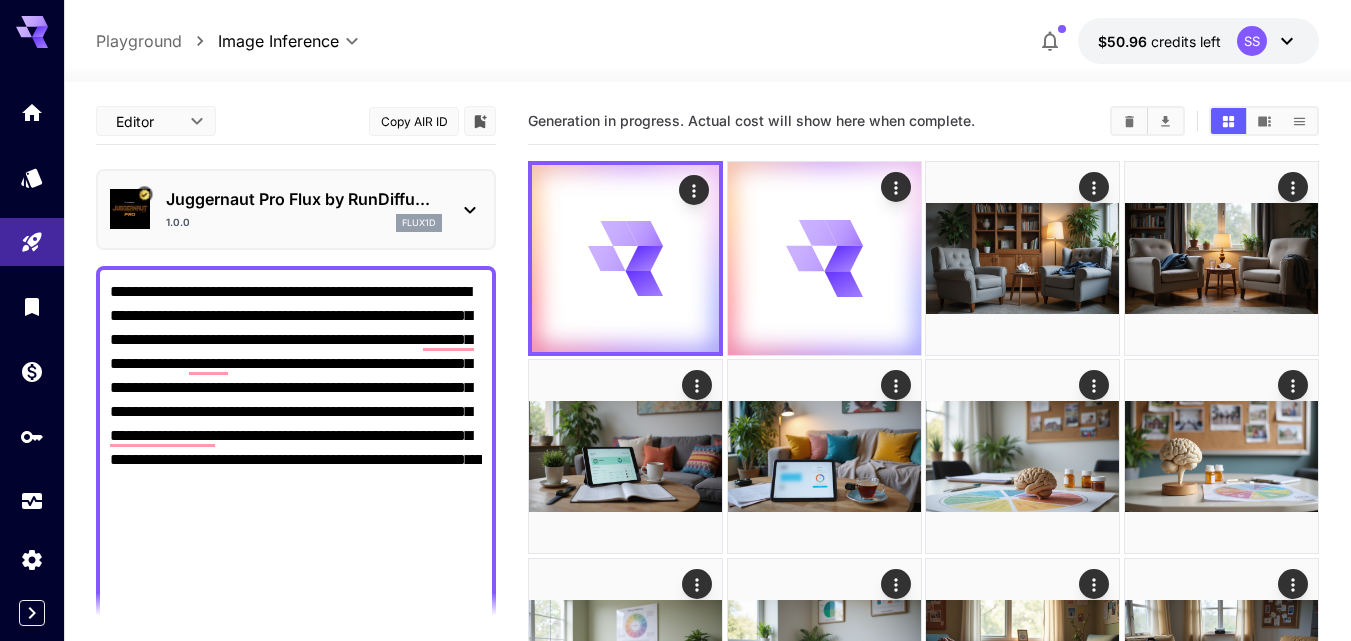 type on "**********" 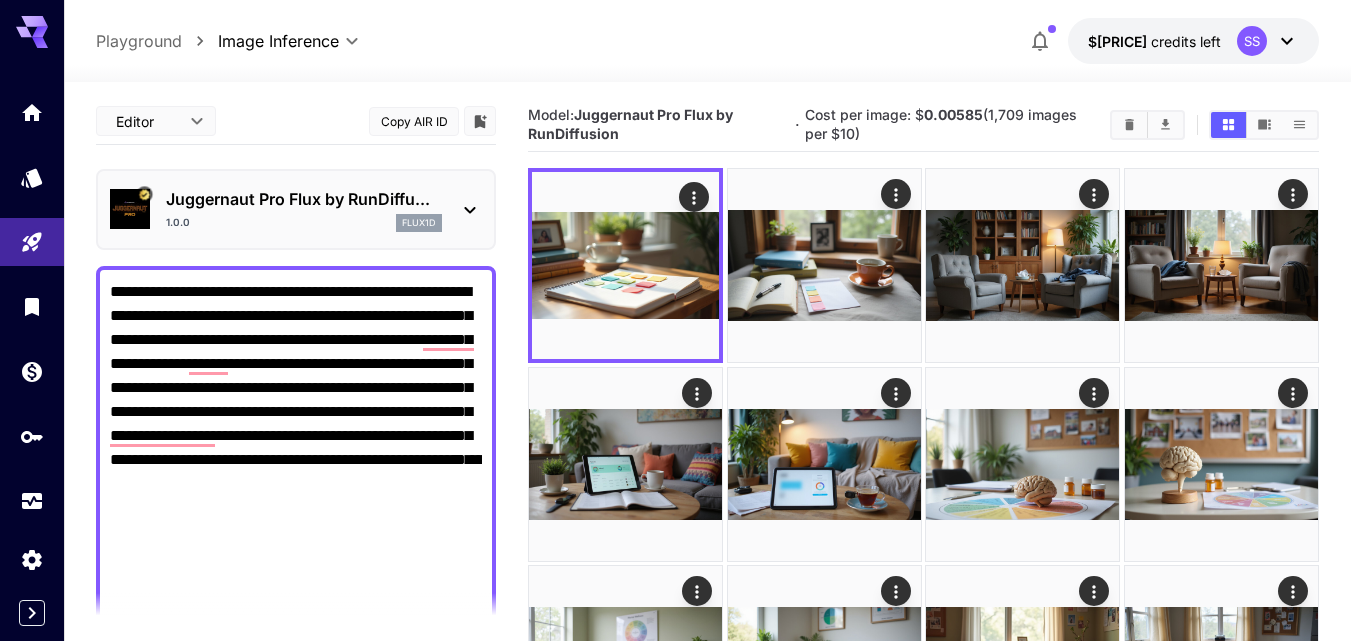 scroll, scrollTop: 0, scrollLeft: 0, axis: both 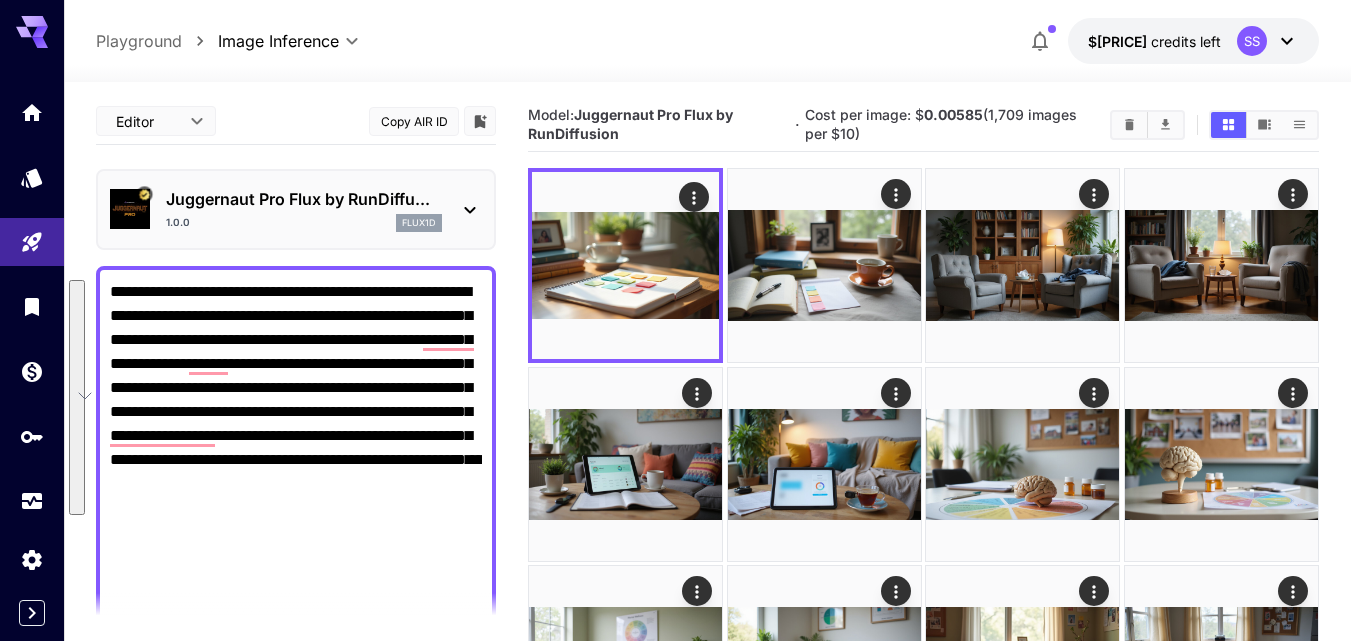 paste on "******" 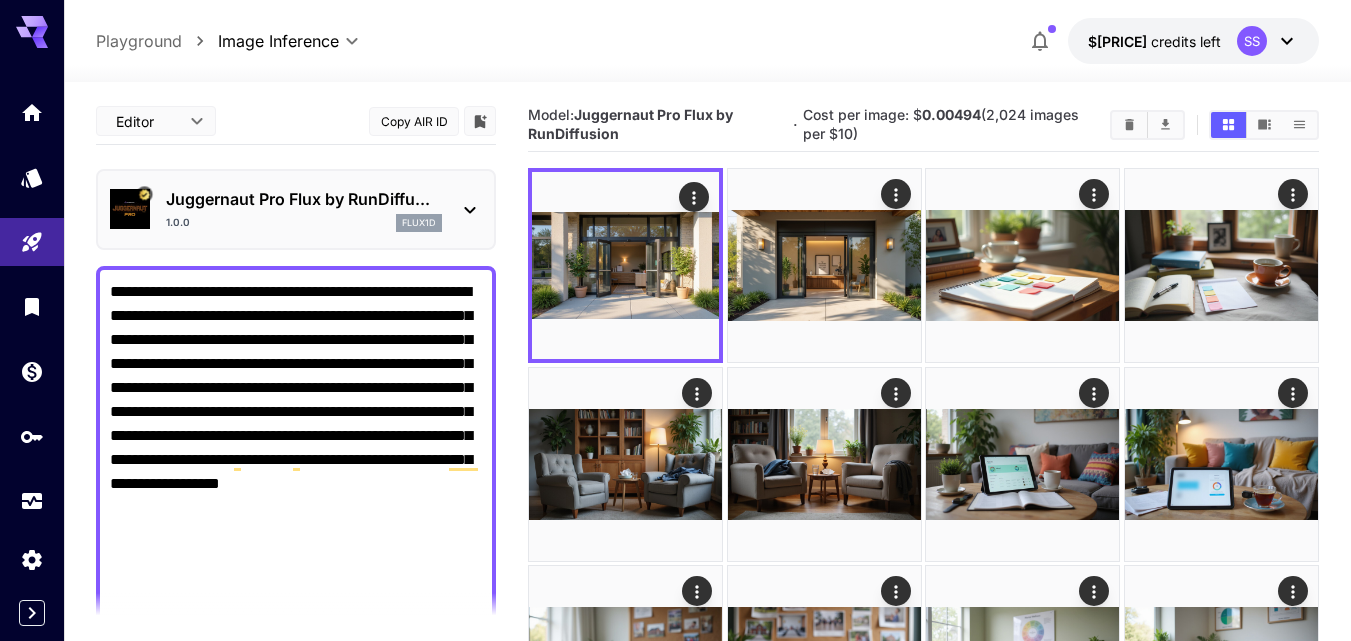 click on "**********" at bounding box center [296, 556] 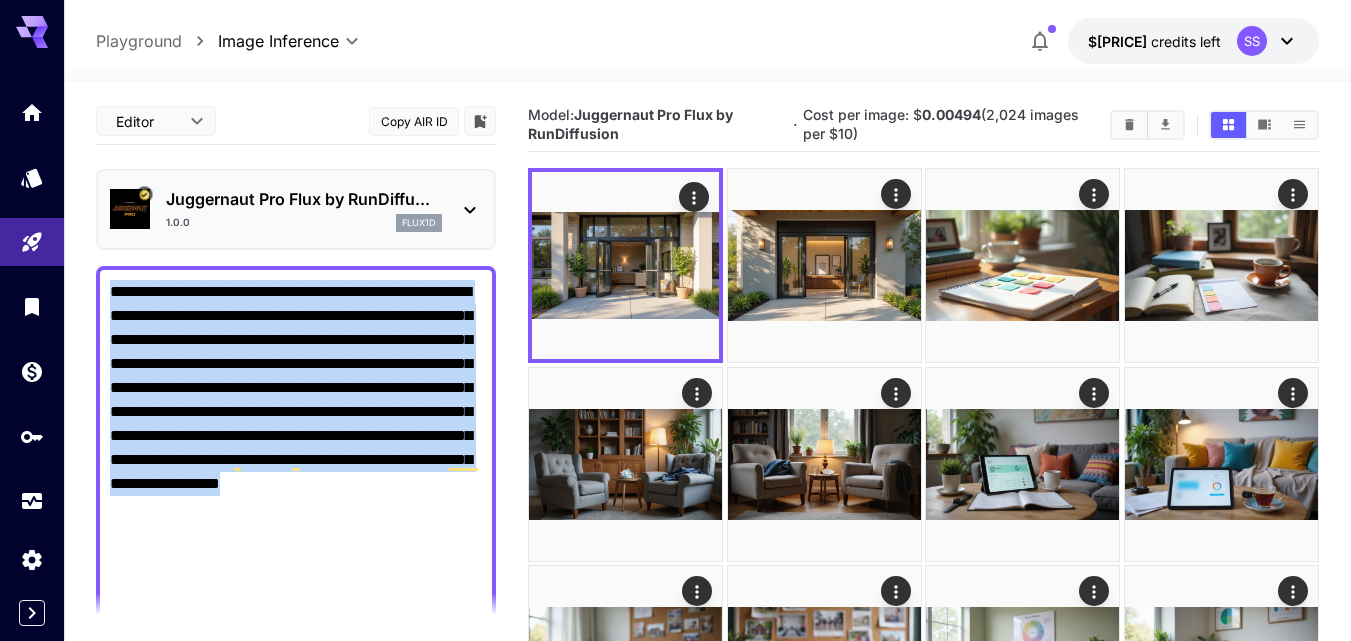 click on "**********" at bounding box center (296, 556) 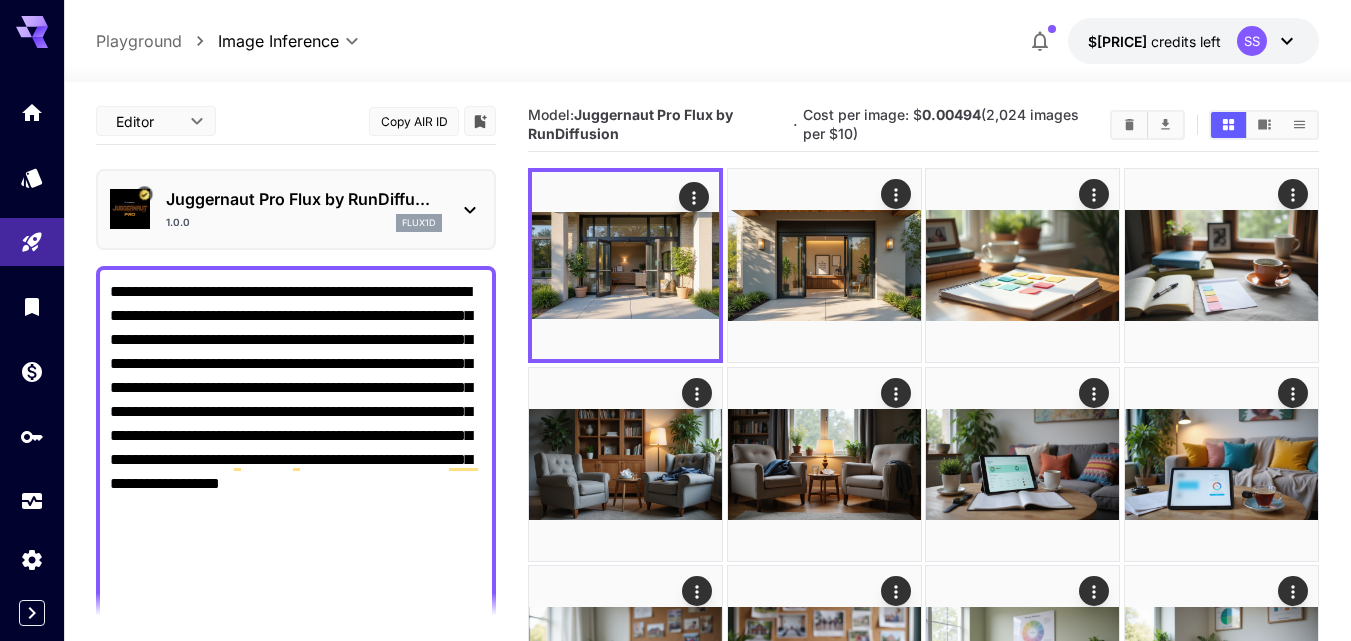 drag, startPoint x: 485, startPoint y: 355, endPoint x: 219, endPoint y: 426, distance: 275.31256 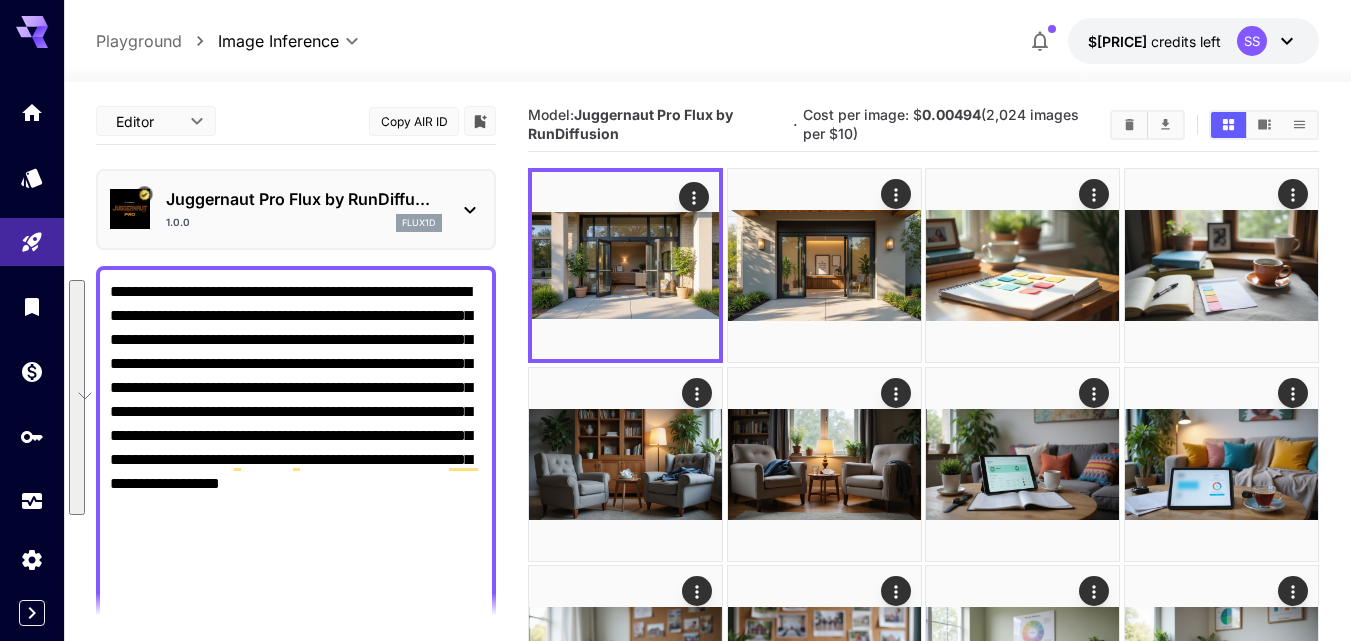 paste 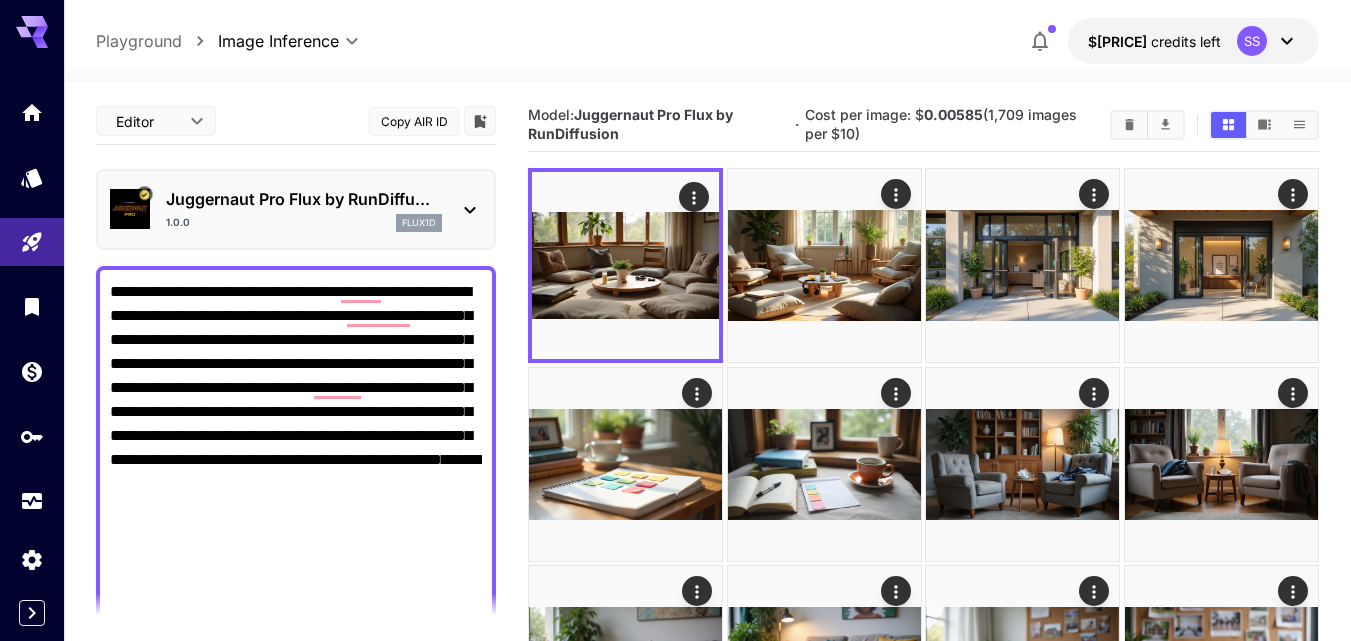 click on "**********" at bounding box center [296, 568] 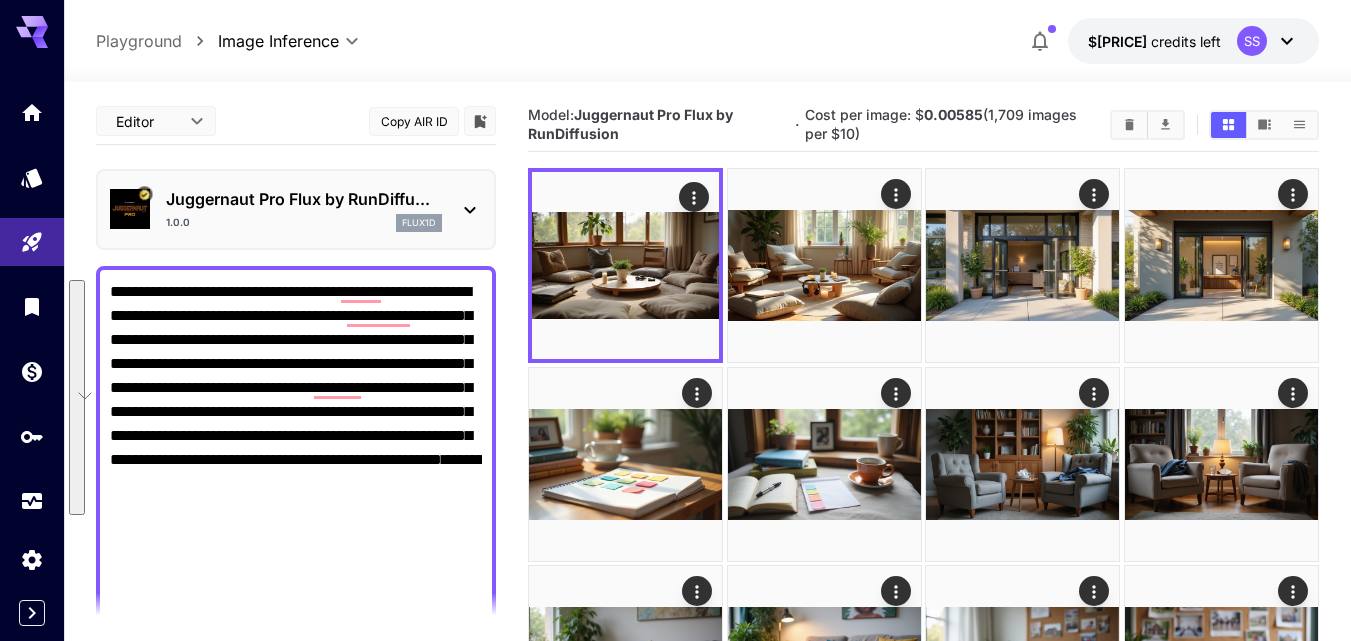 paste on "**********" 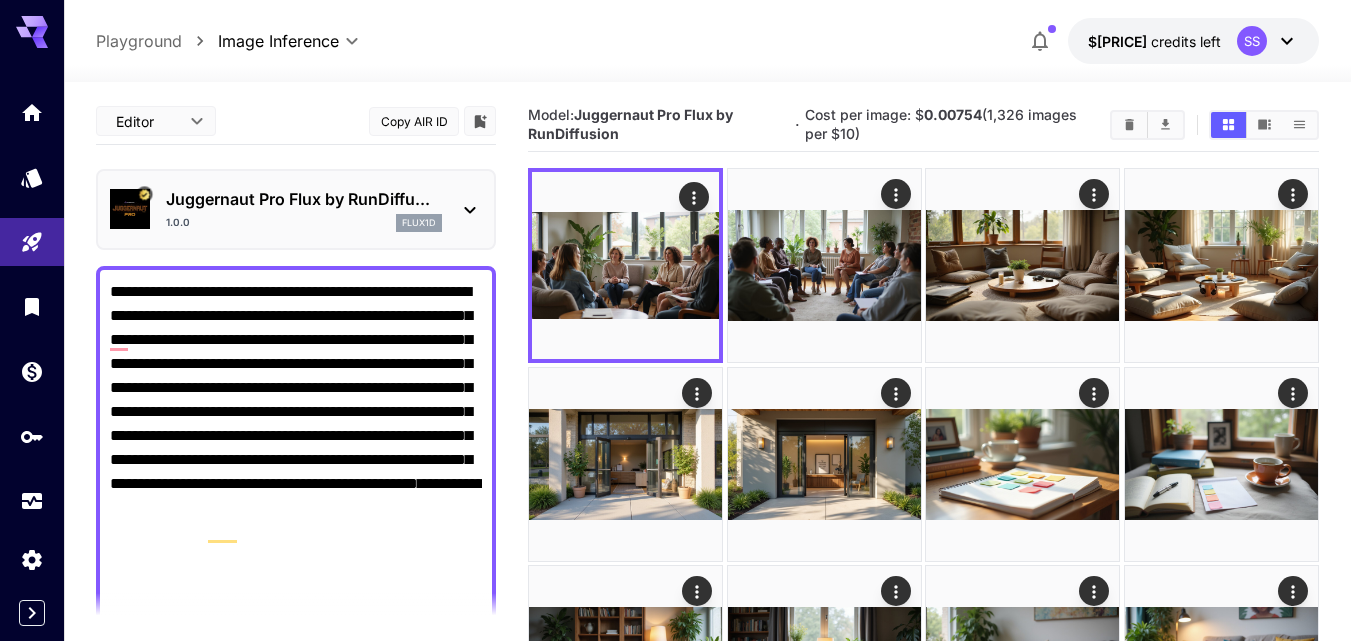 click on "**********" at bounding box center [296, 592] 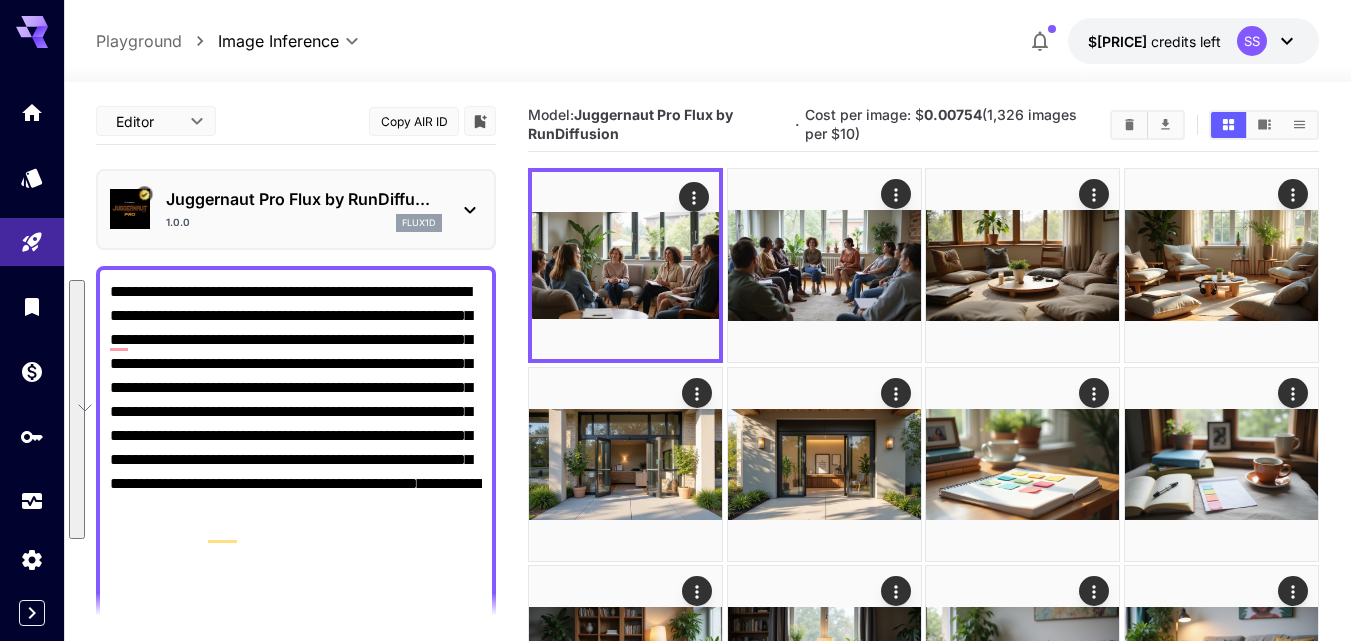 paste 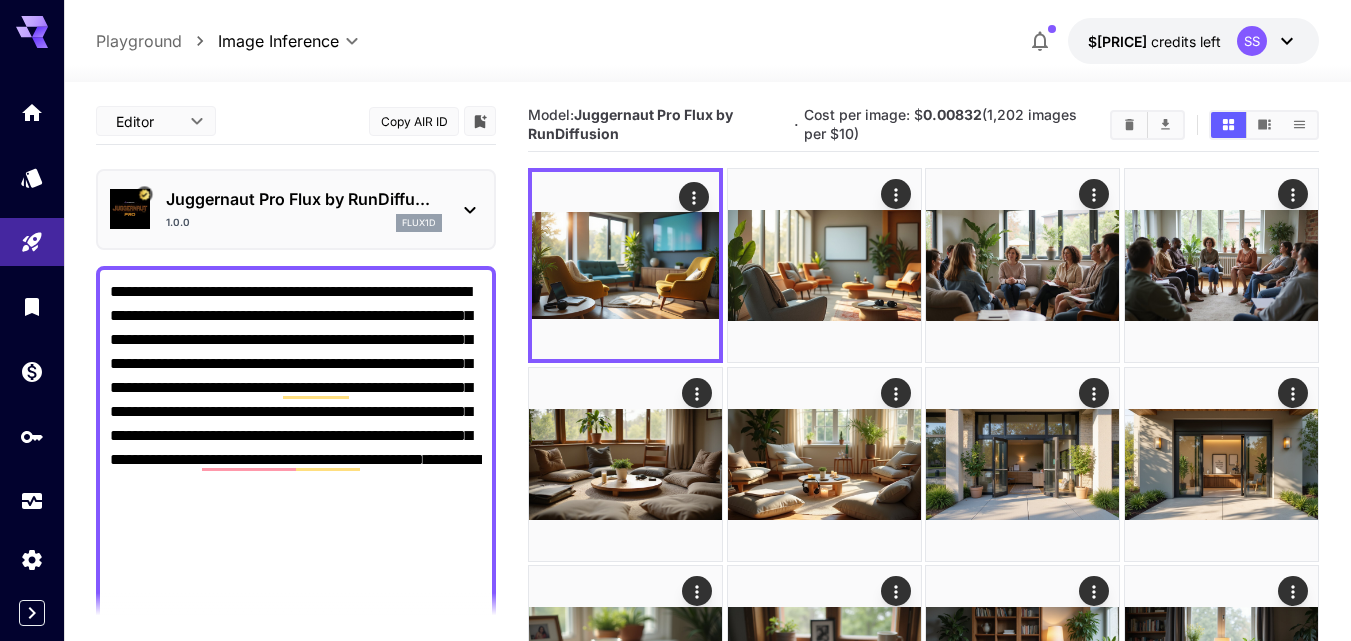 click on "**********" at bounding box center [296, 592] 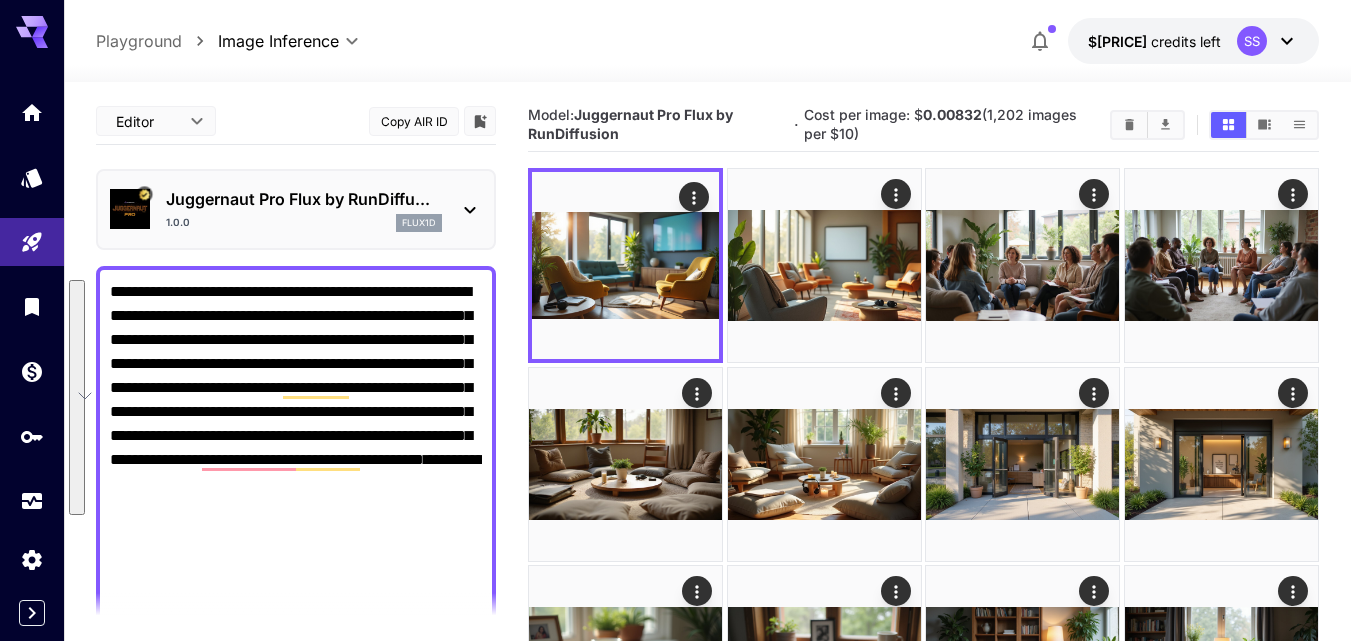 paste on "**********" 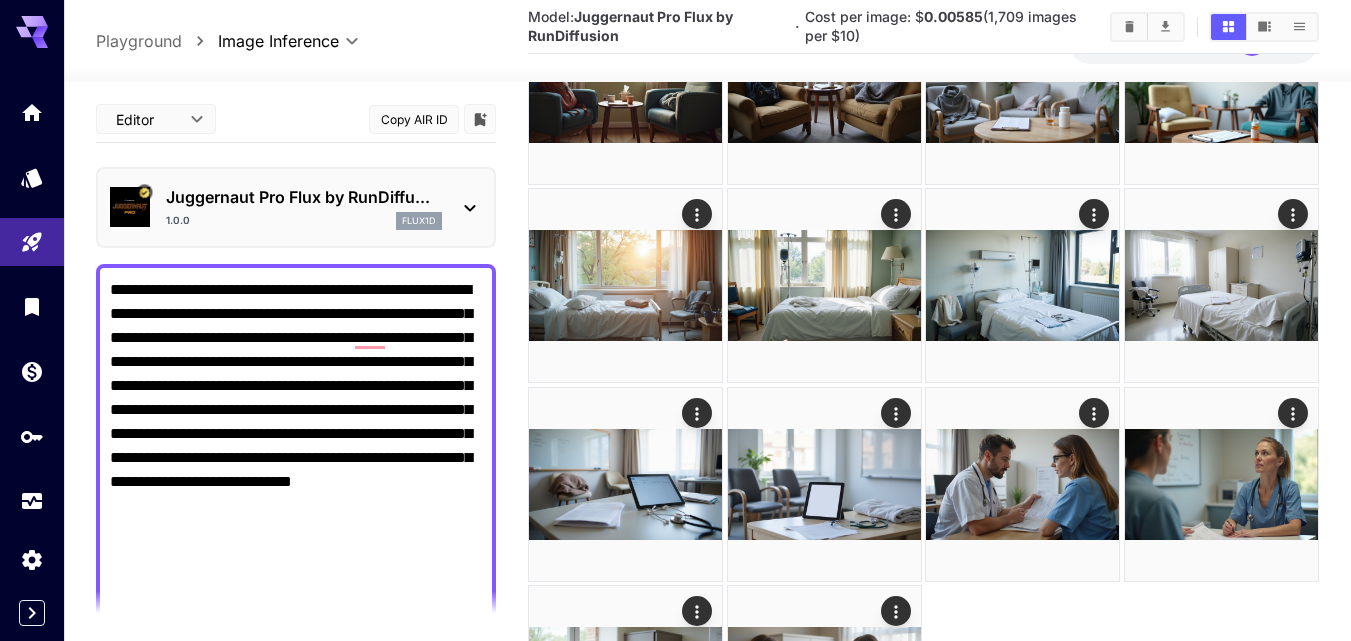 scroll, scrollTop: 1170, scrollLeft: 0, axis: vertical 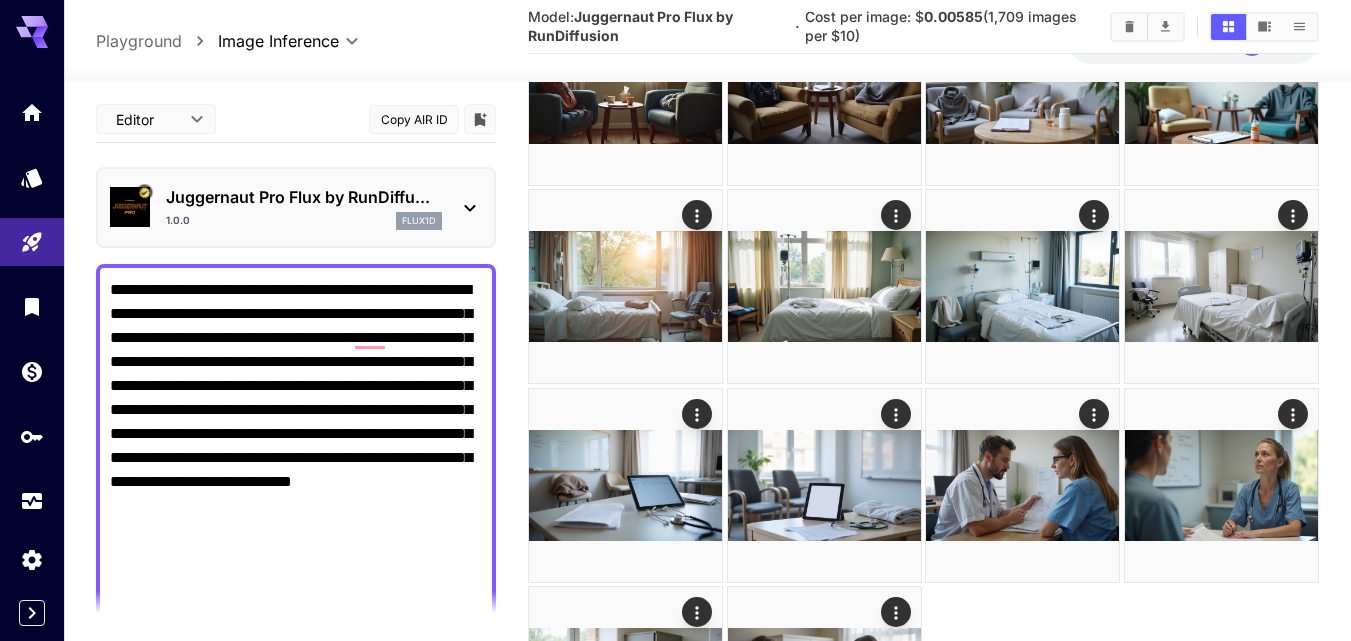 click on "**********" at bounding box center [296, 602] 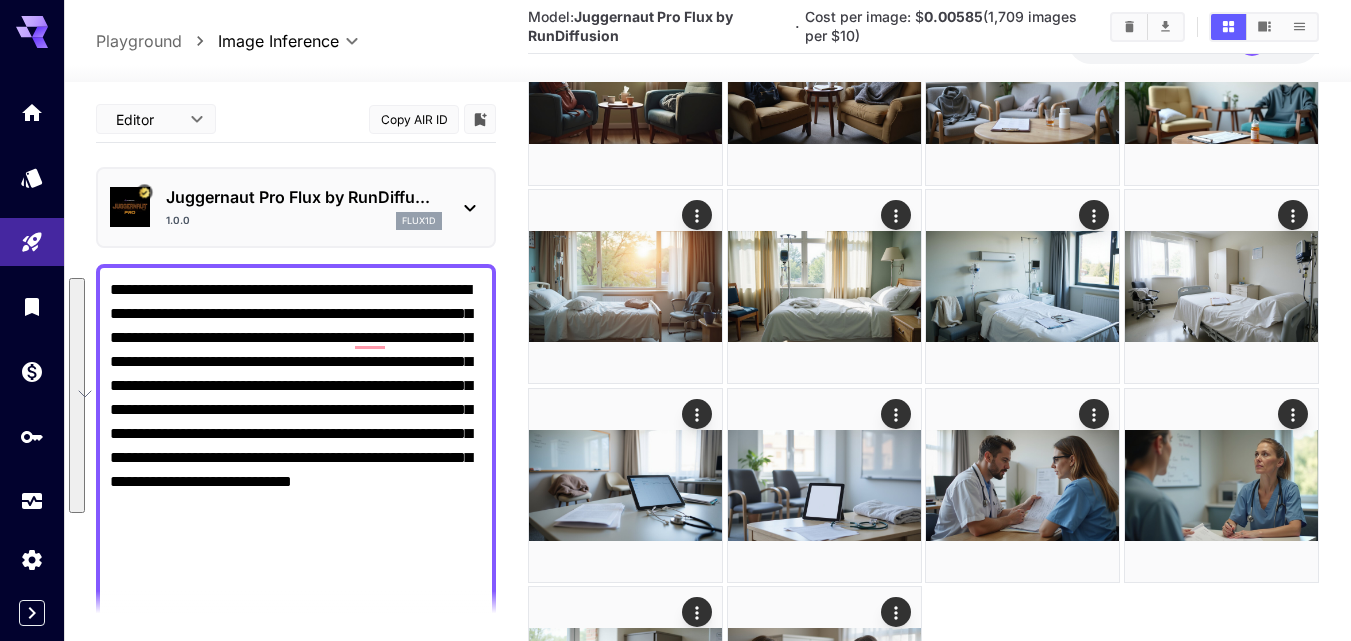 paste 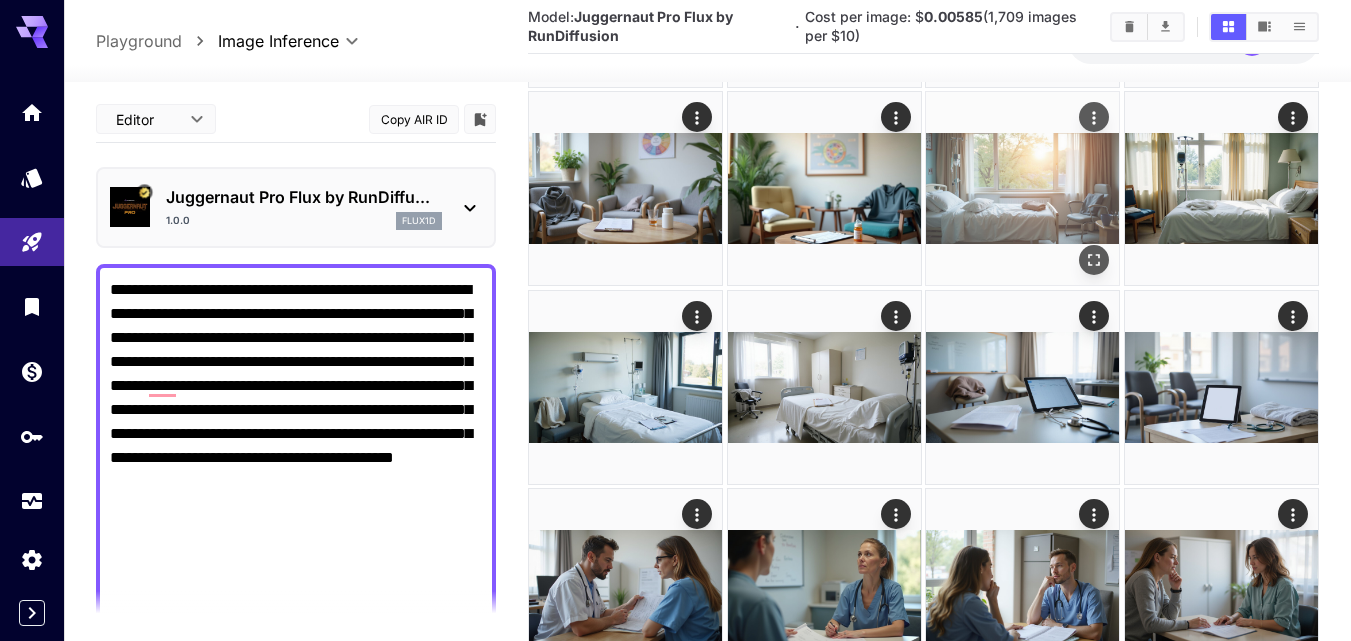 scroll, scrollTop: 1370, scrollLeft: 0, axis: vertical 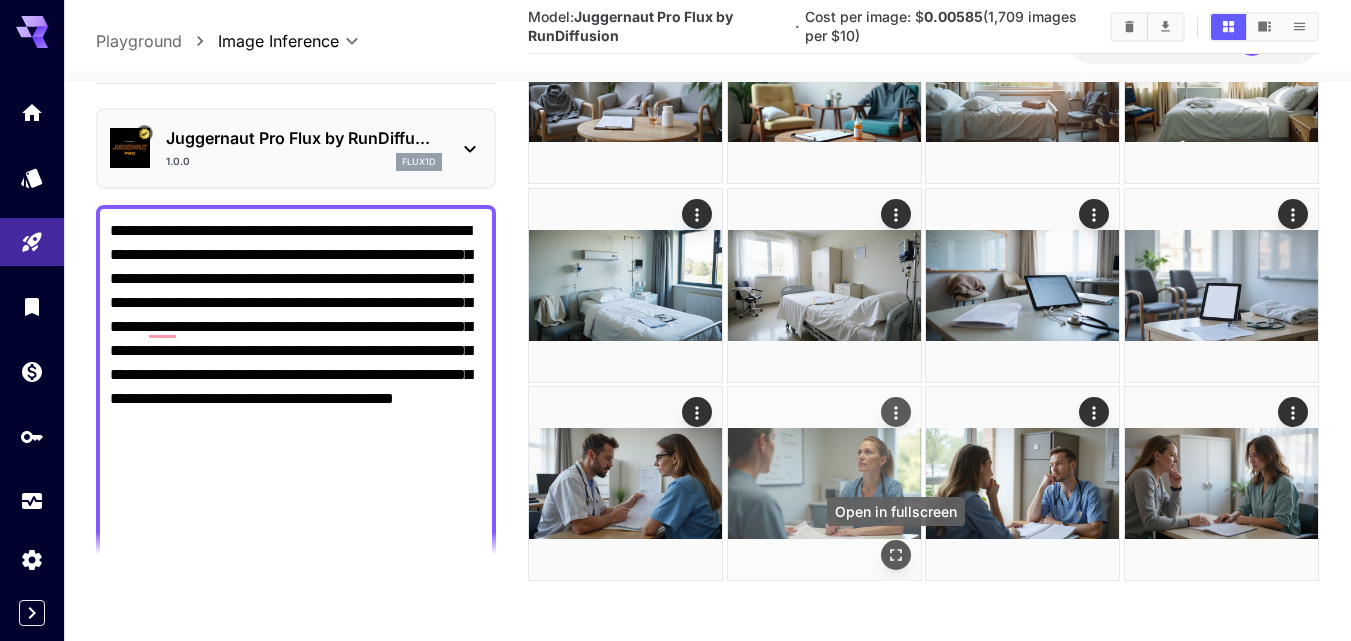 click 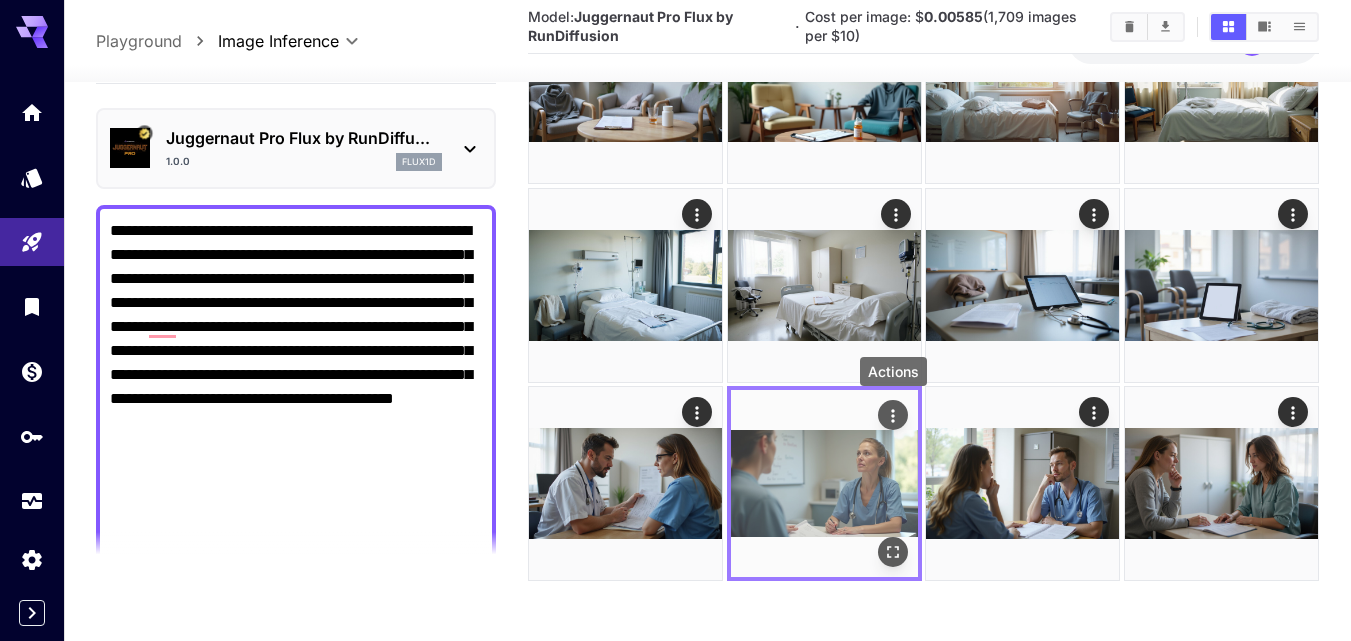 click 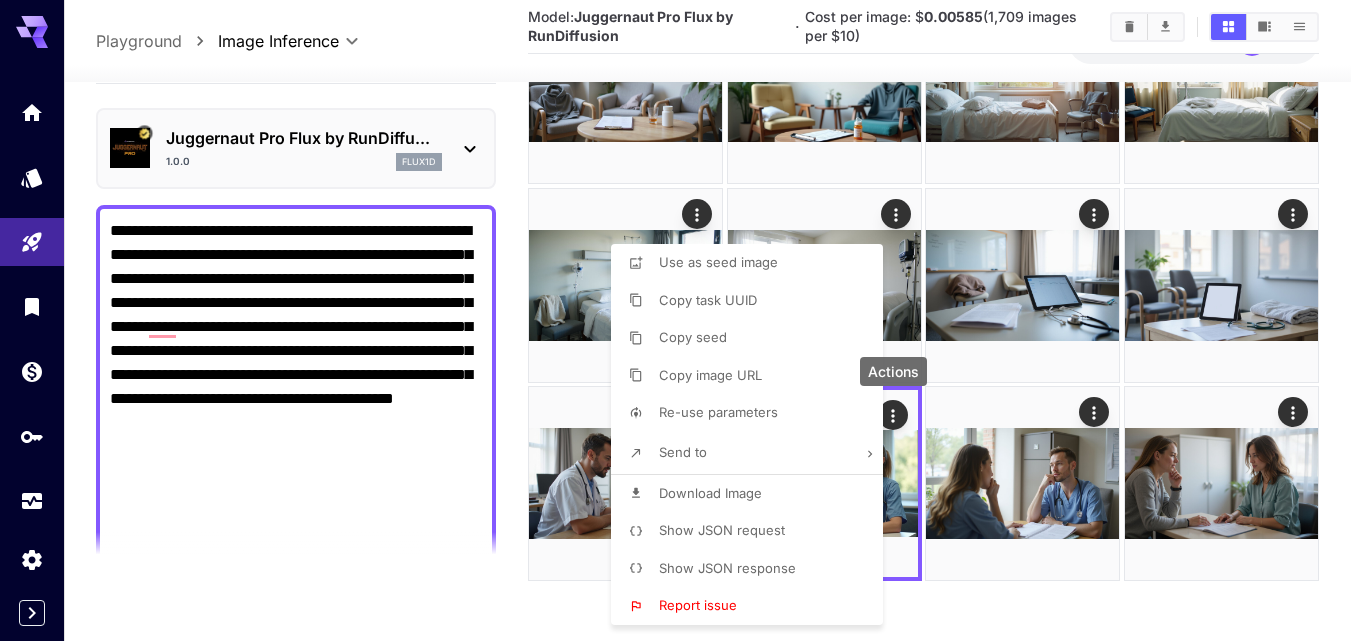click on "Download Image" at bounding box center (753, 494) 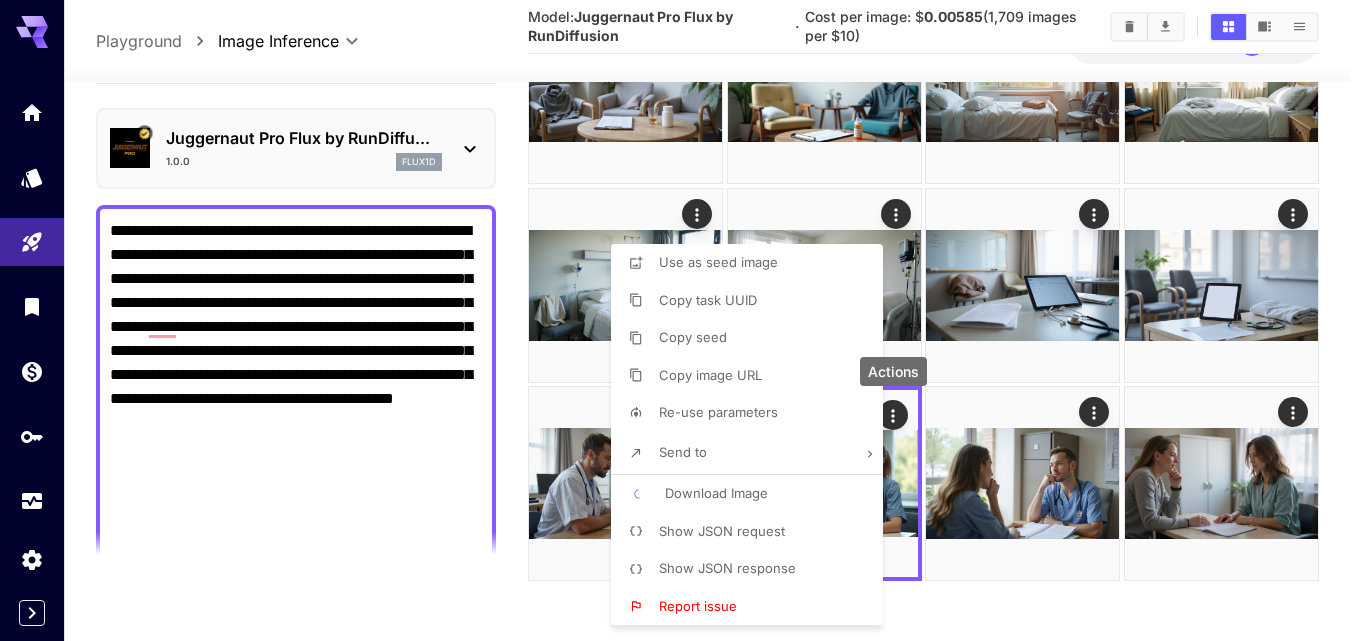 click at bounding box center (683, 320) 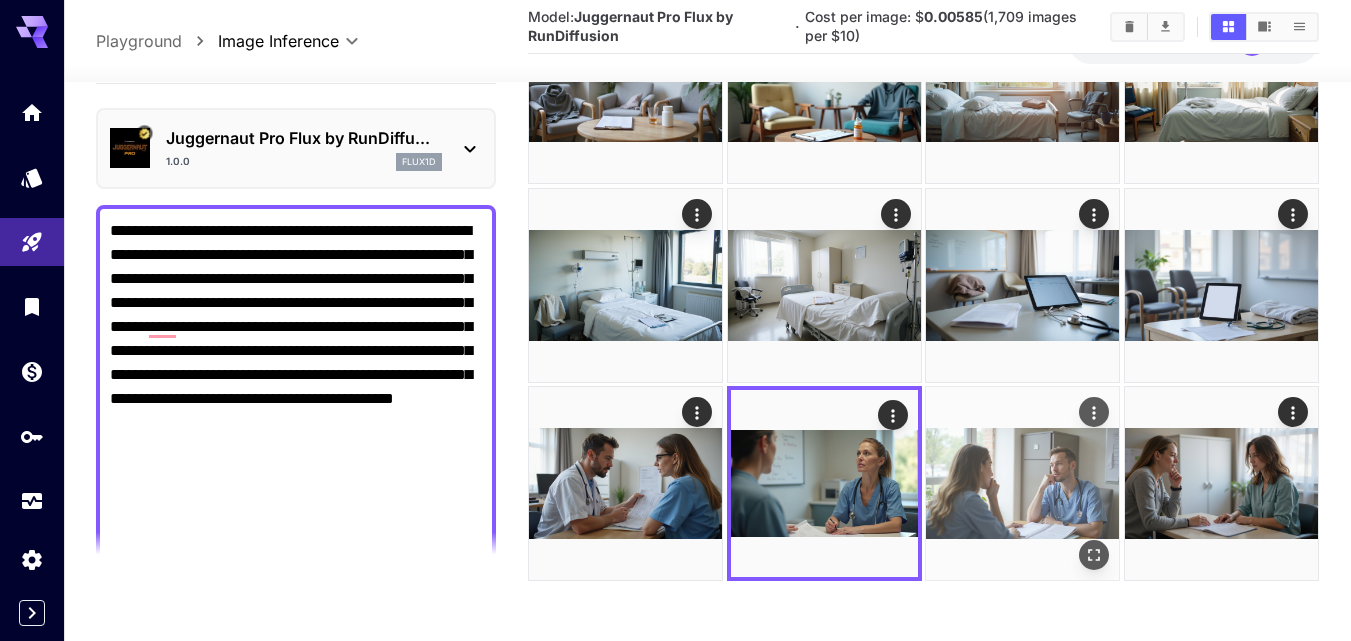 scroll, scrollTop: 1270, scrollLeft: 0, axis: vertical 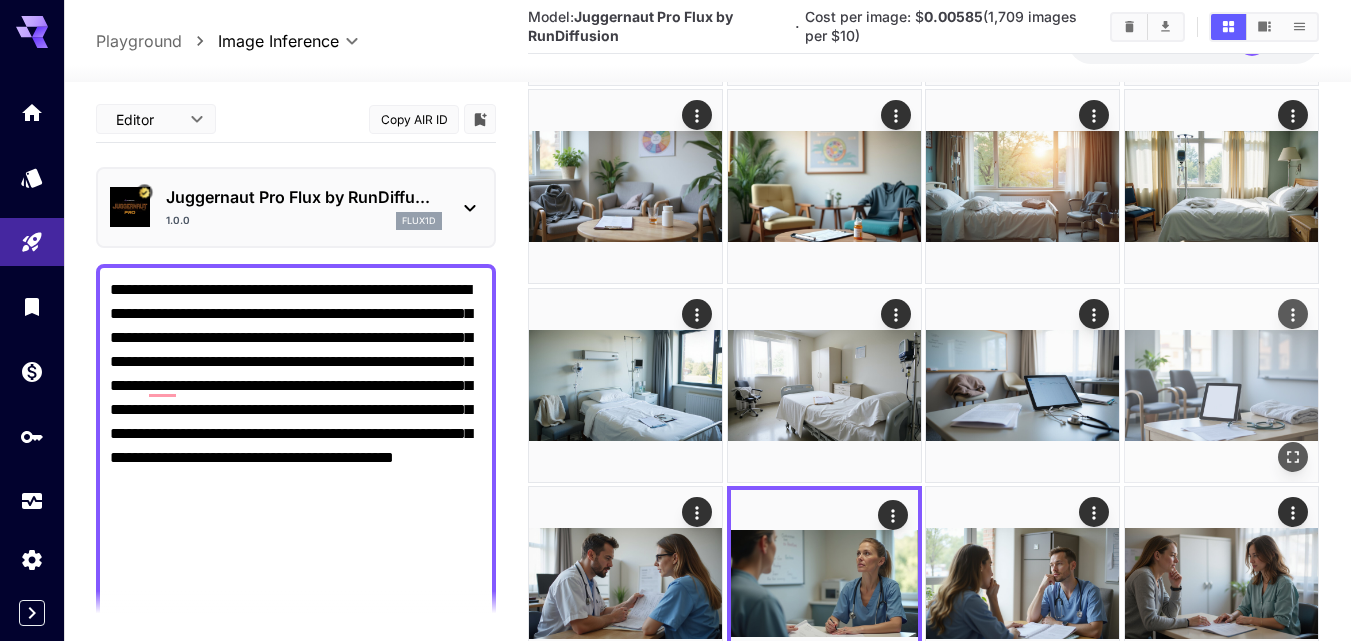 click 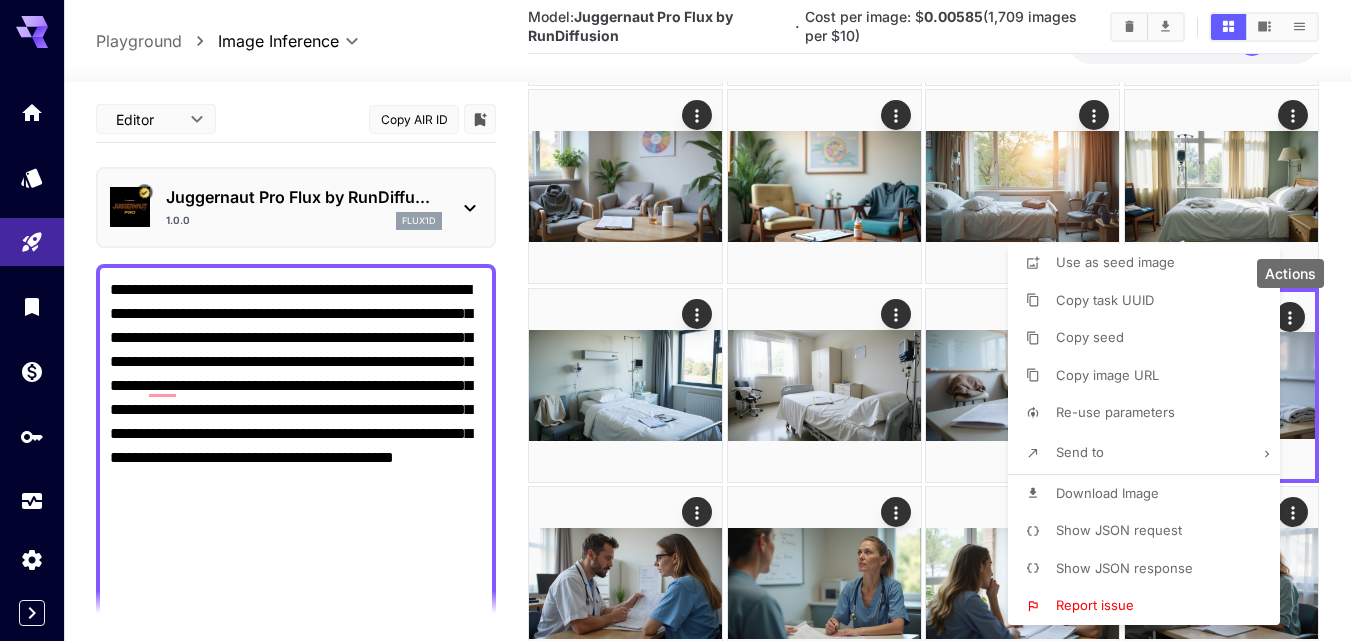 click on "Download Image" at bounding box center (1150, 494) 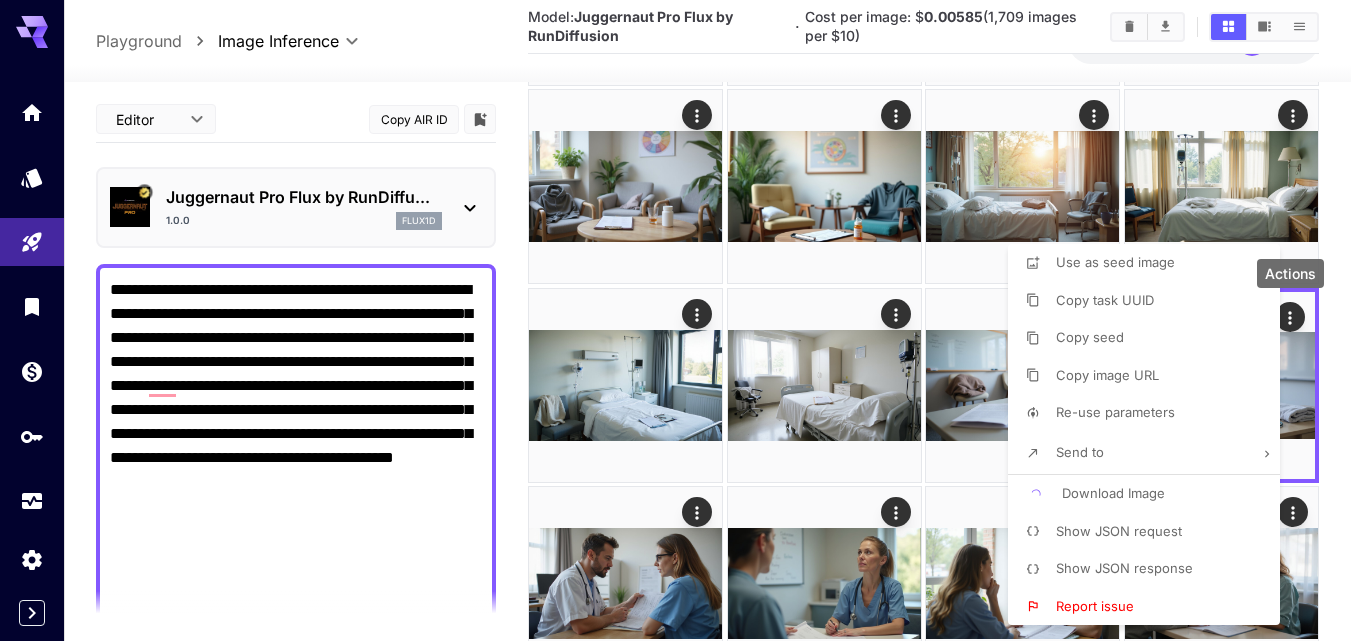 click at bounding box center [683, 320] 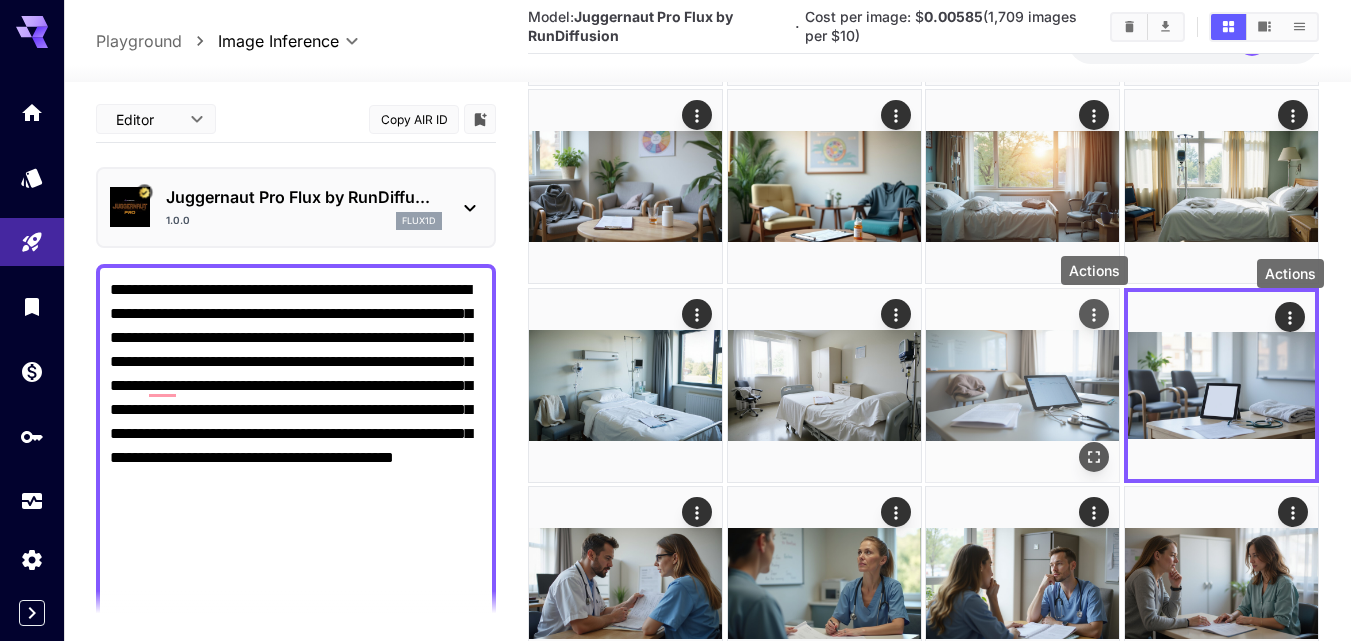 click 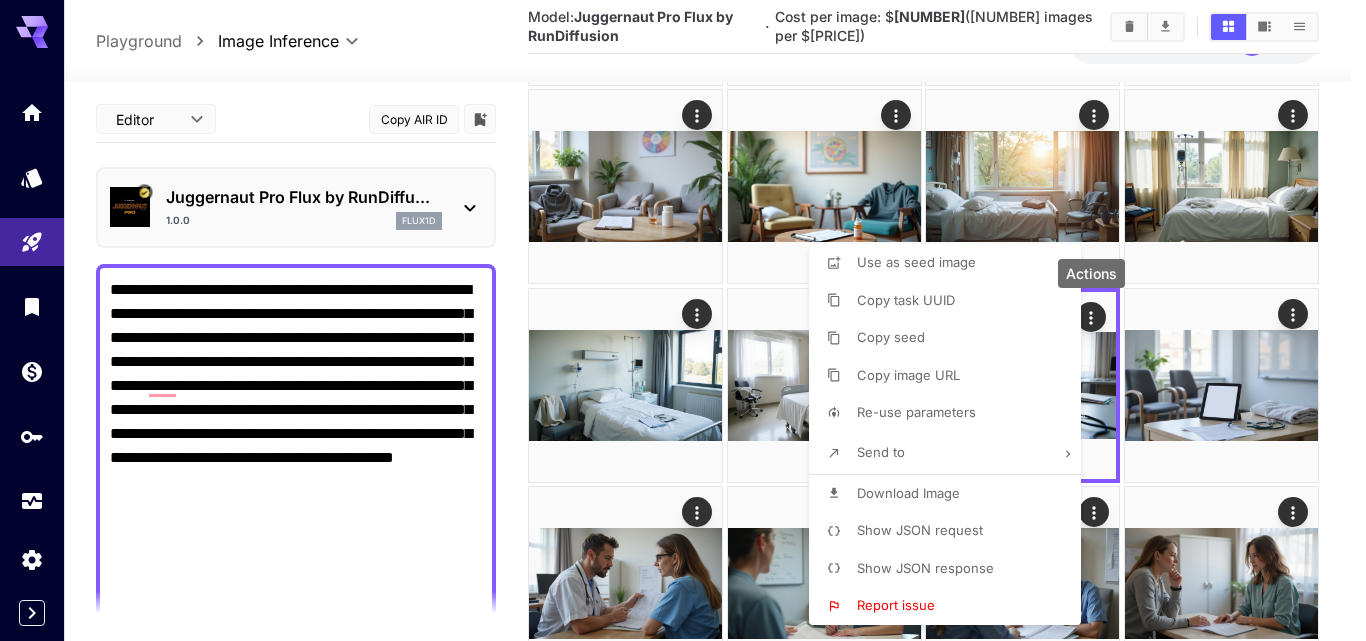 click on "Download Image" at bounding box center [951, 494] 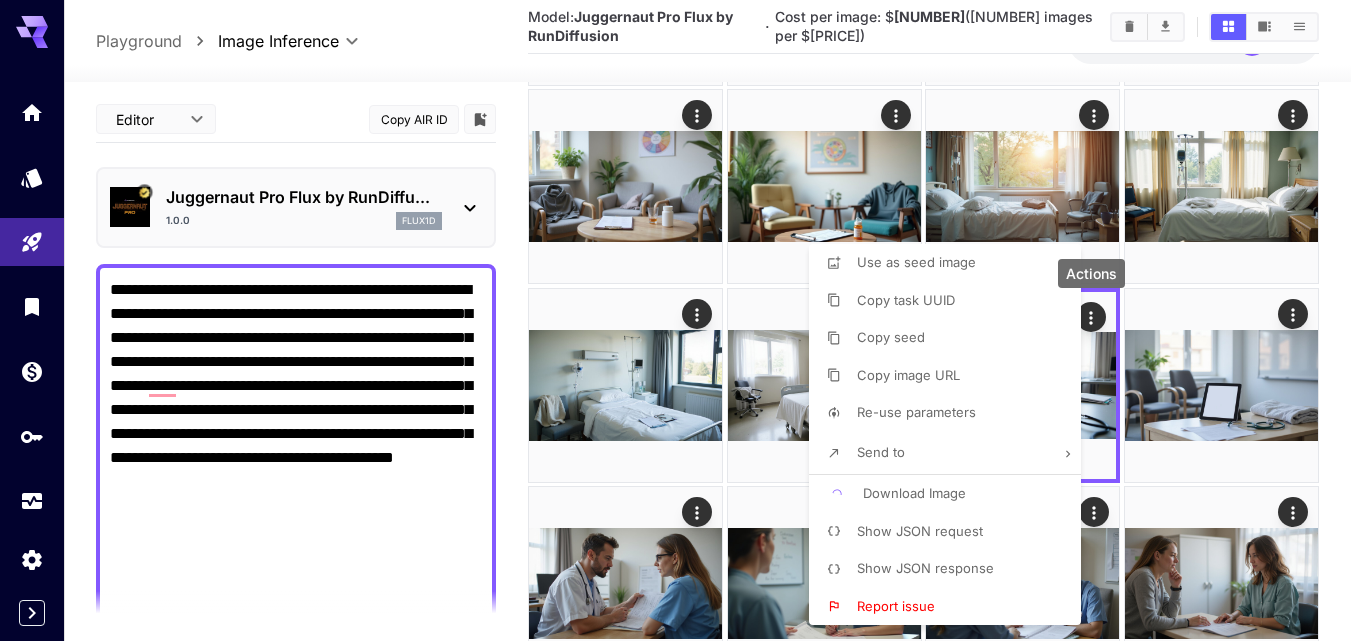 click at bounding box center (683, 320) 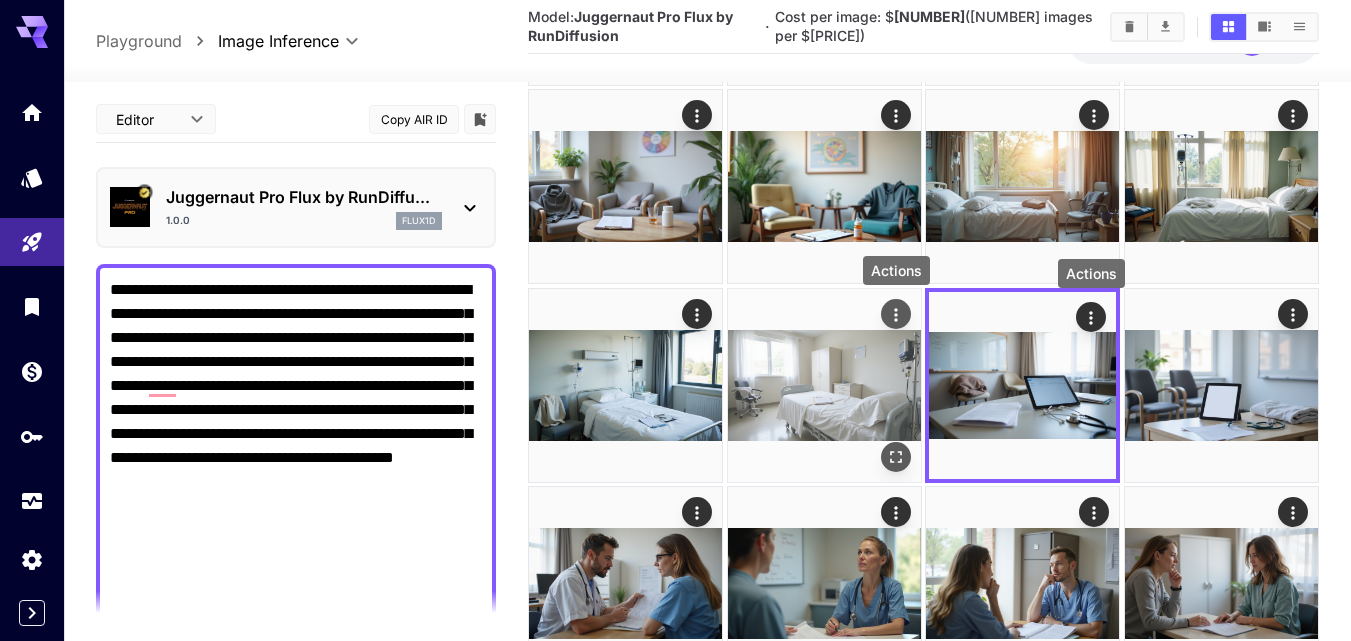 click 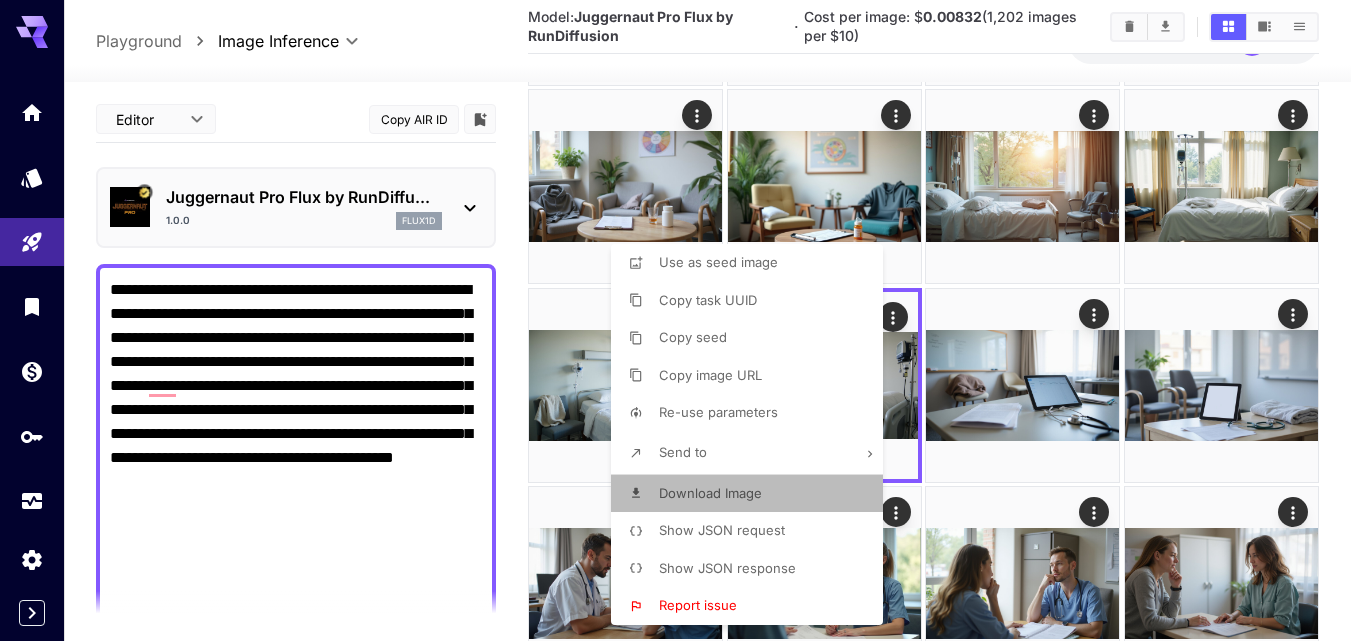 click on "Download Image" at bounding box center (753, 494) 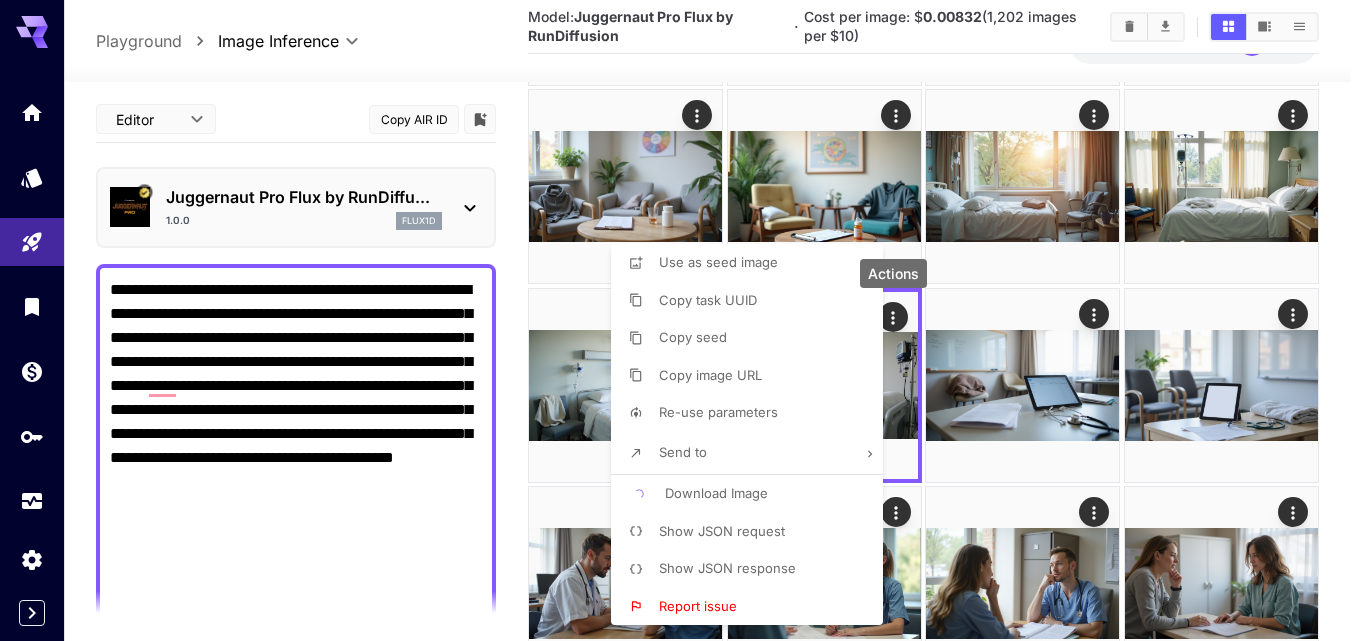 click at bounding box center [683, 320] 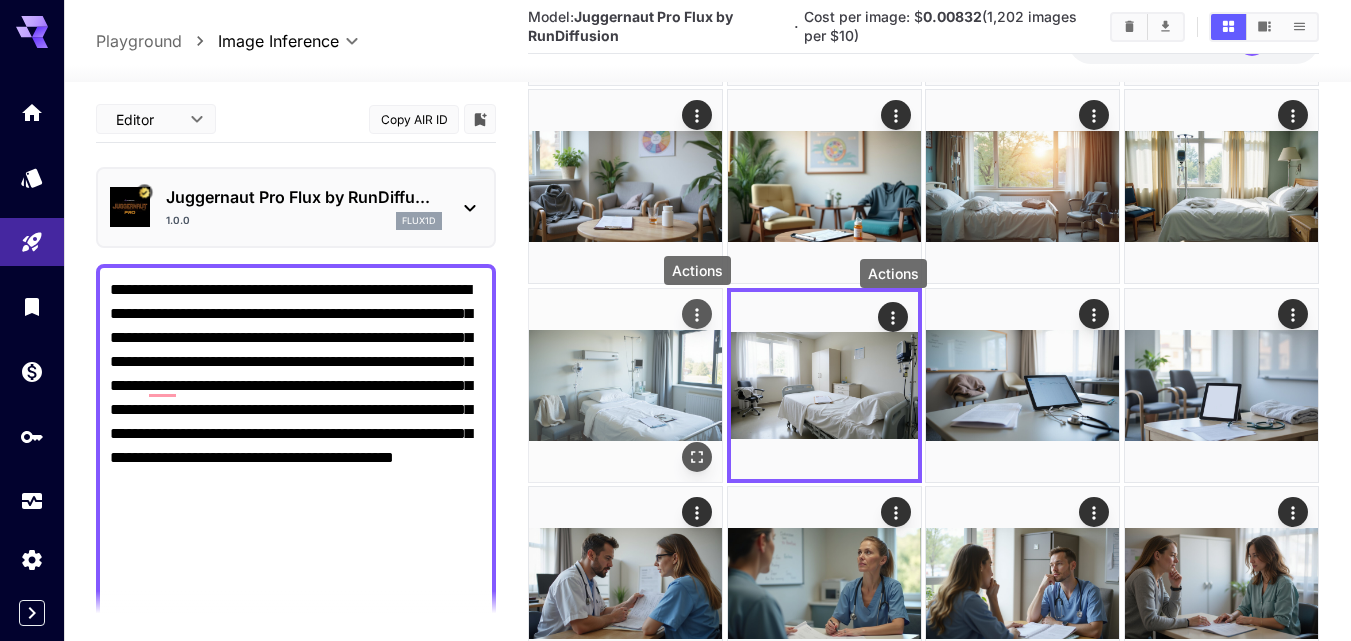 click 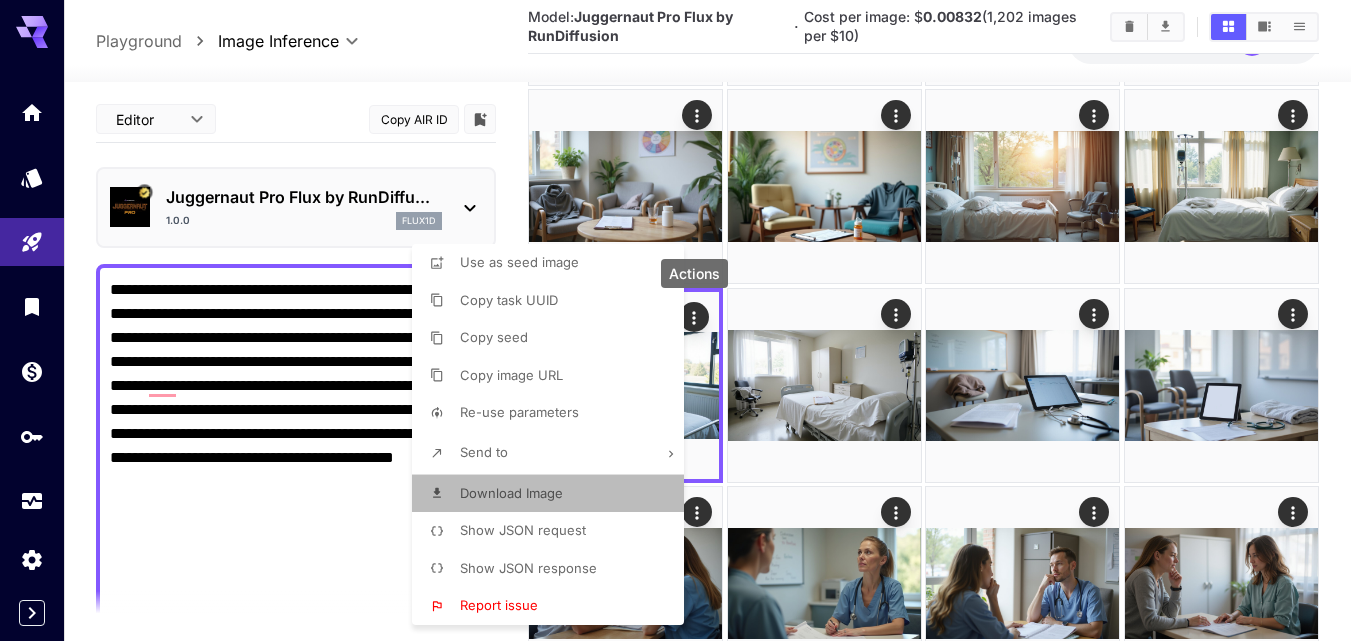 click on "Download Image" at bounding box center [554, 494] 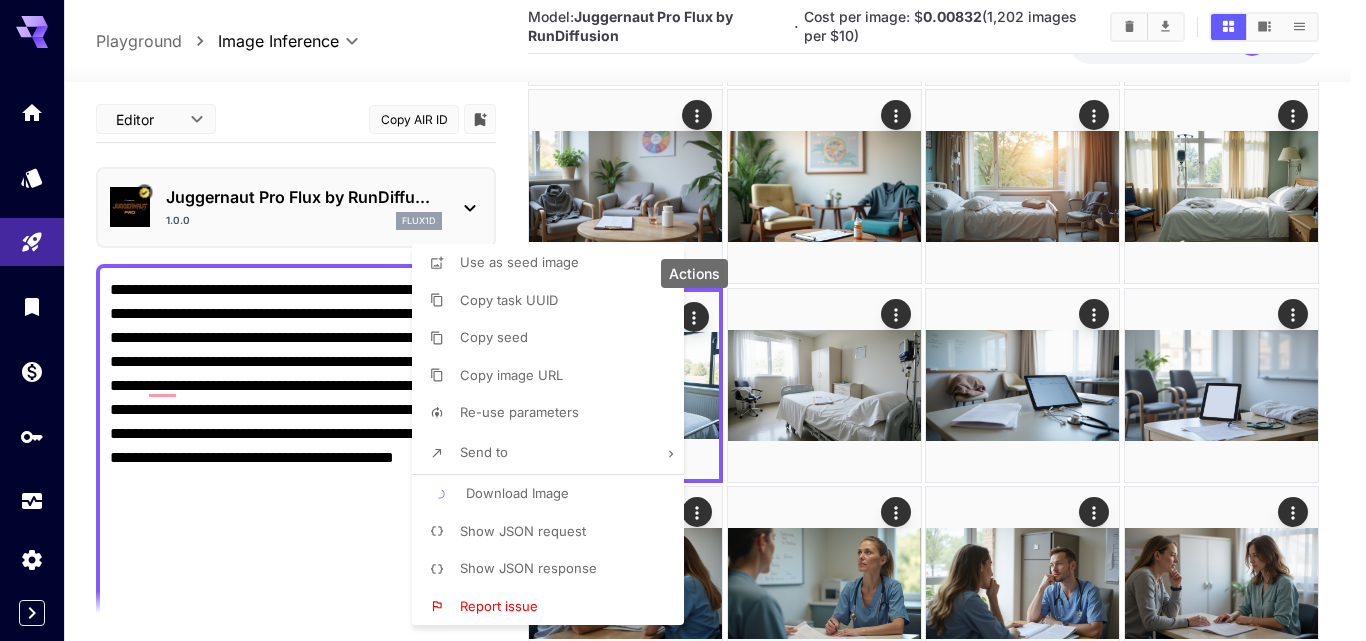 click at bounding box center (683, 320) 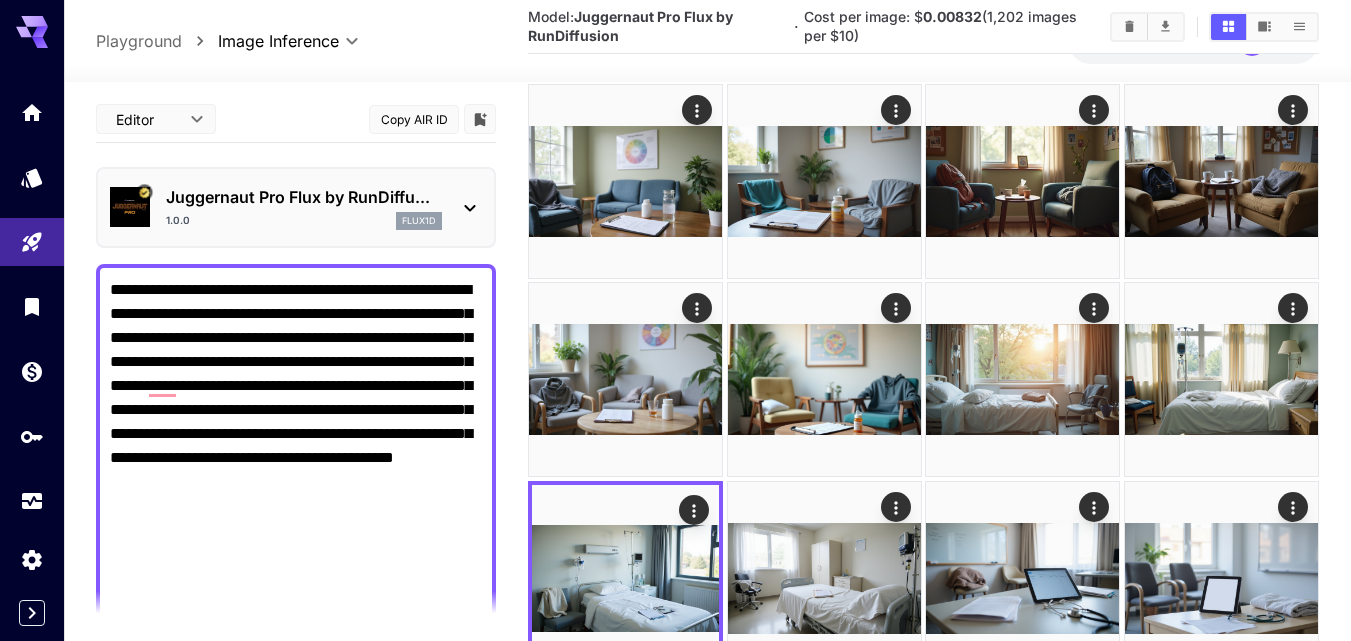 scroll, scrollTop: 1070, scrollLeft: 0, axis: vertical 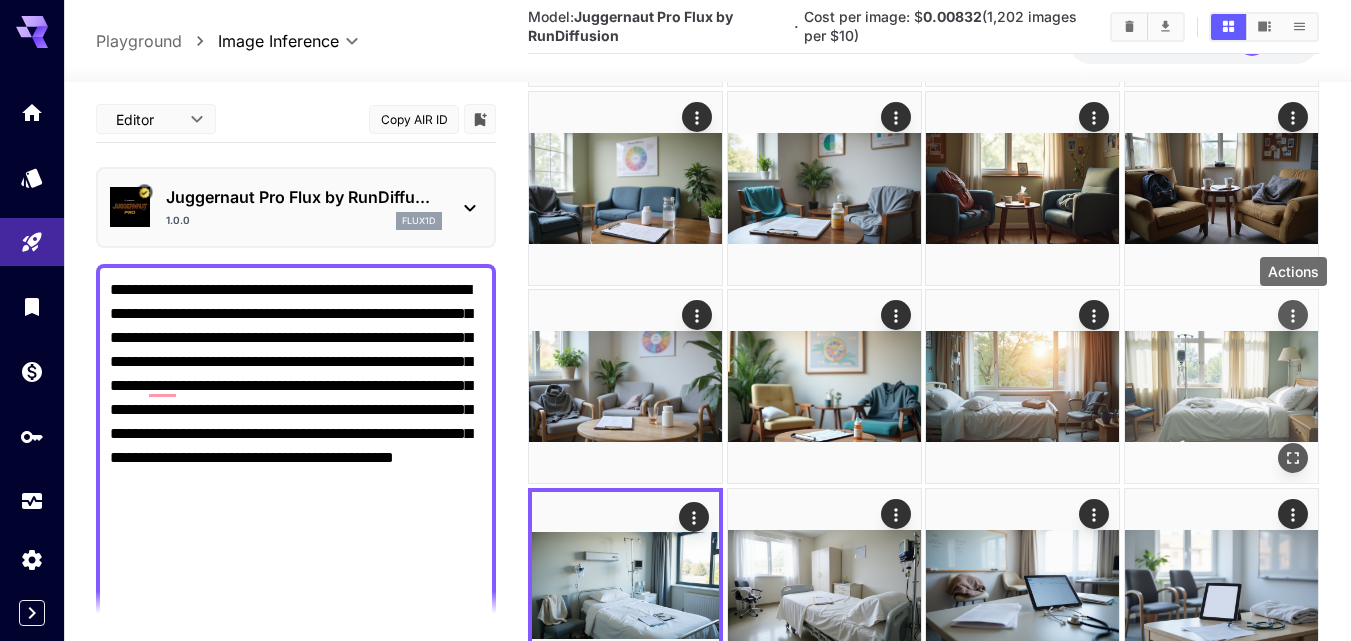 click 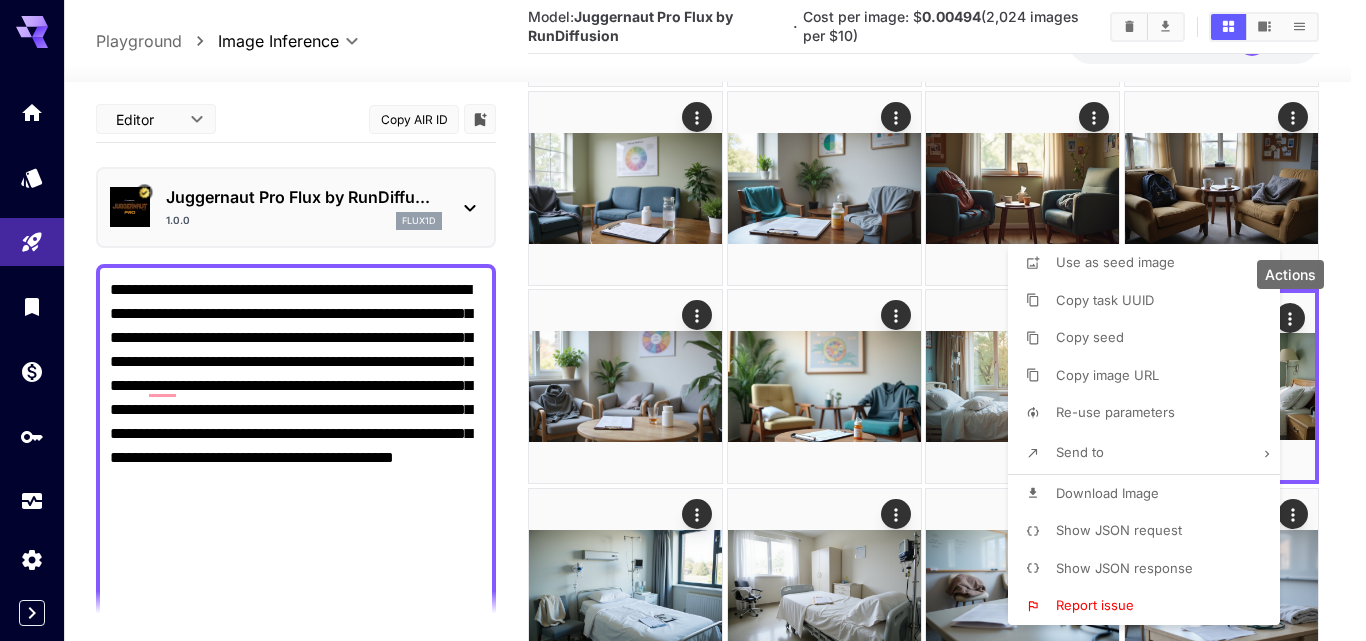 click on "Download Image" at bounding box center [1107, 493] 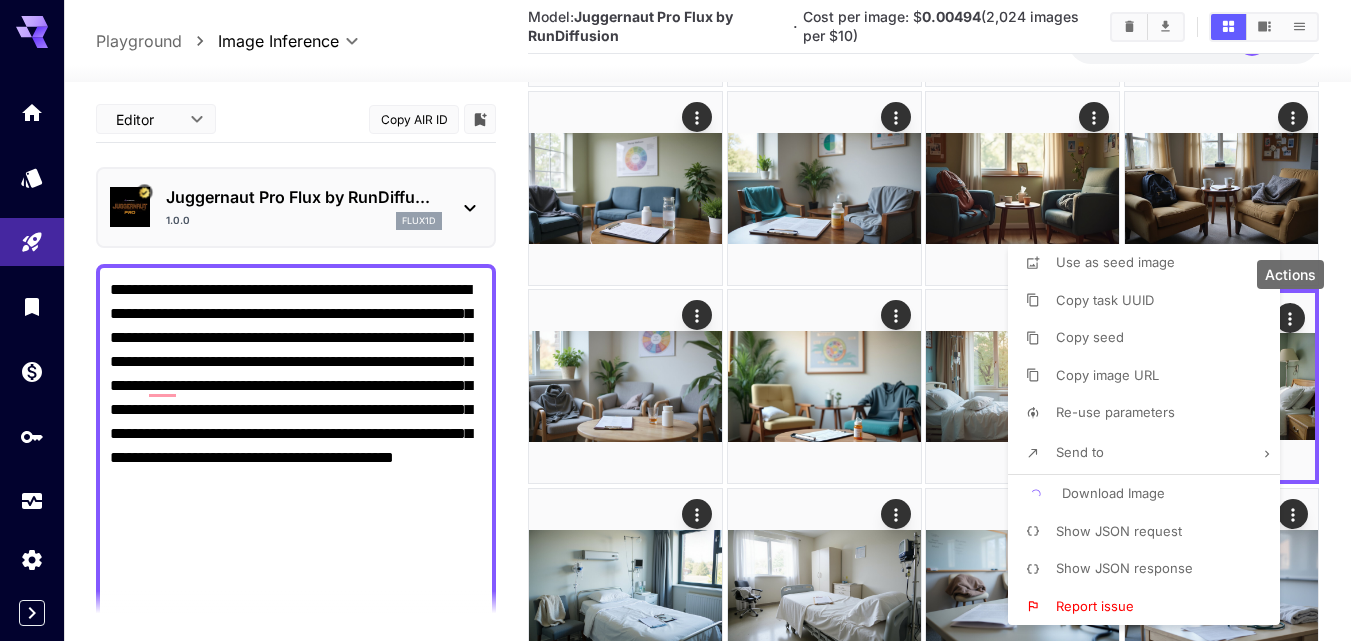 click at bounding box center [683, 320] 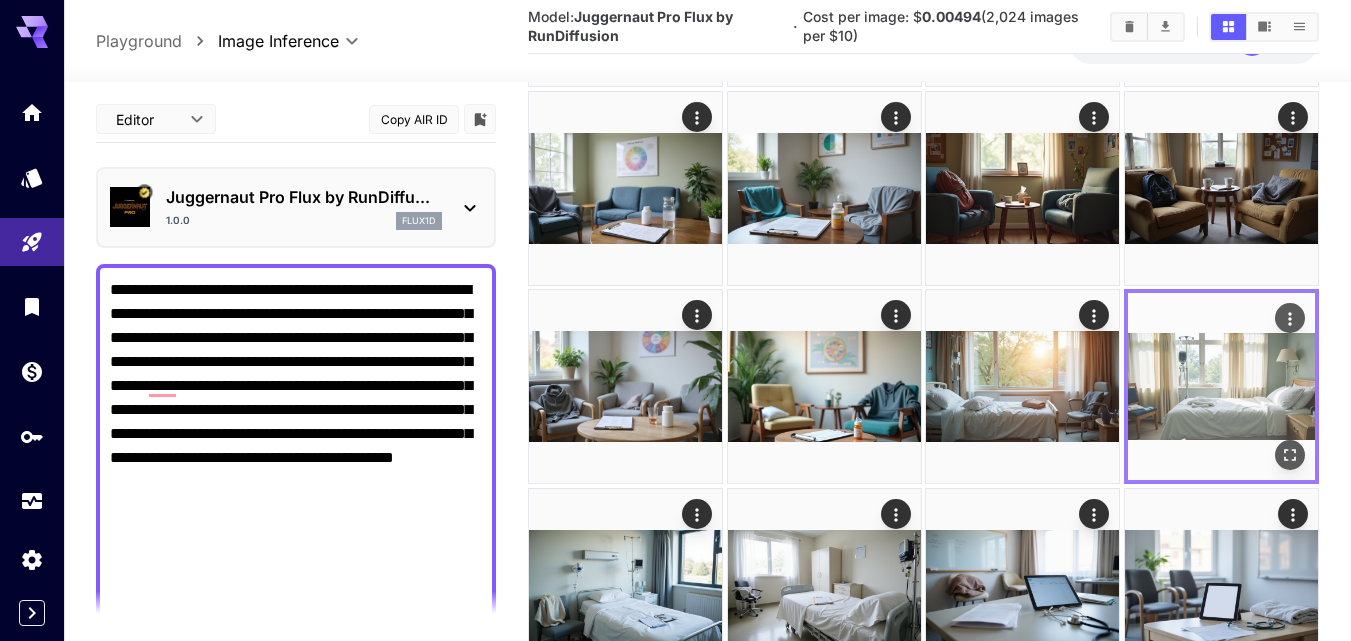 scroll, scrollTop: 1063, scrollLeft: 0, axis: vertical 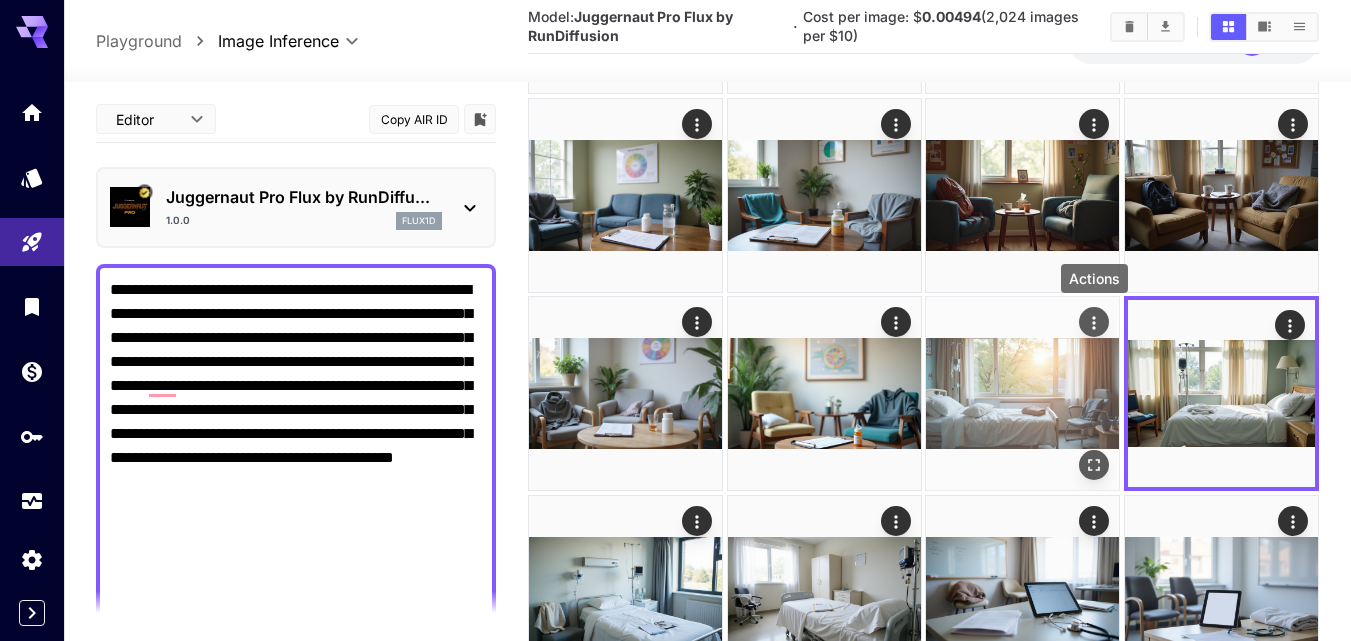 click at bounding box center [1094, 322] 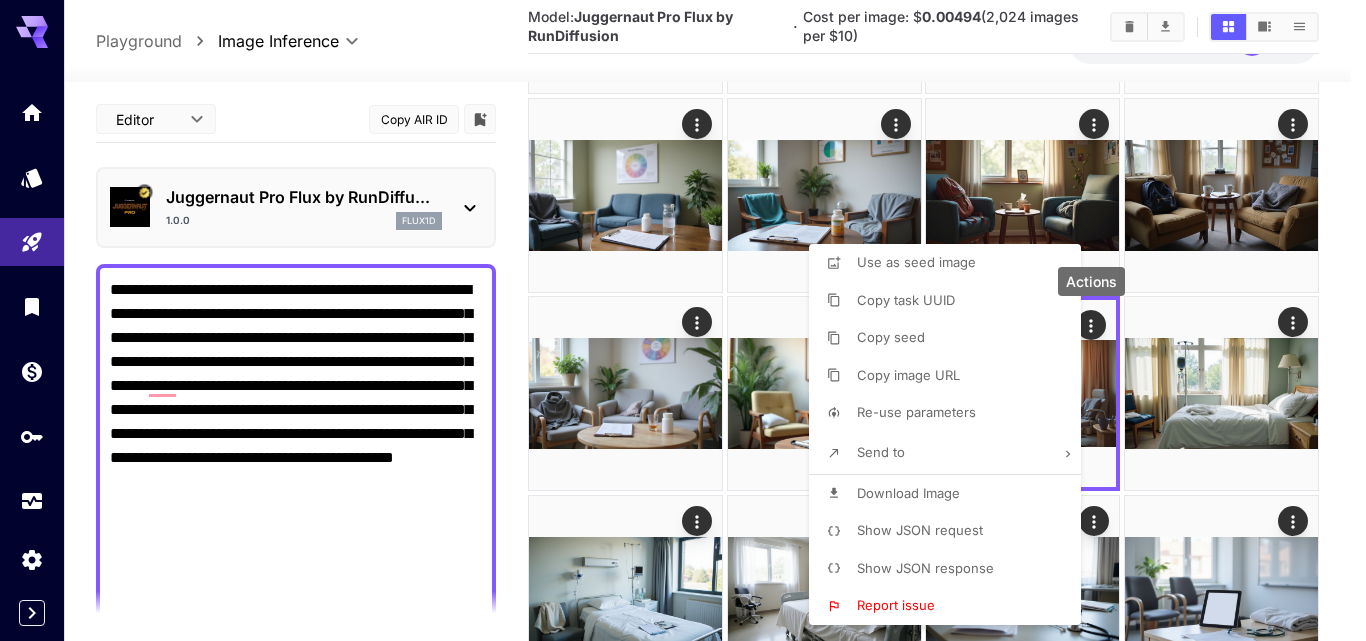 click on "Download Image" at bounding box center (908, 493) 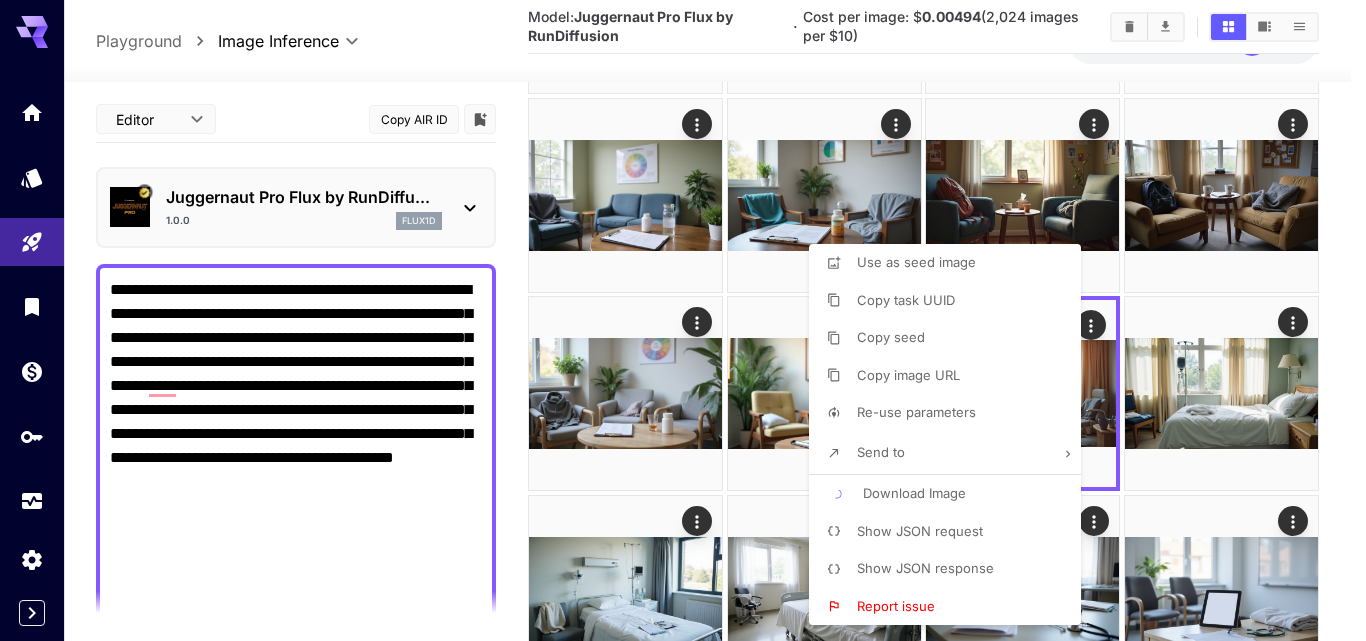 click at bounding box center (683, 320) 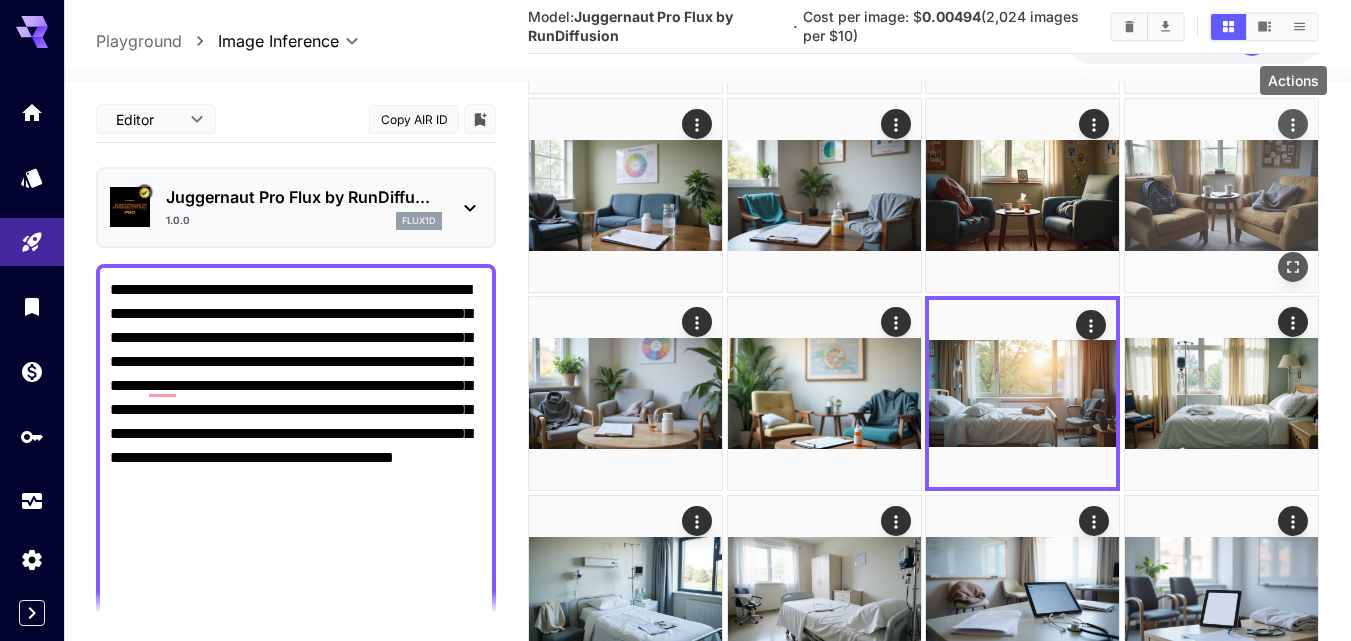 click 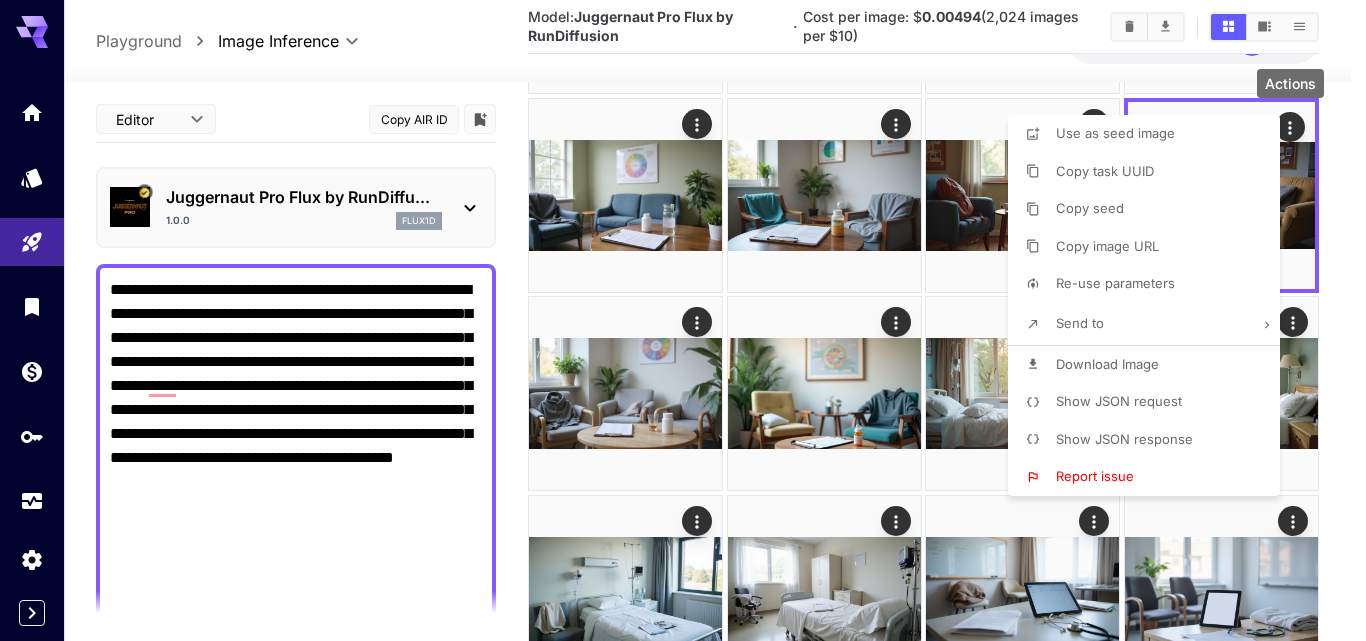 click on "Download Image" at bounding box center [1107, 364] 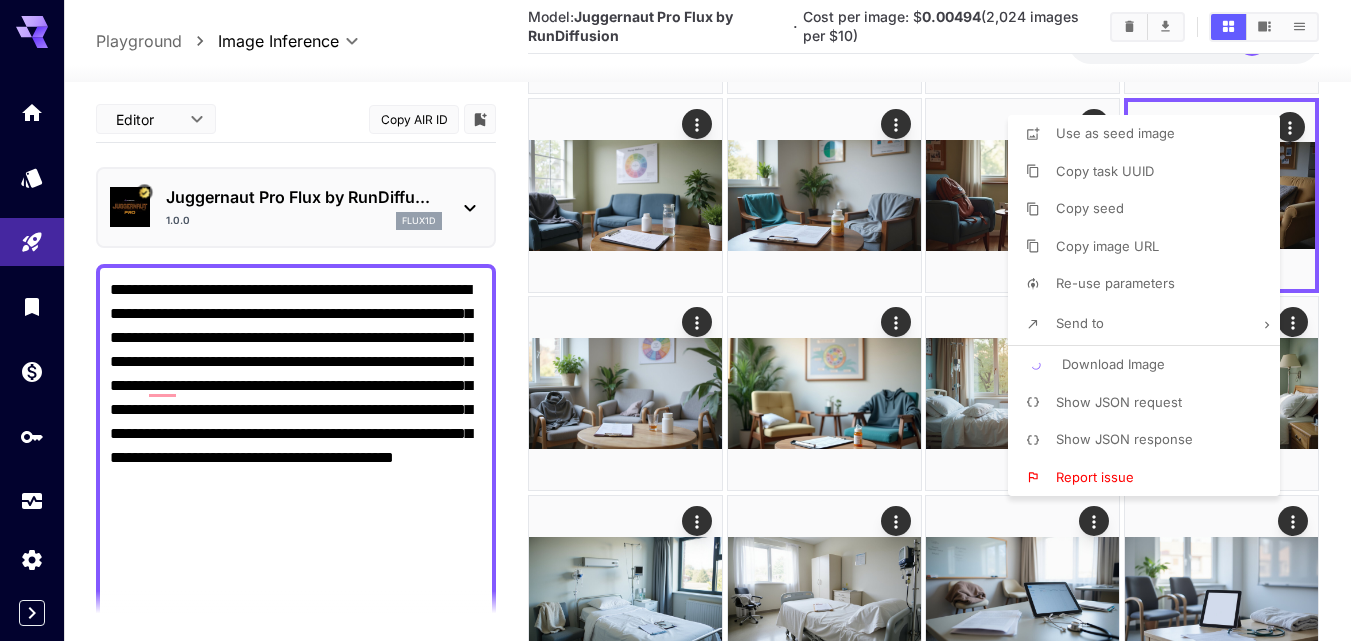 click at bounding box center [683, 320] 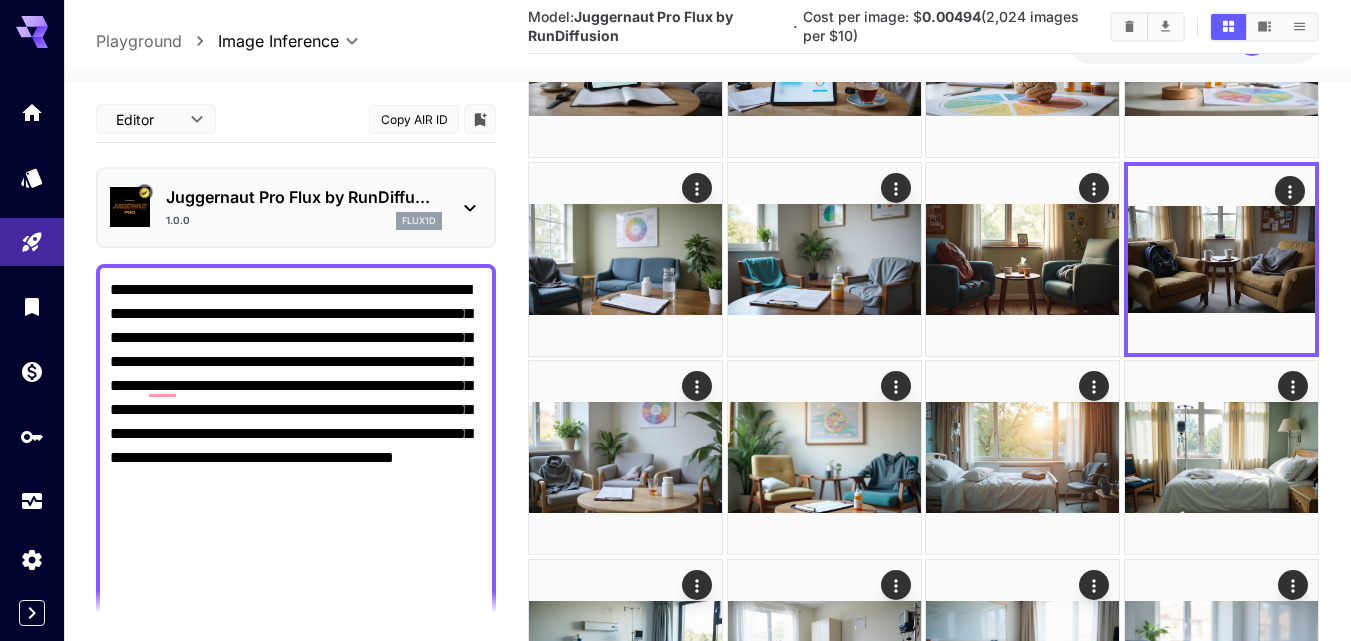 scroll, scrollTop: 963, scrollLeft: 0, axis: vertical 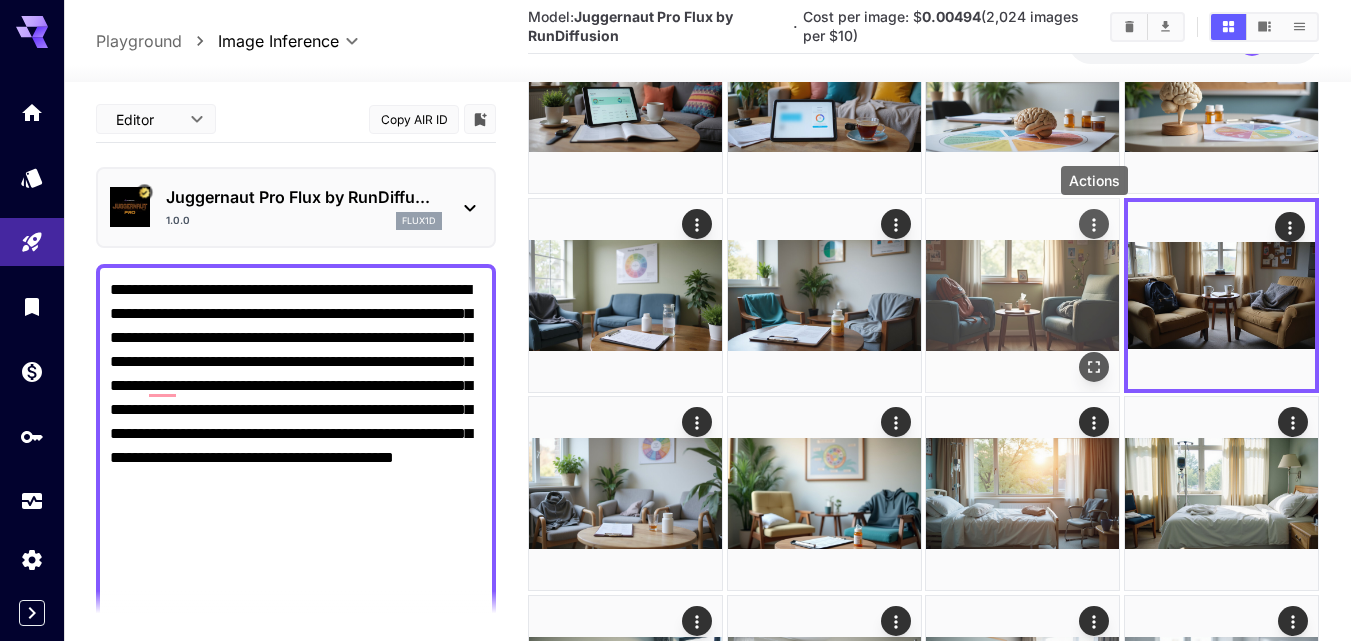 click 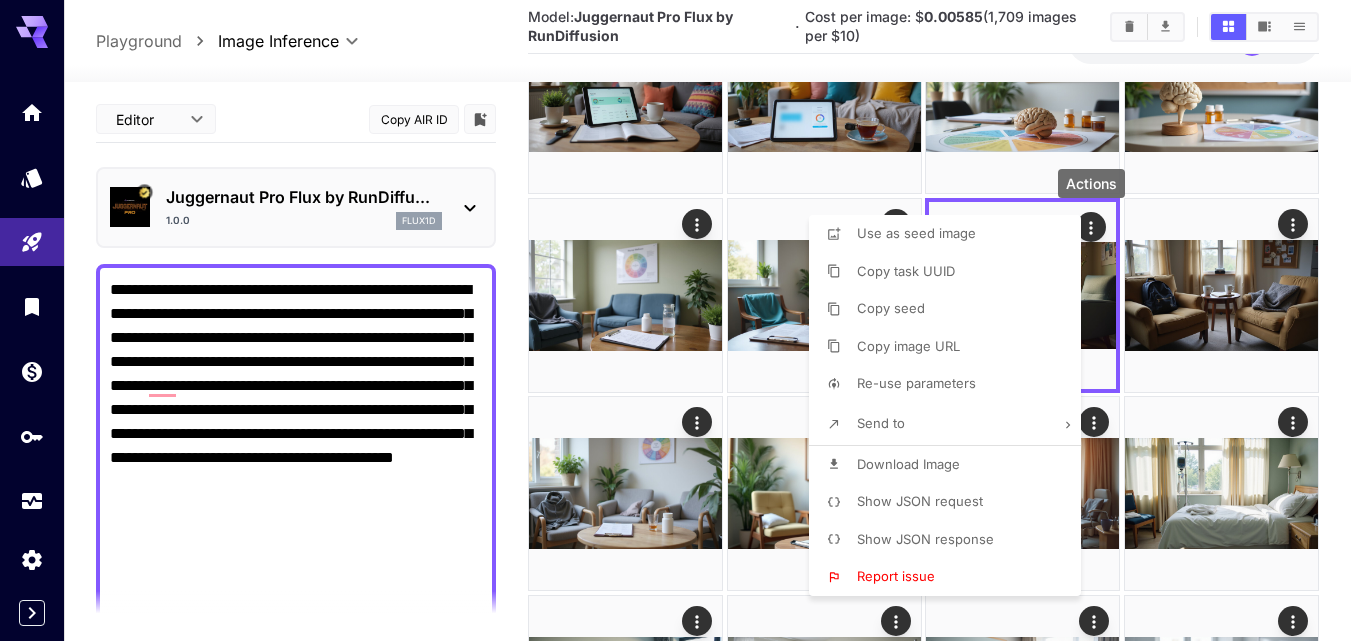click on "Download Image" at bounding box center [951, 465] 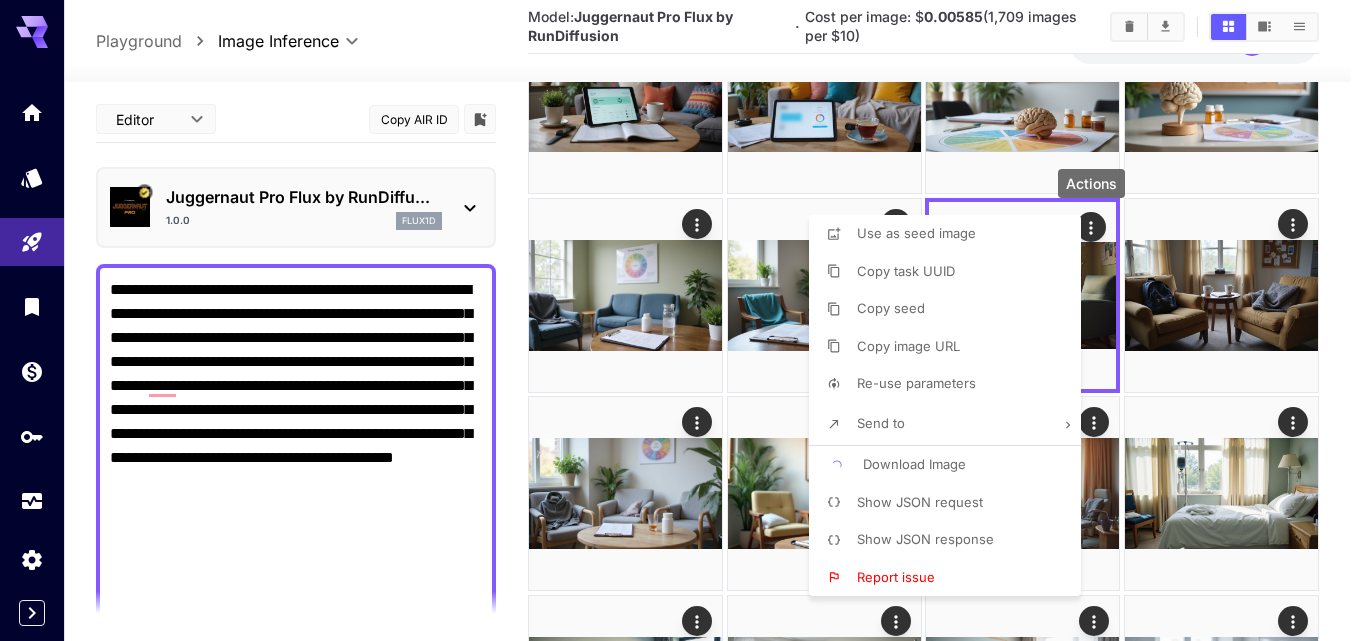 click at bounding box center [683, 320] 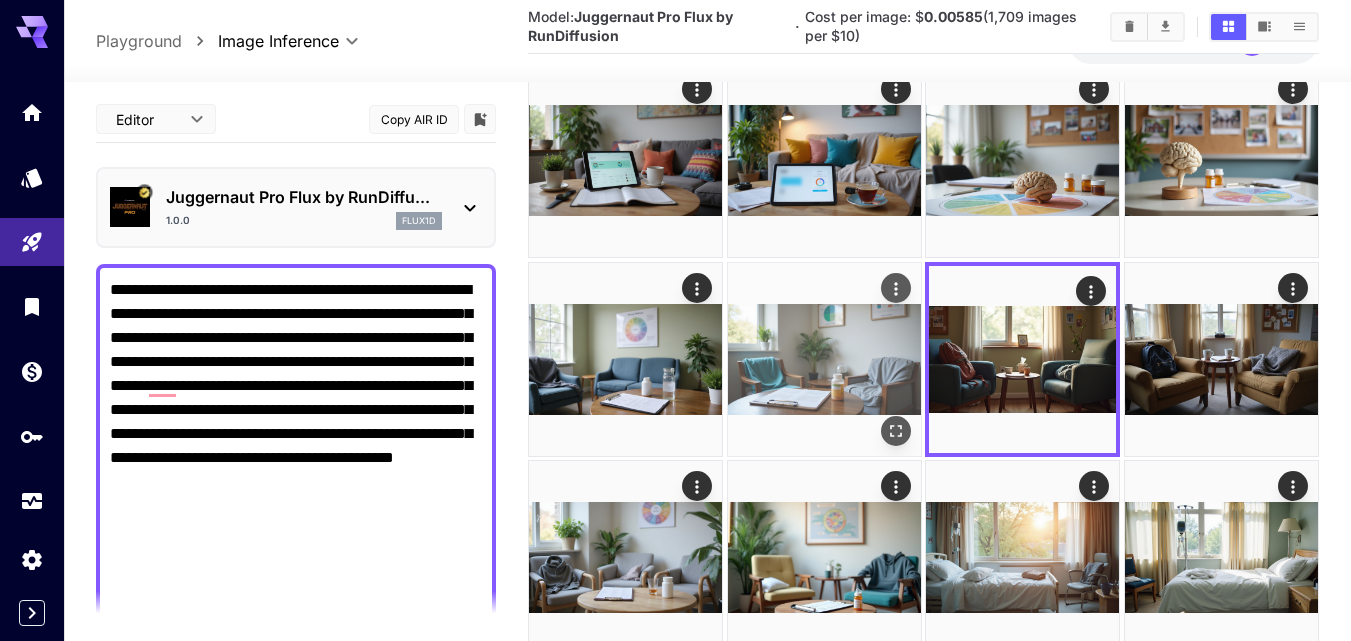 scroll, scrollTop: 863, scrollLeft: 0, axis: vertical 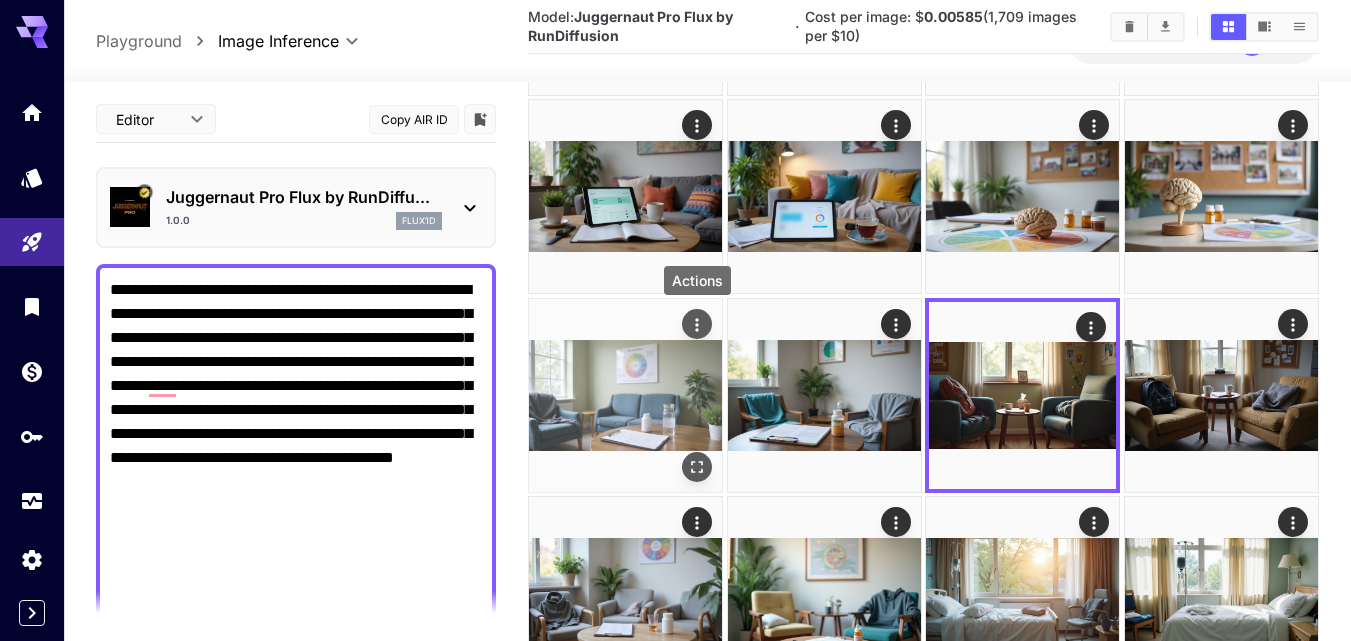 click at bounding box center (697, 324) 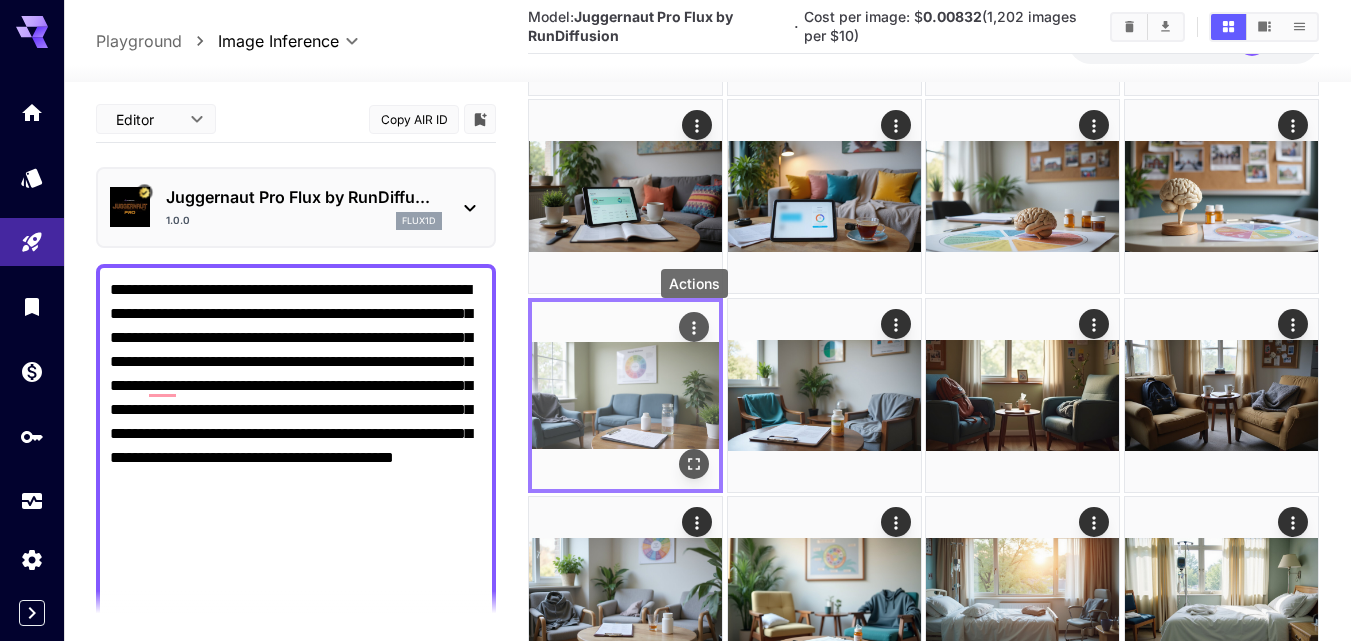 click 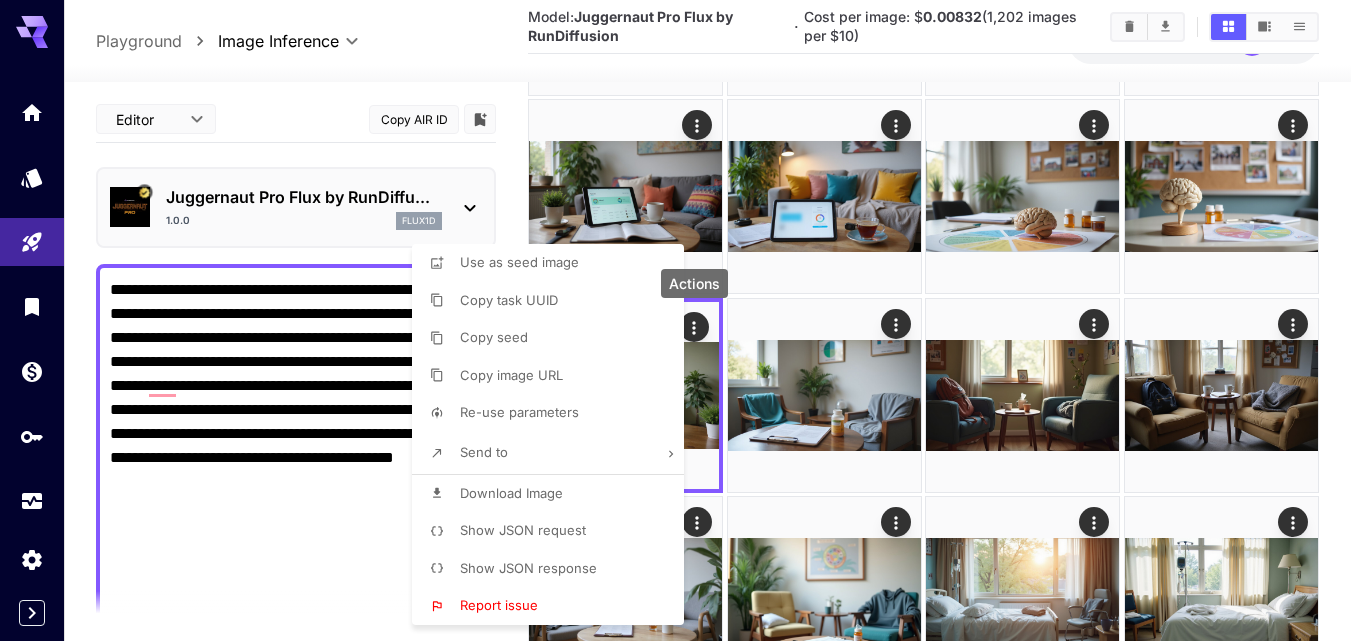 click on "Download Image" at bounding box center (554, 494) 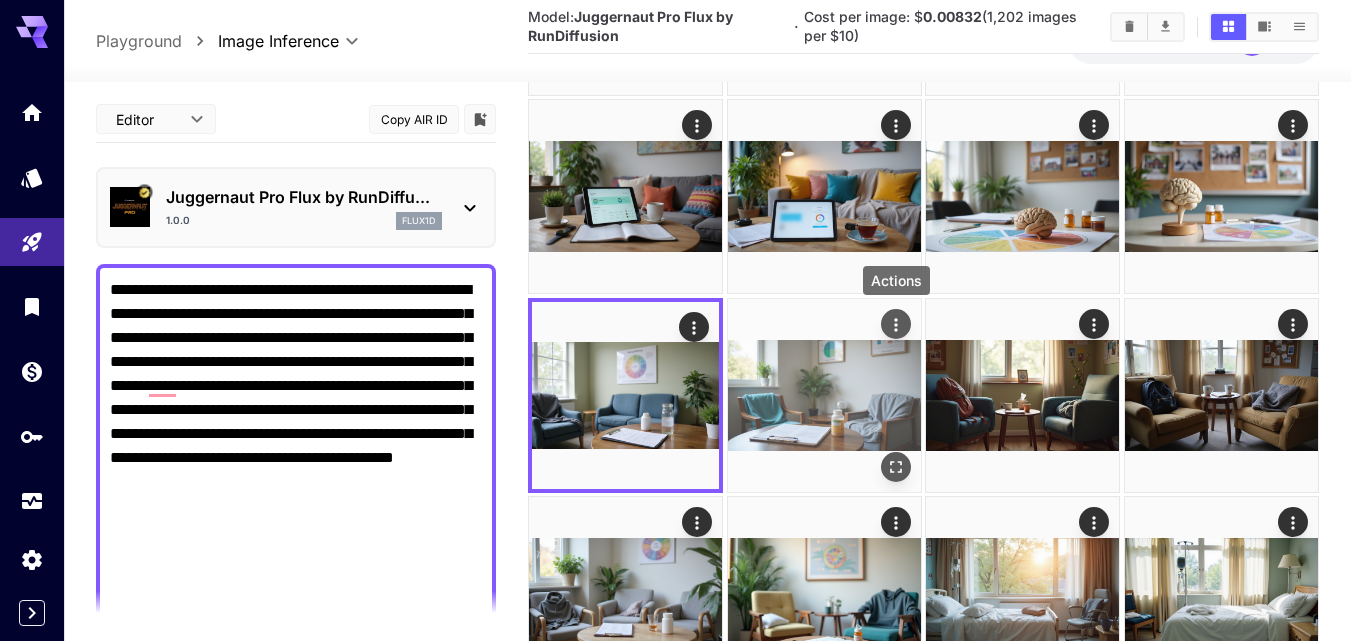 click 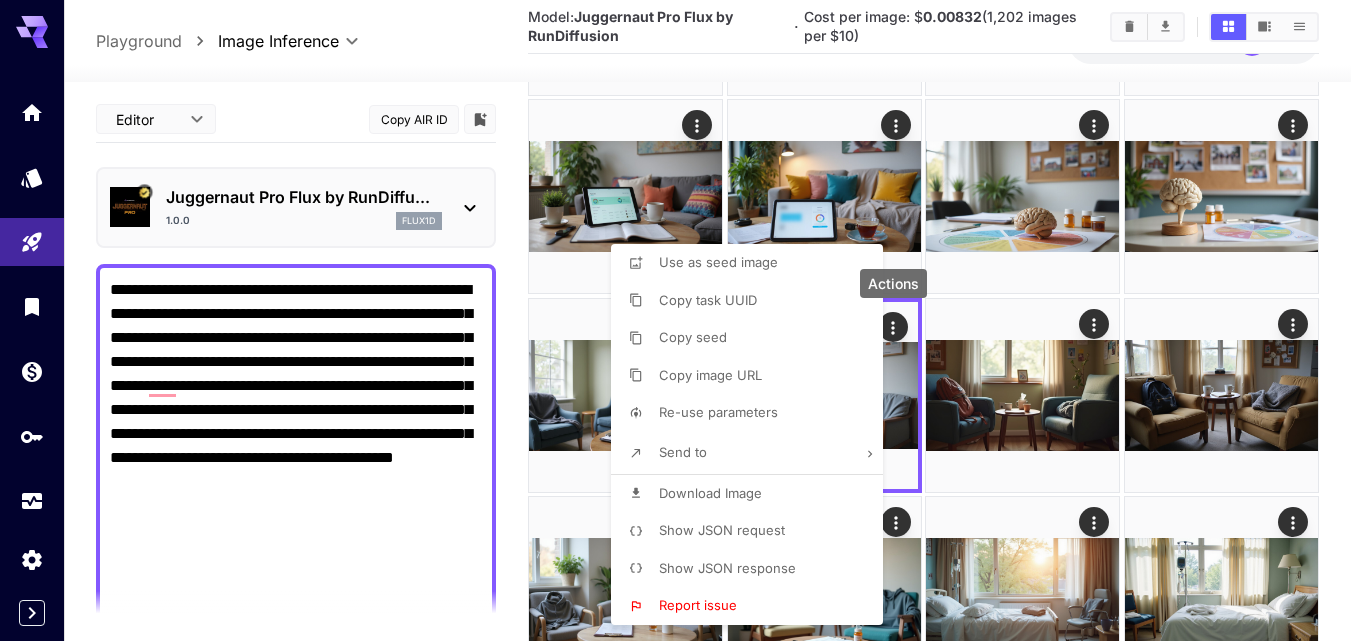 click on "Download Image" at bounding box center [753, 494] 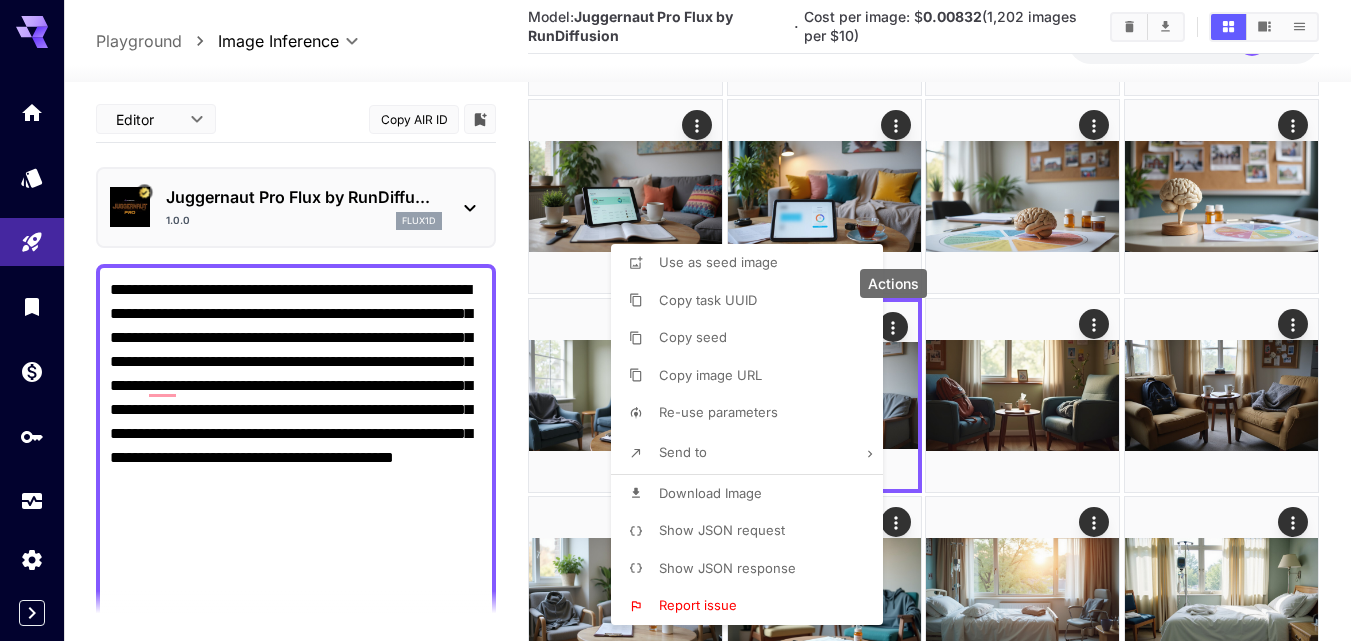 click at bounding box center (683, 320) 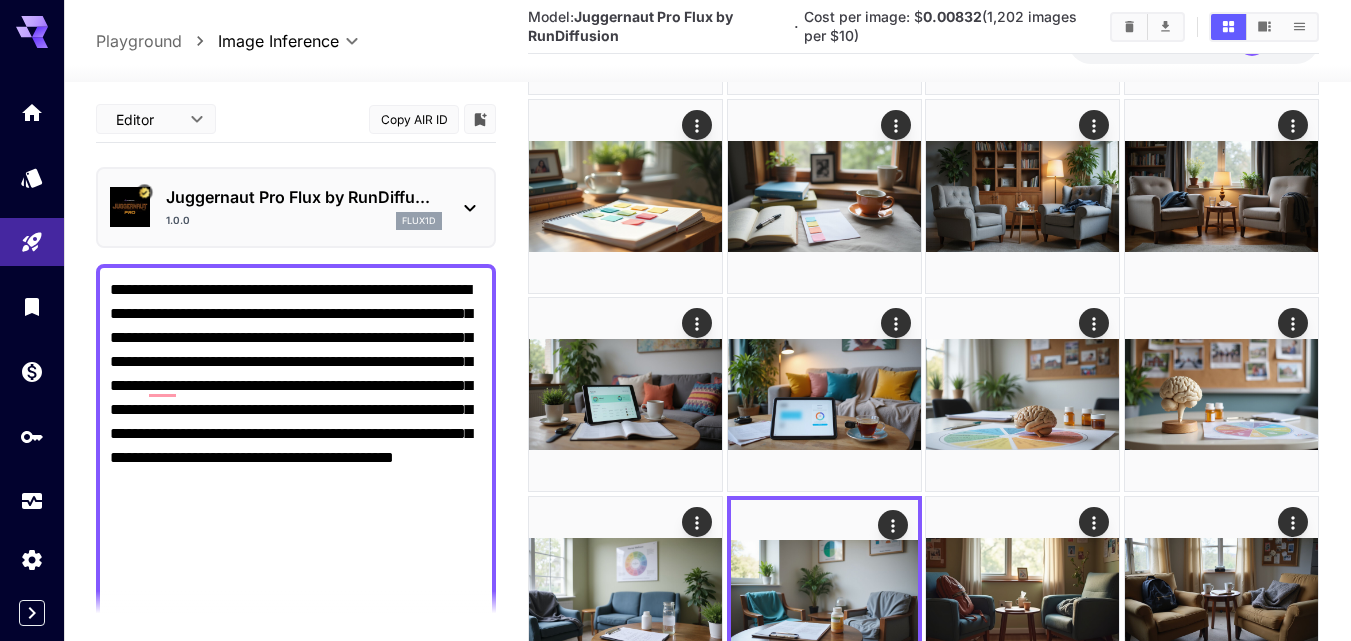 scroll, scrollTop: 663, scrollLeft: 0, axis: vertical 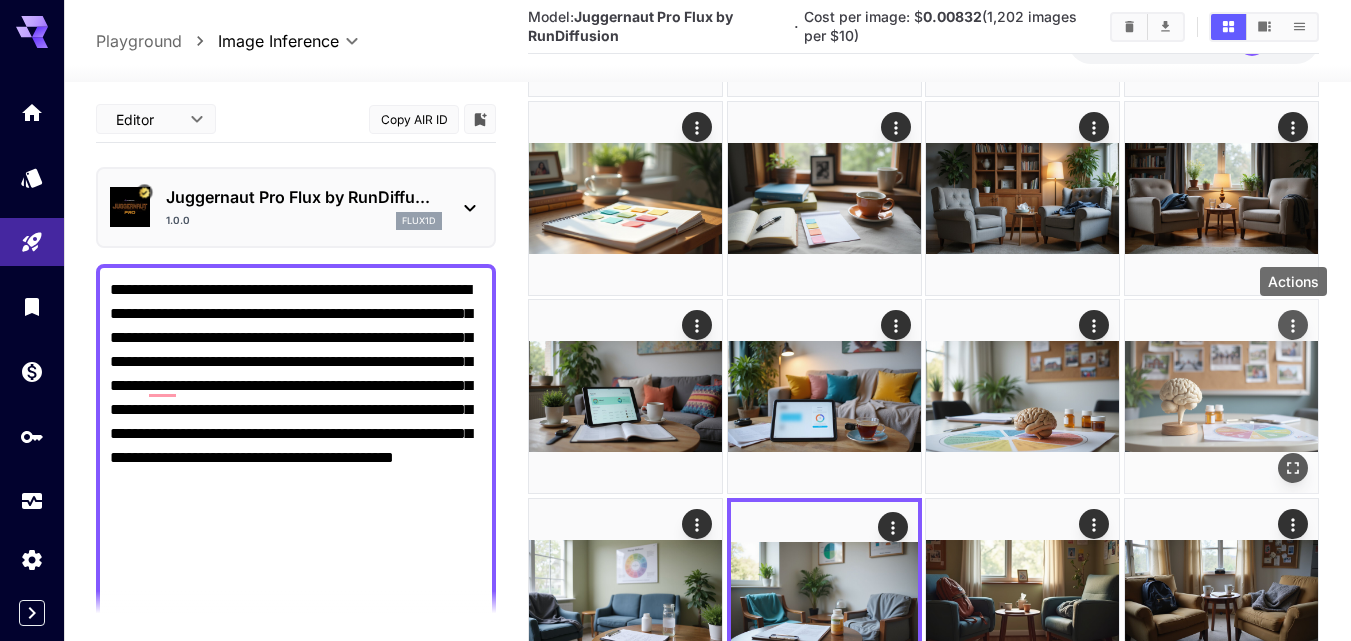 click 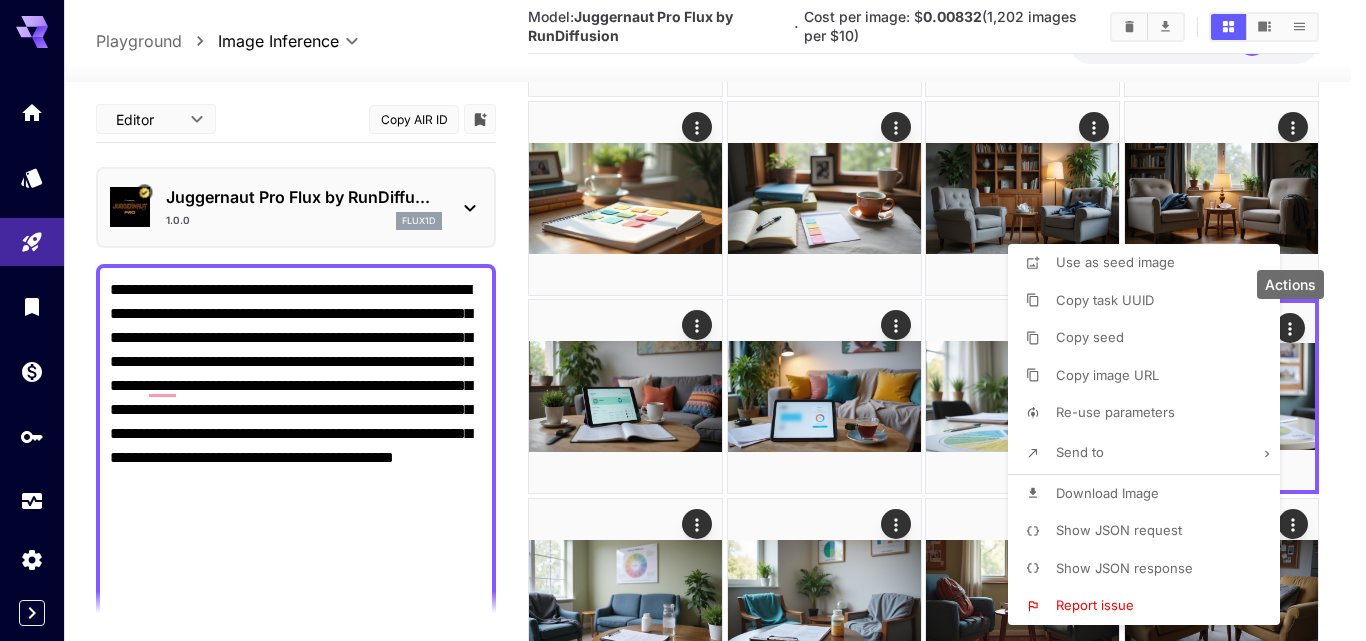 click 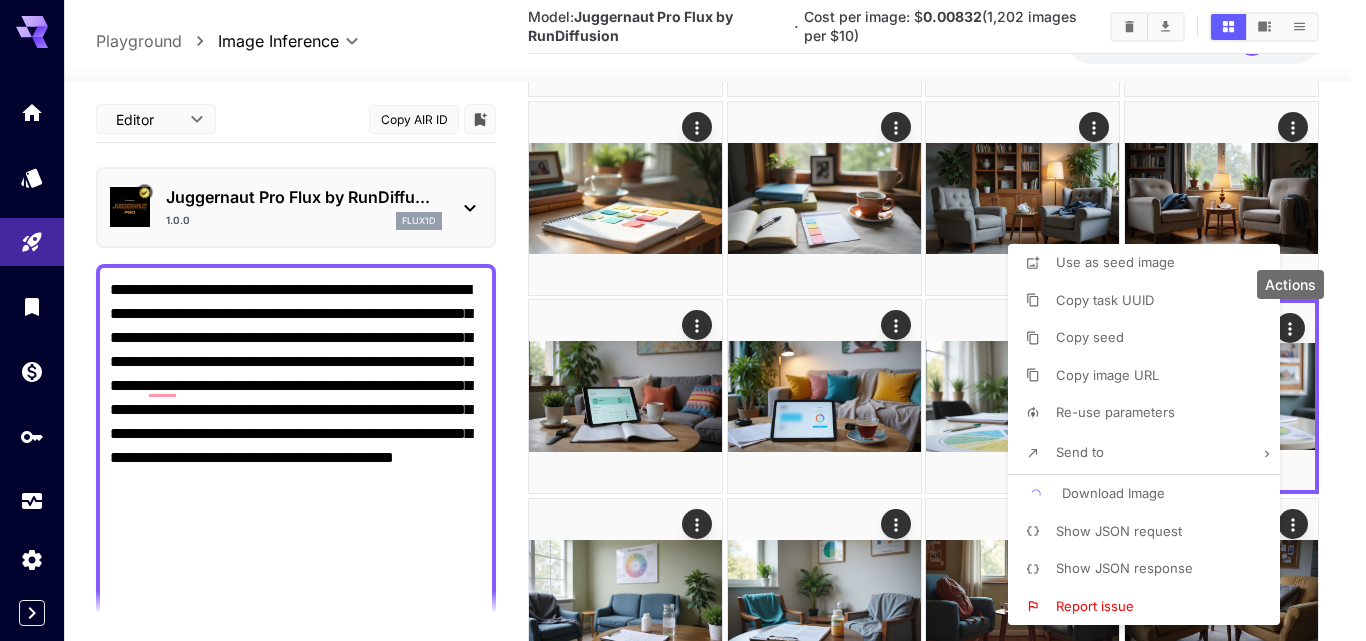 click at bounding box center (683, 320) 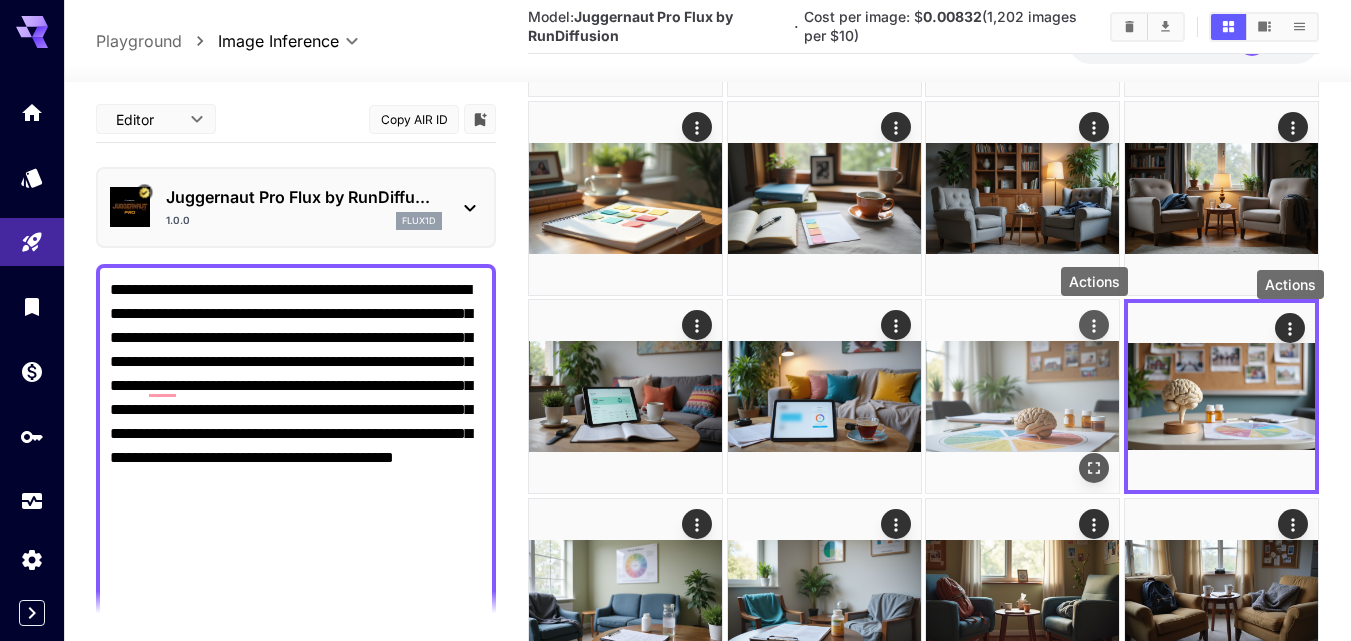 click 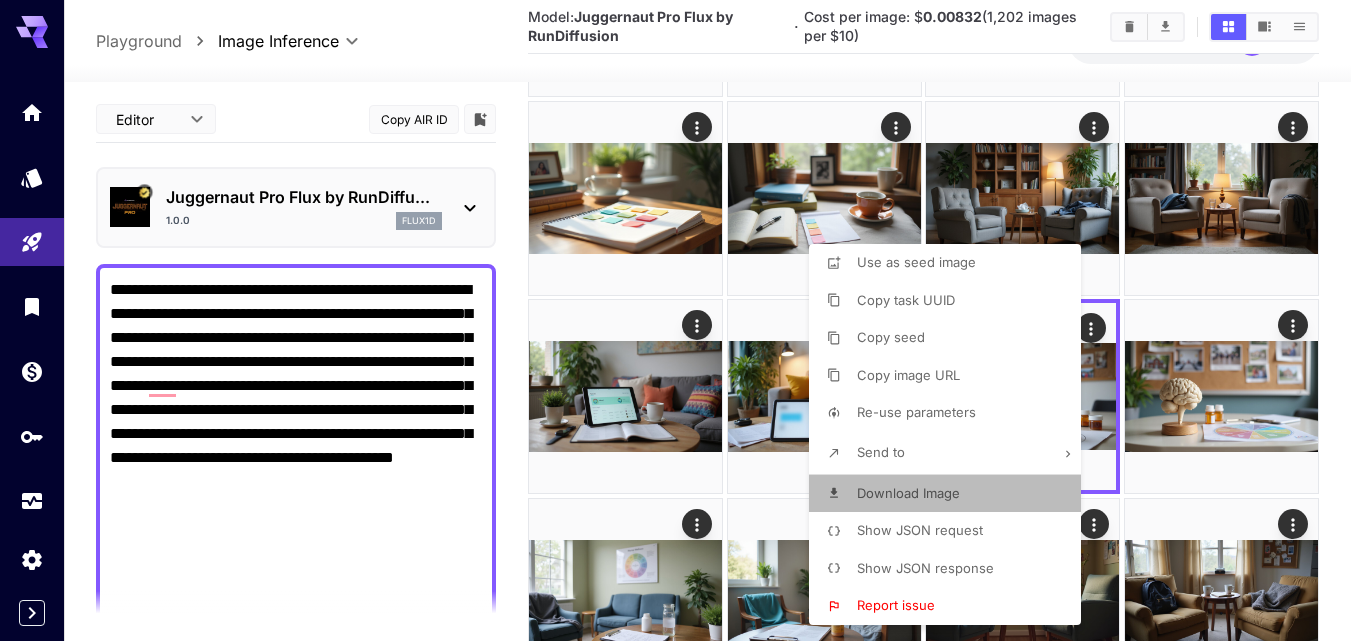 click on "Download Image" at bounding box center [951, 494] 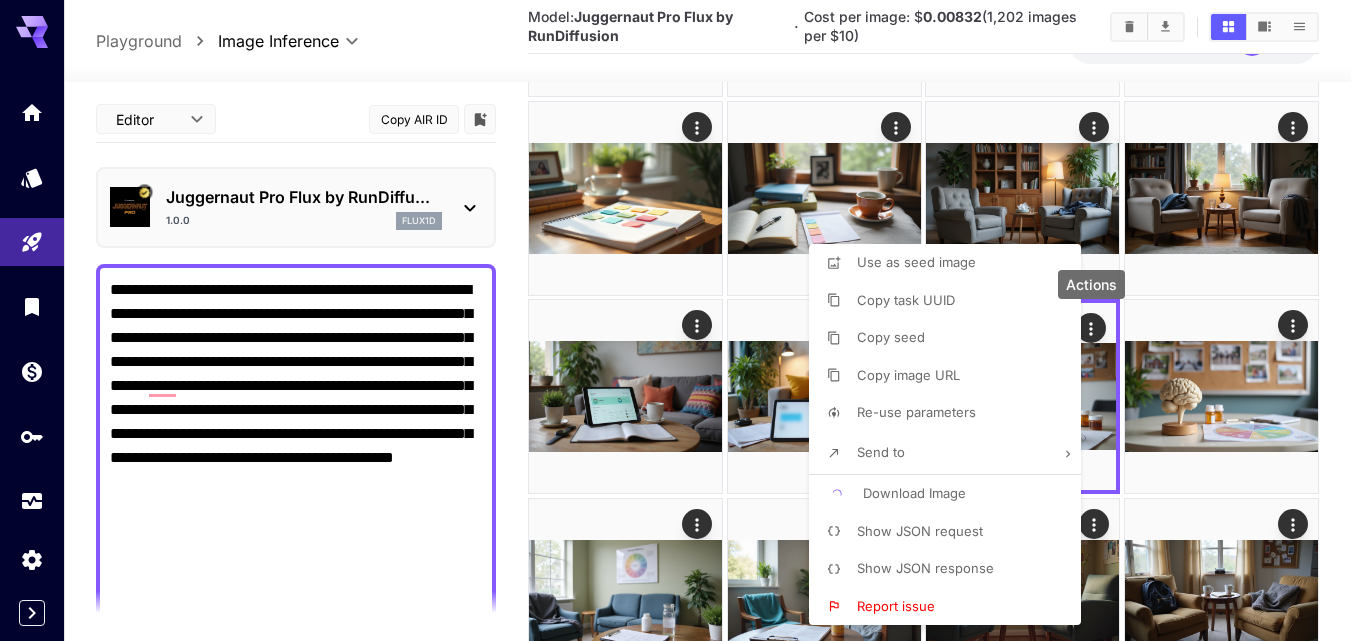 click at bounding box center [683, 320] 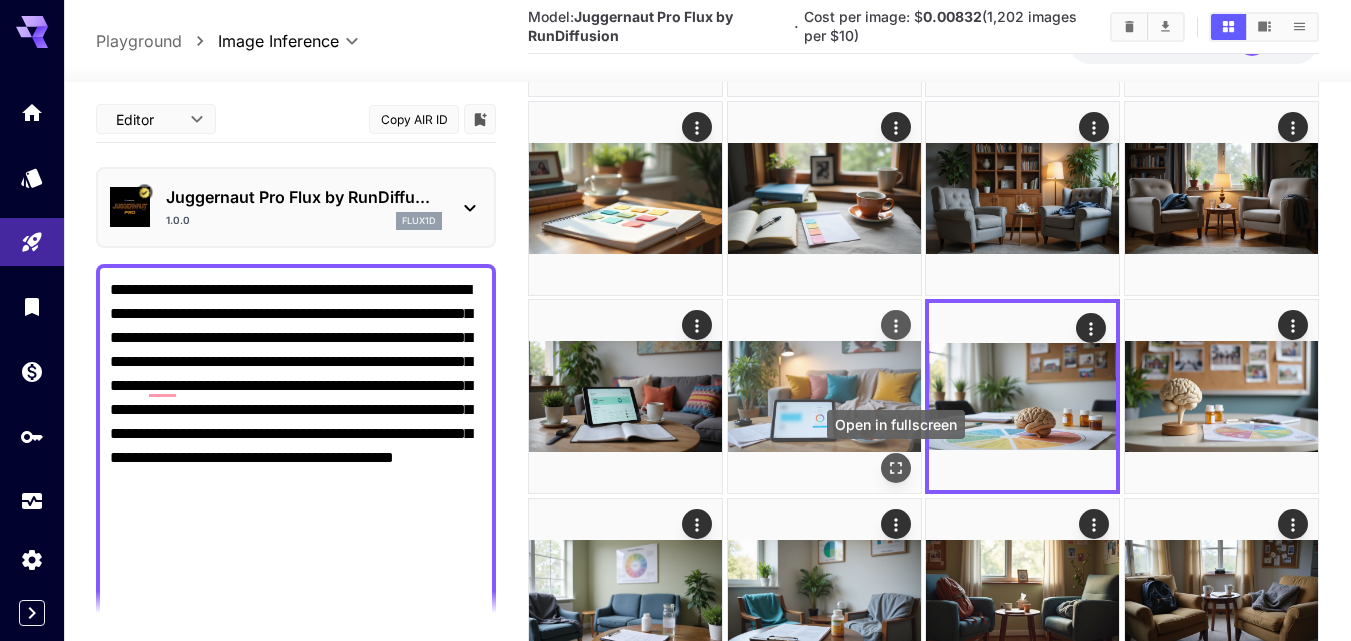 click at bounding box center (896, 468) 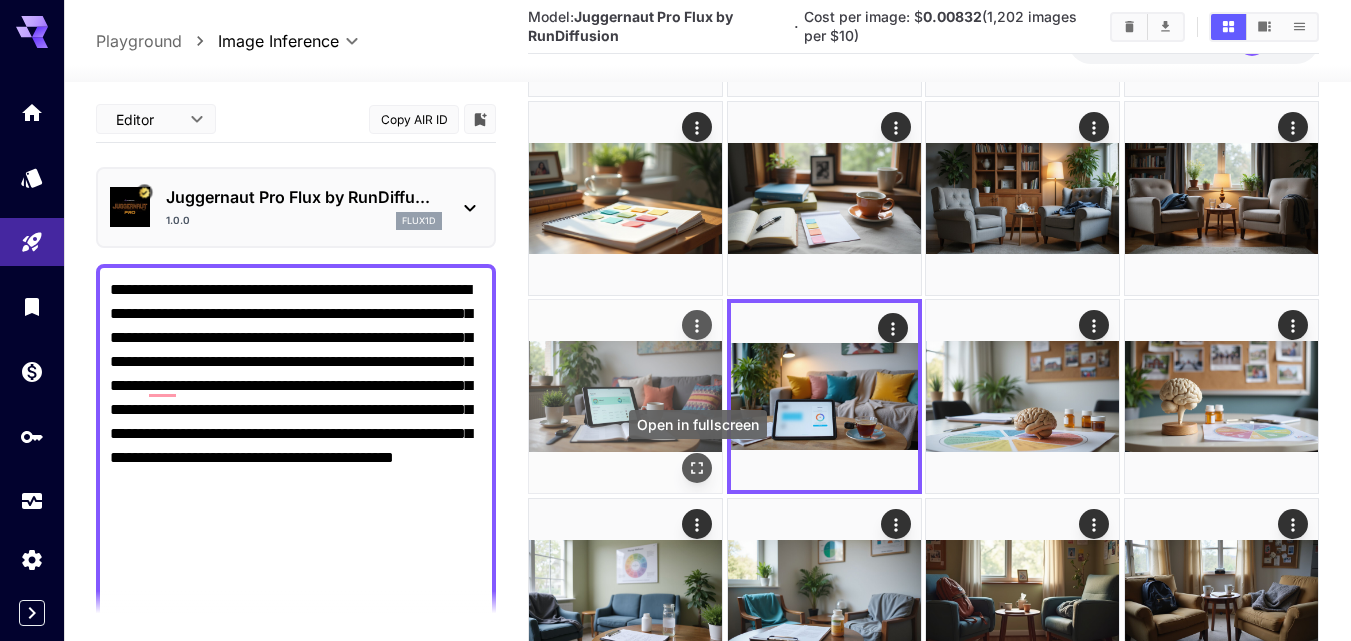 click 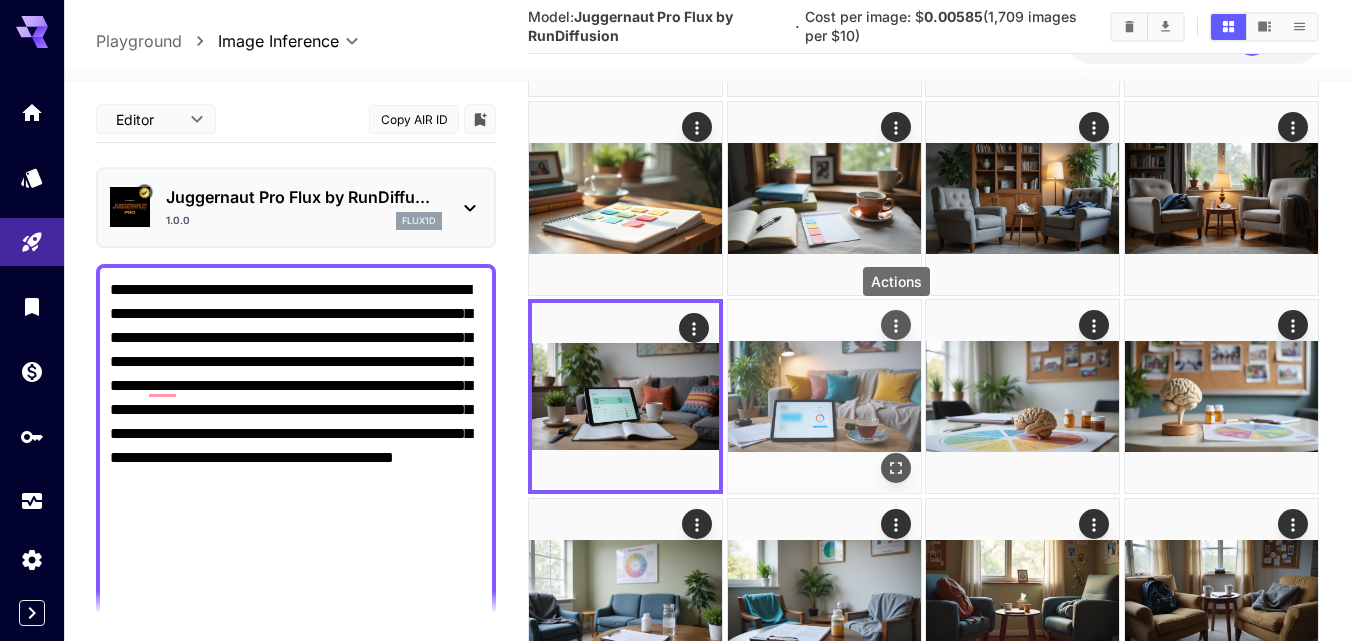 click 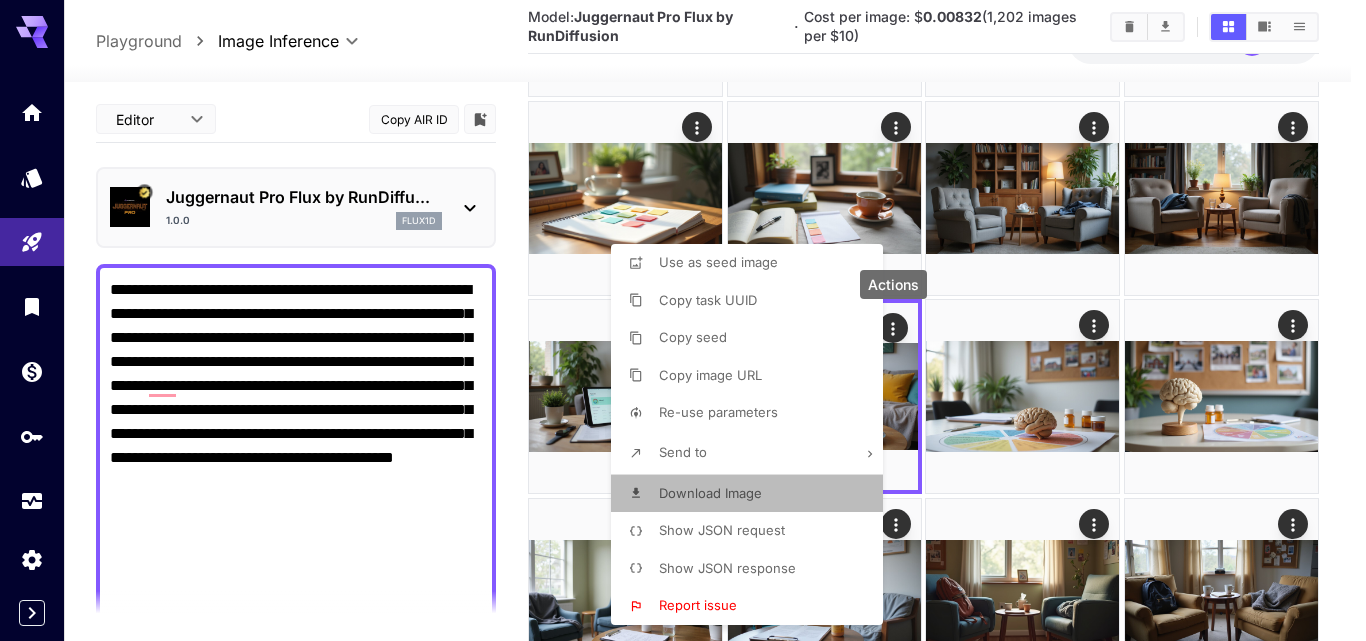 click on "Download Image" at bounding box center (710, 493) 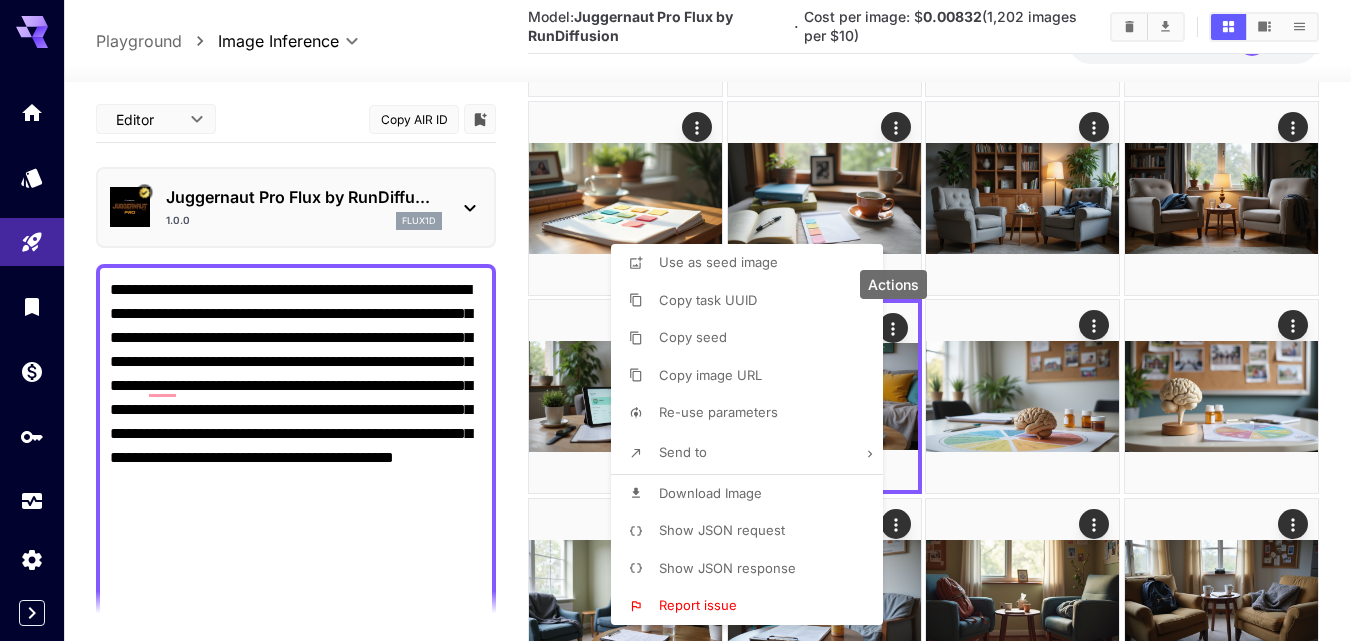 click at bounding box center [683, 320] 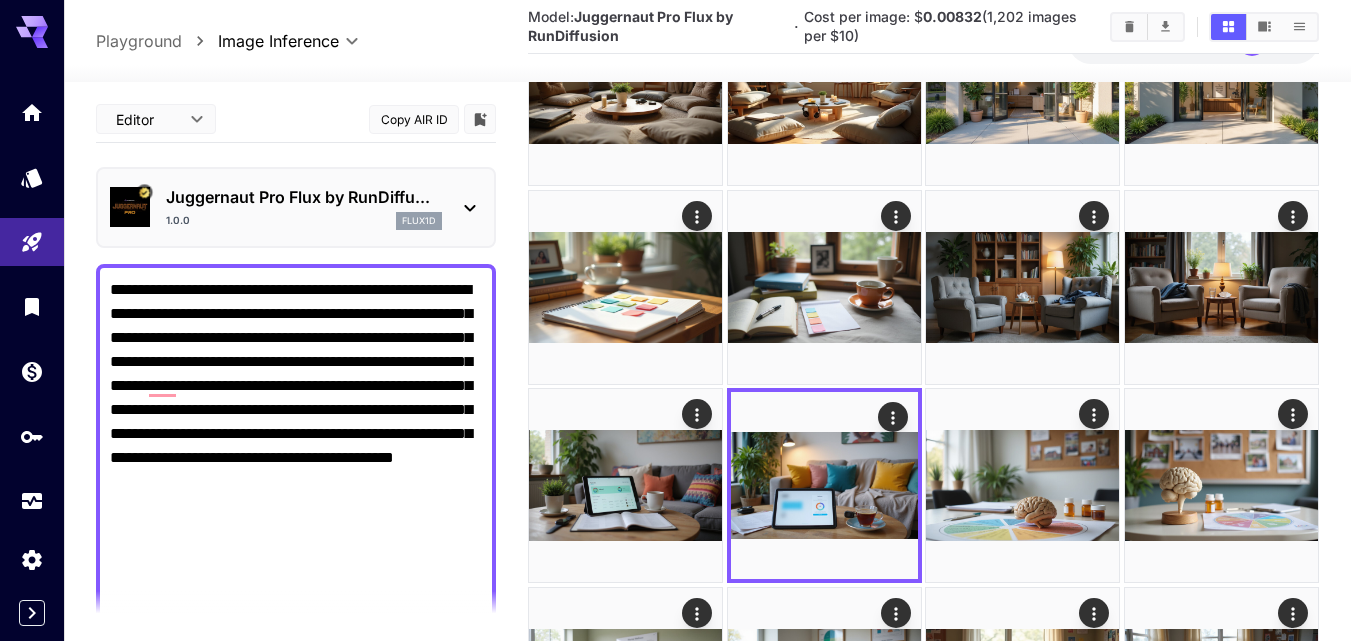 scroll, scrollTop: 363, scrollLeft: 0, axis: vertical 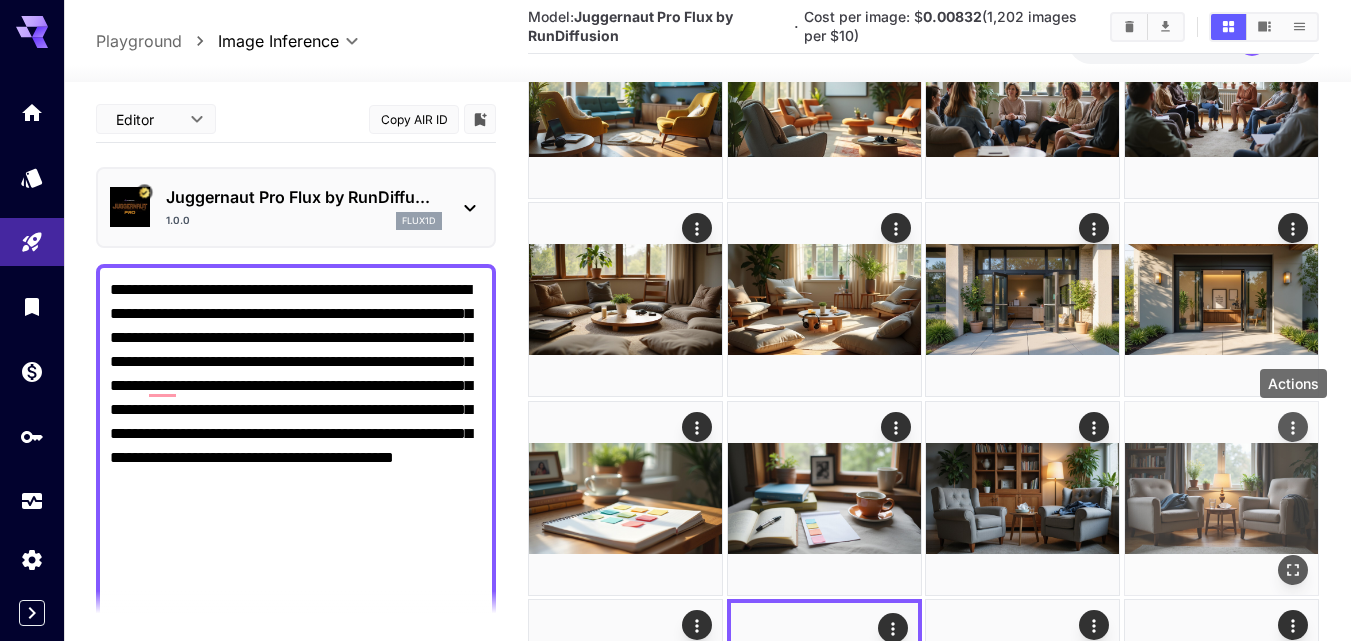 click 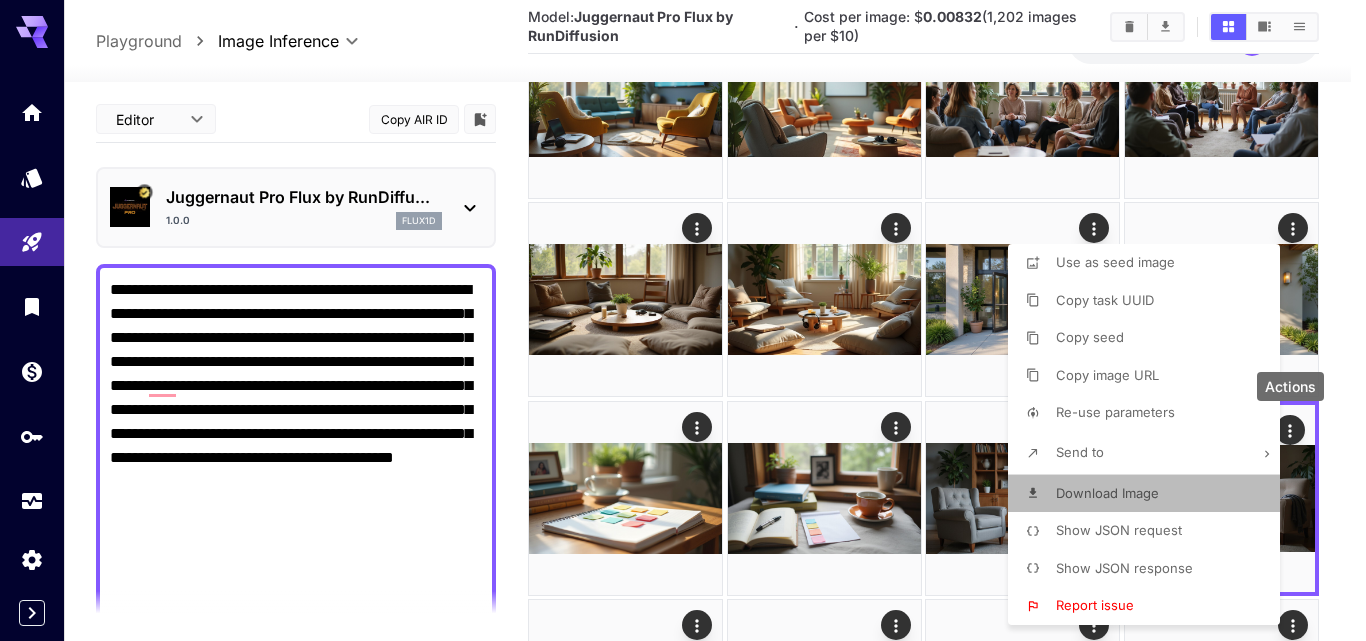 click on "Download Image" at bounding box center [1107, 493] 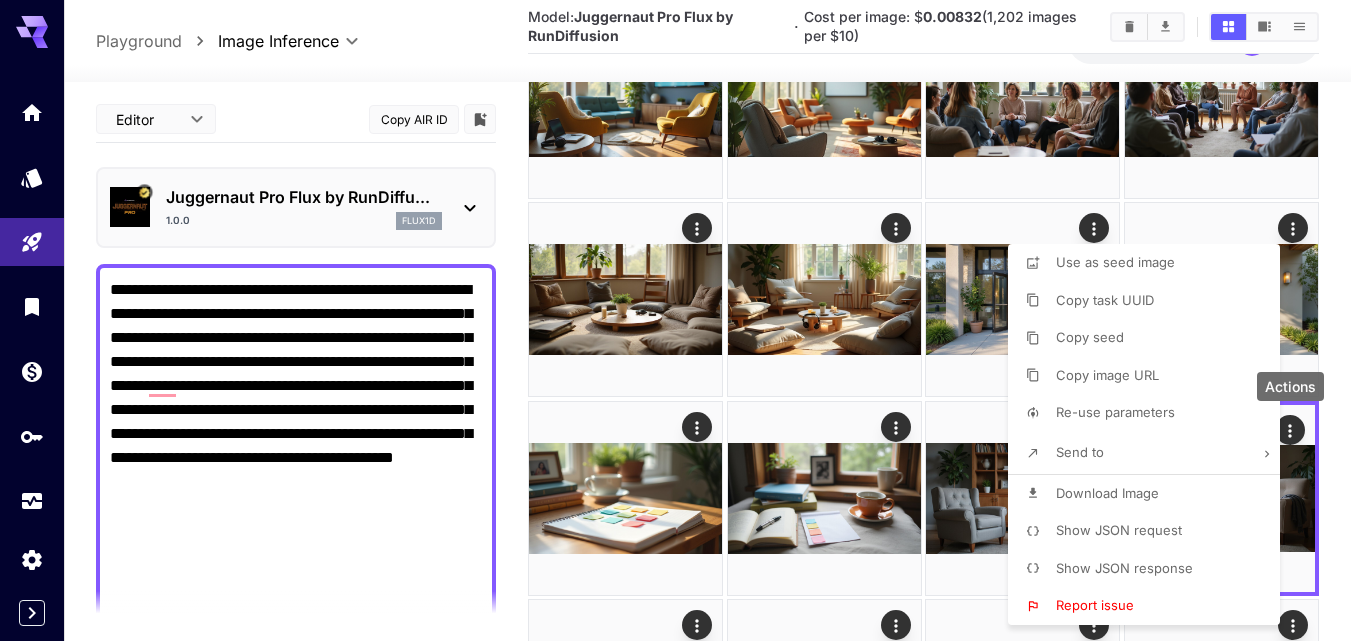 click at bounding box center (683, 320) 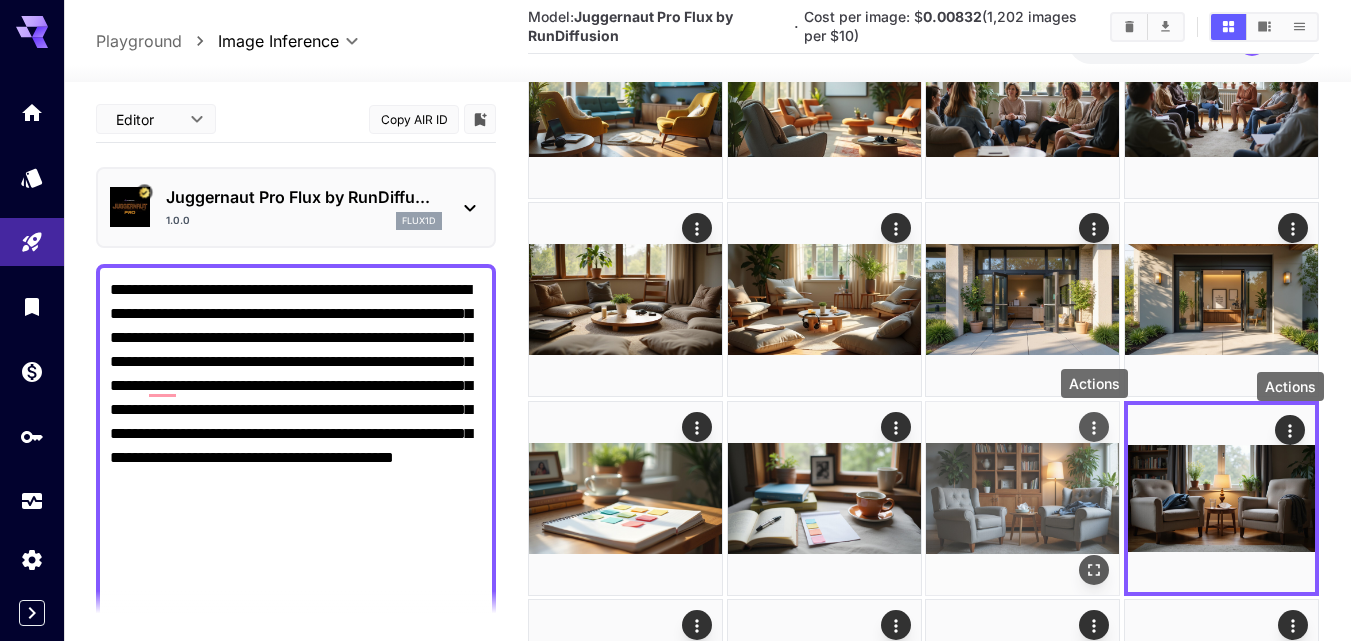 click 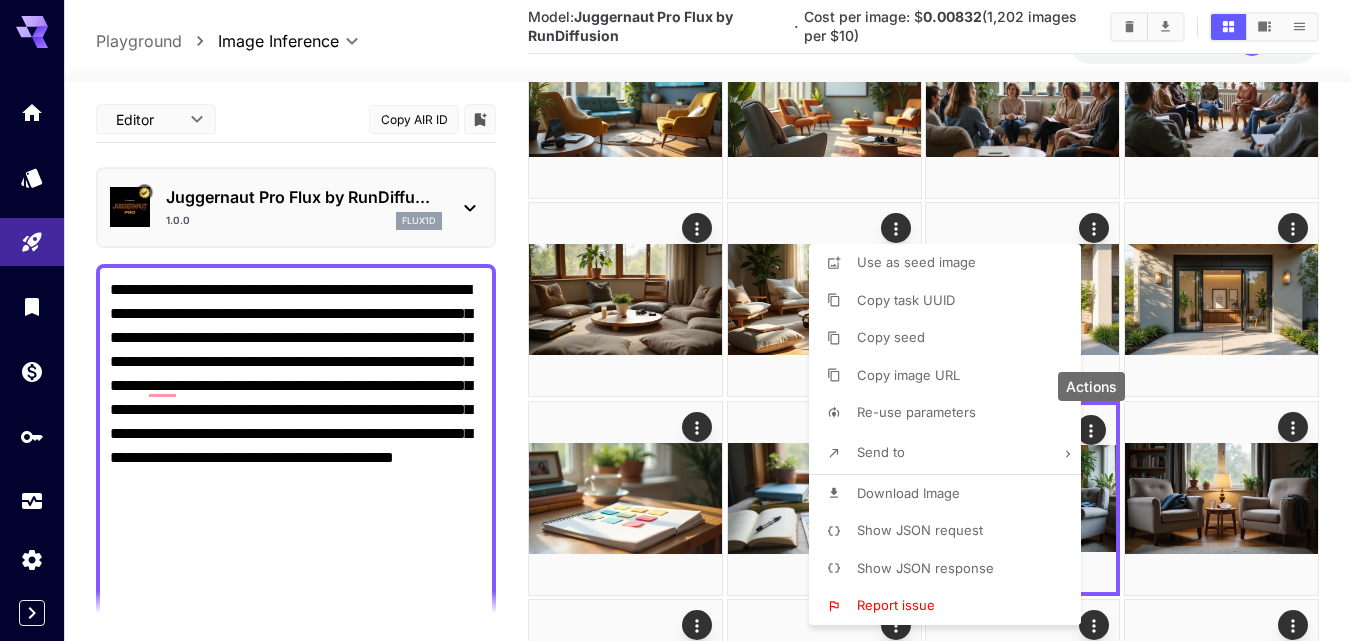 click on "Download Image" at bounding box center [908, 493] 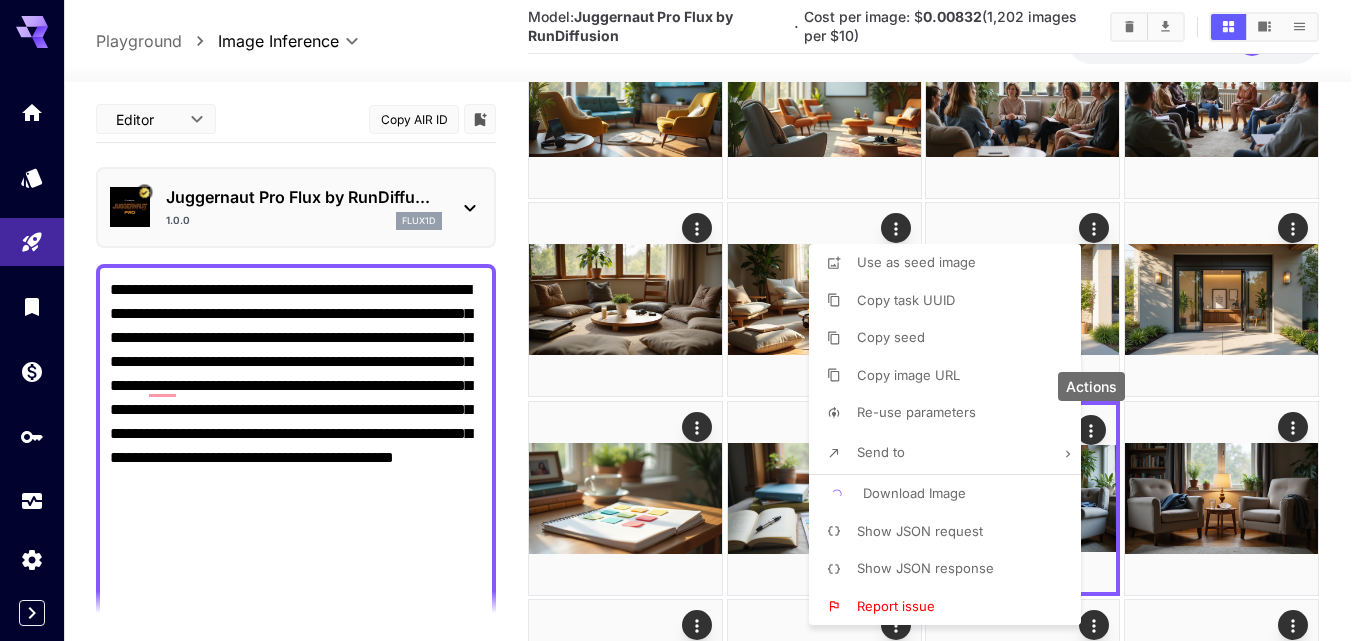 click at bounding box center [683, 320] 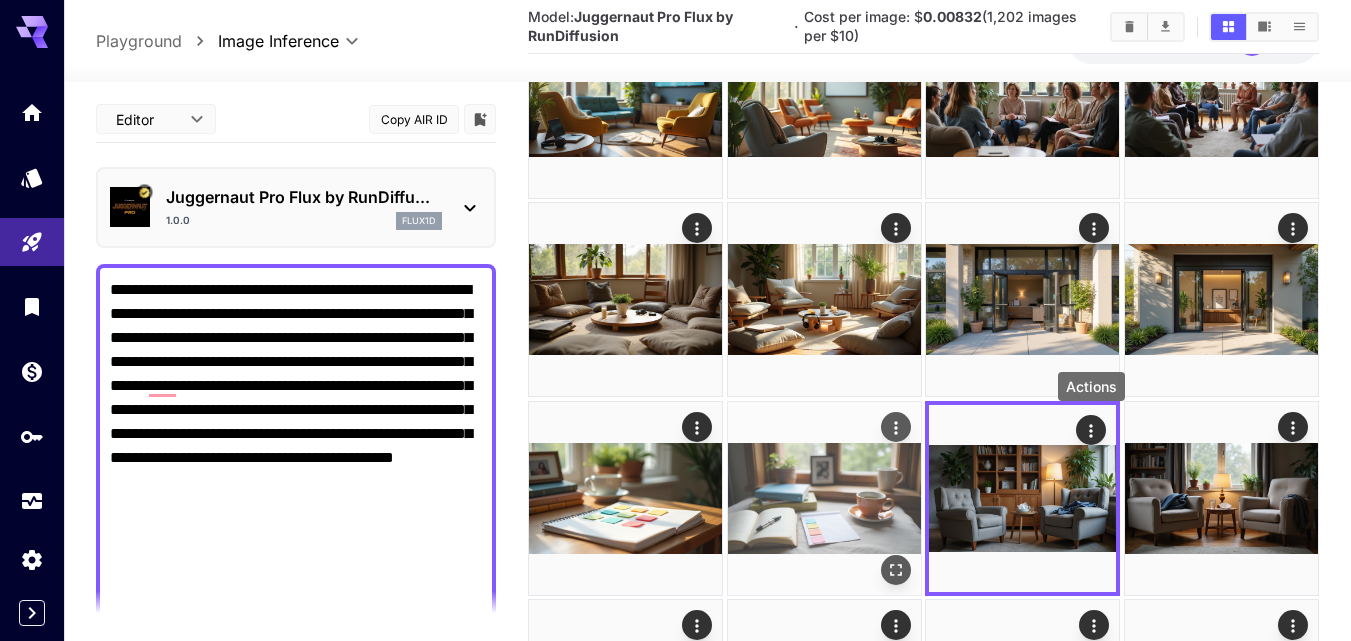 click at bounding box center [824, 498] 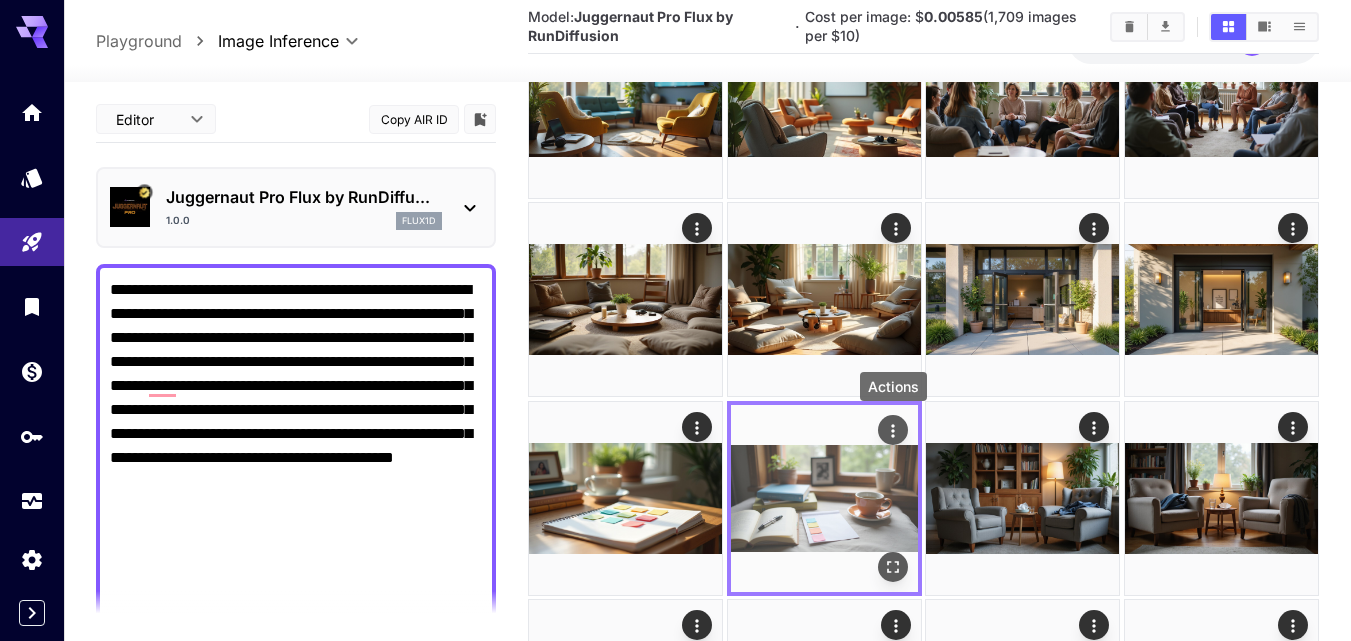 click 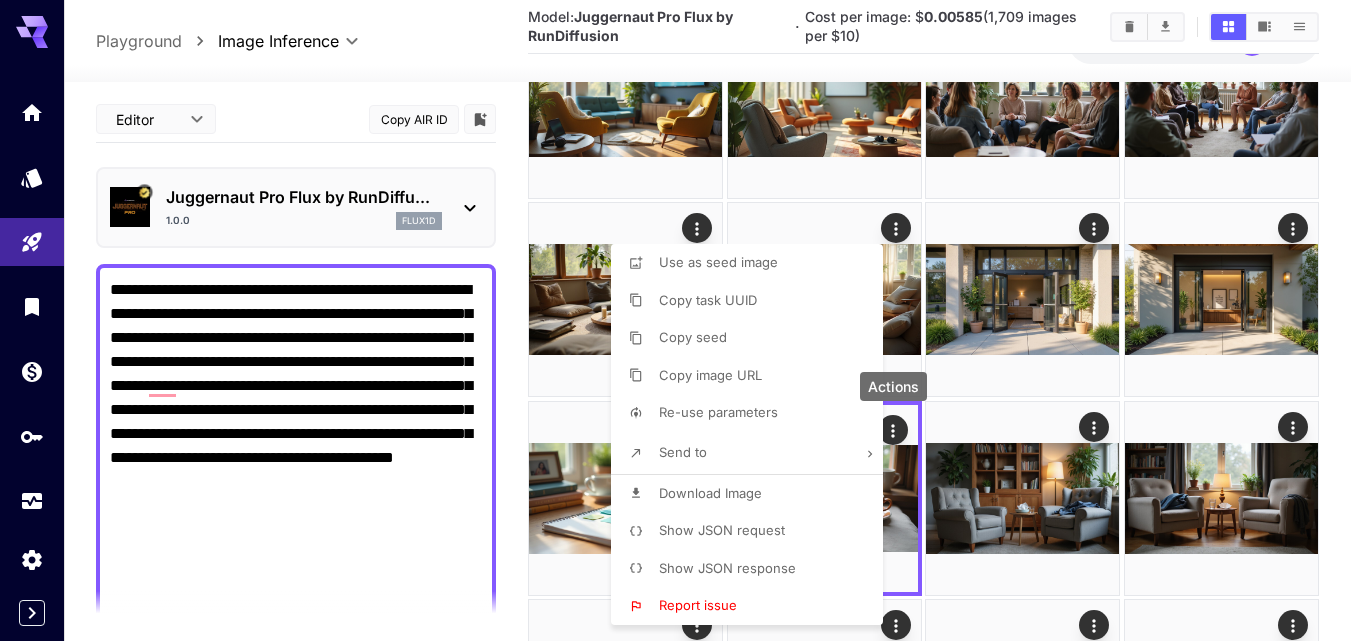 click on "Download Image" at bounding box center [753, 494] 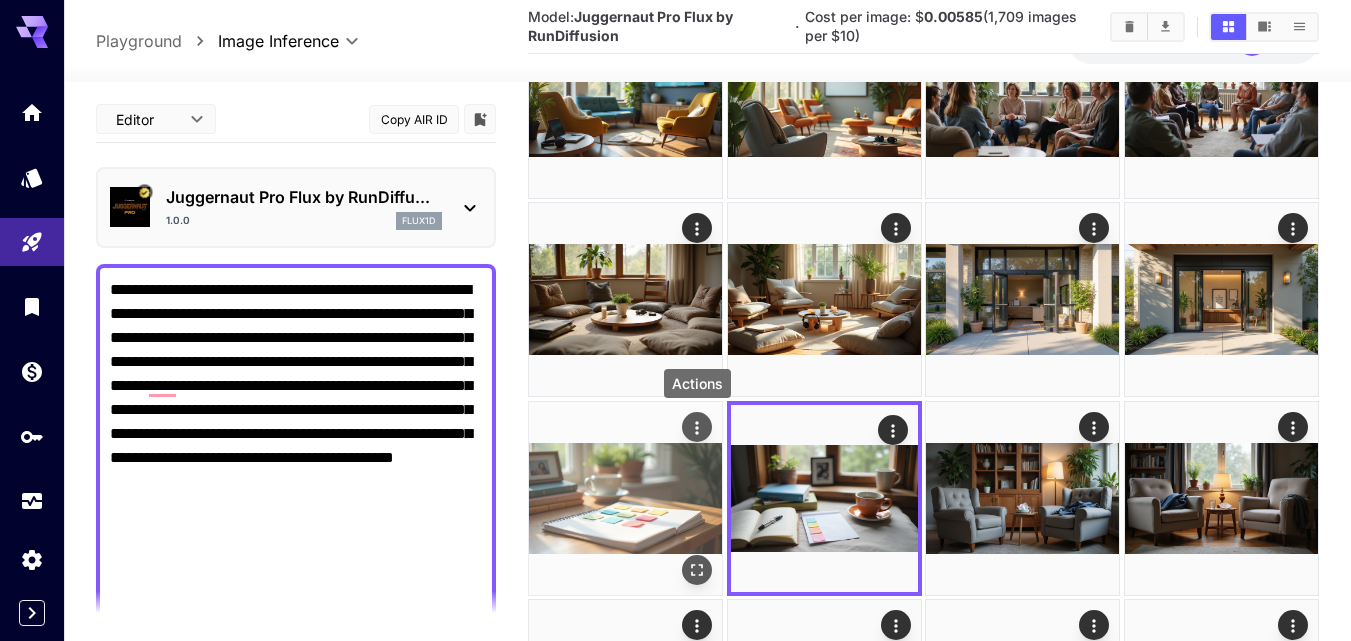 click 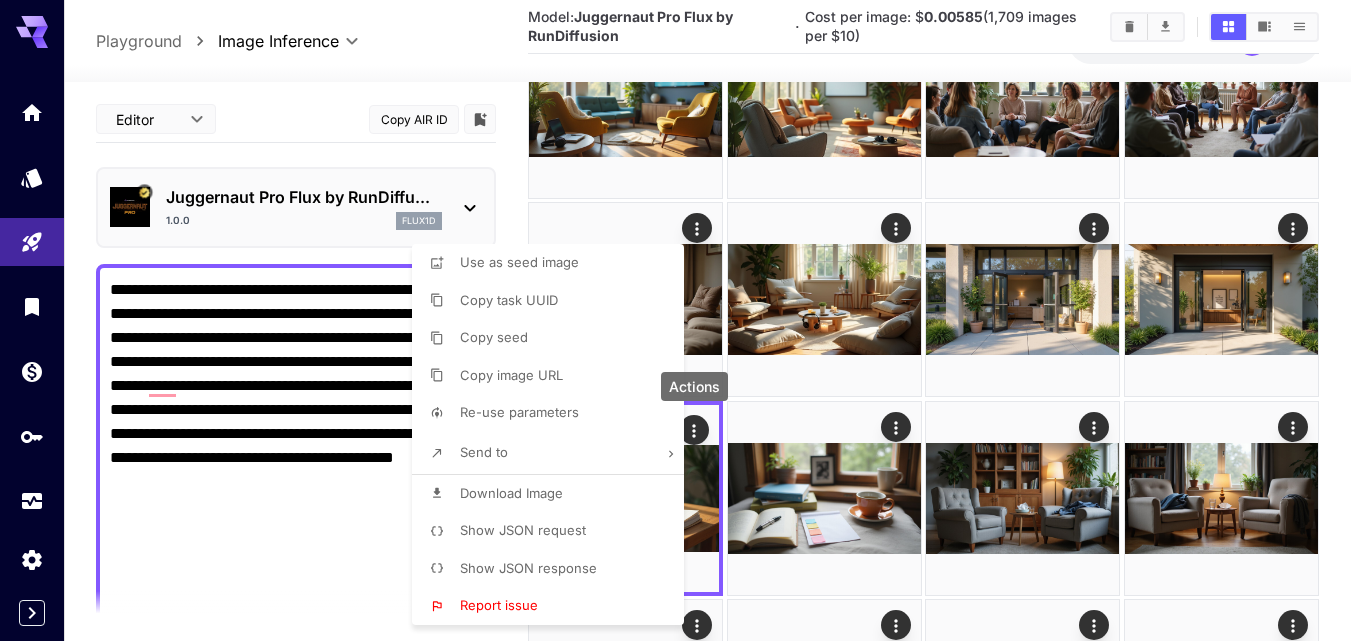 click on "Download Image" at bounding box center [511, 493] 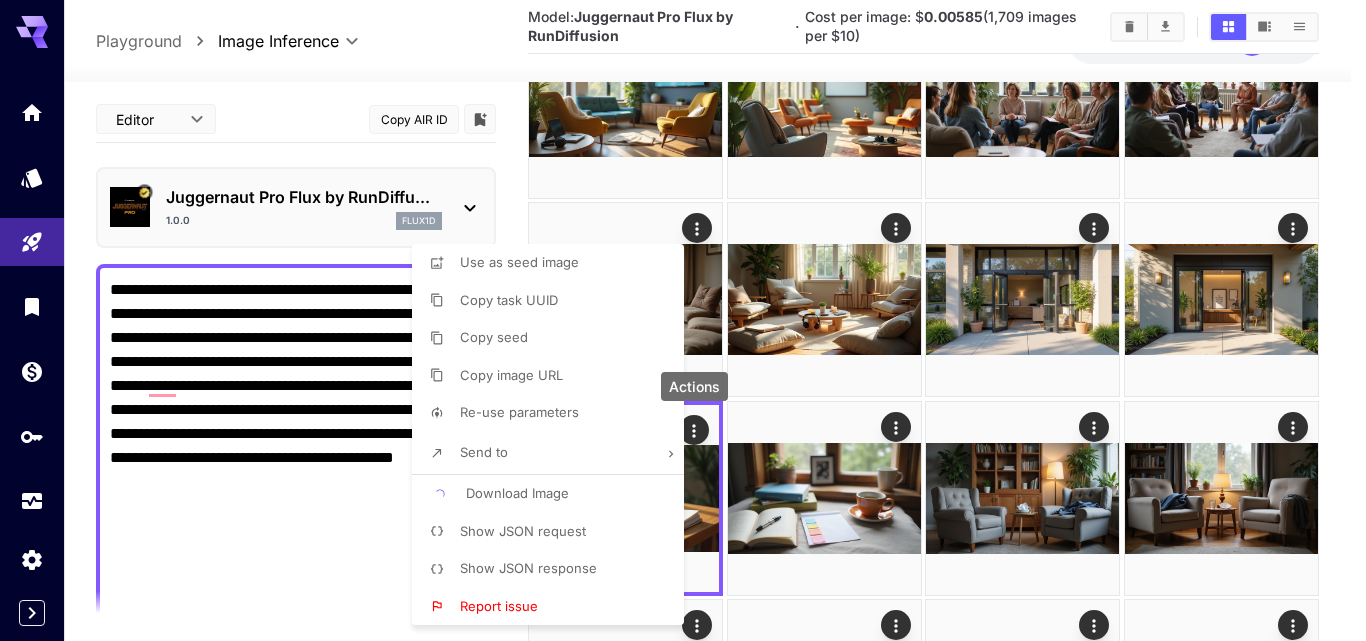 drag, startPoint x: 1365, startPoint y: 431, endPoint x: 1355, endPoint y: 401, distance: 31.622776 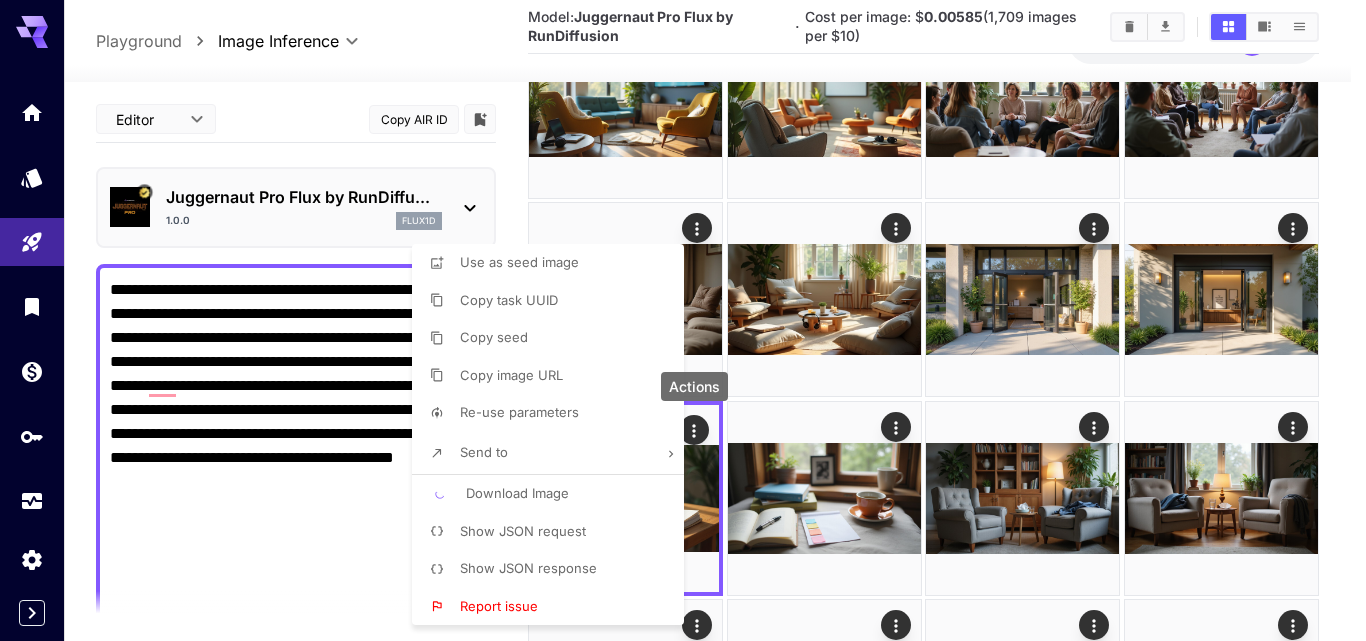 click at bounding box center (683, 320) 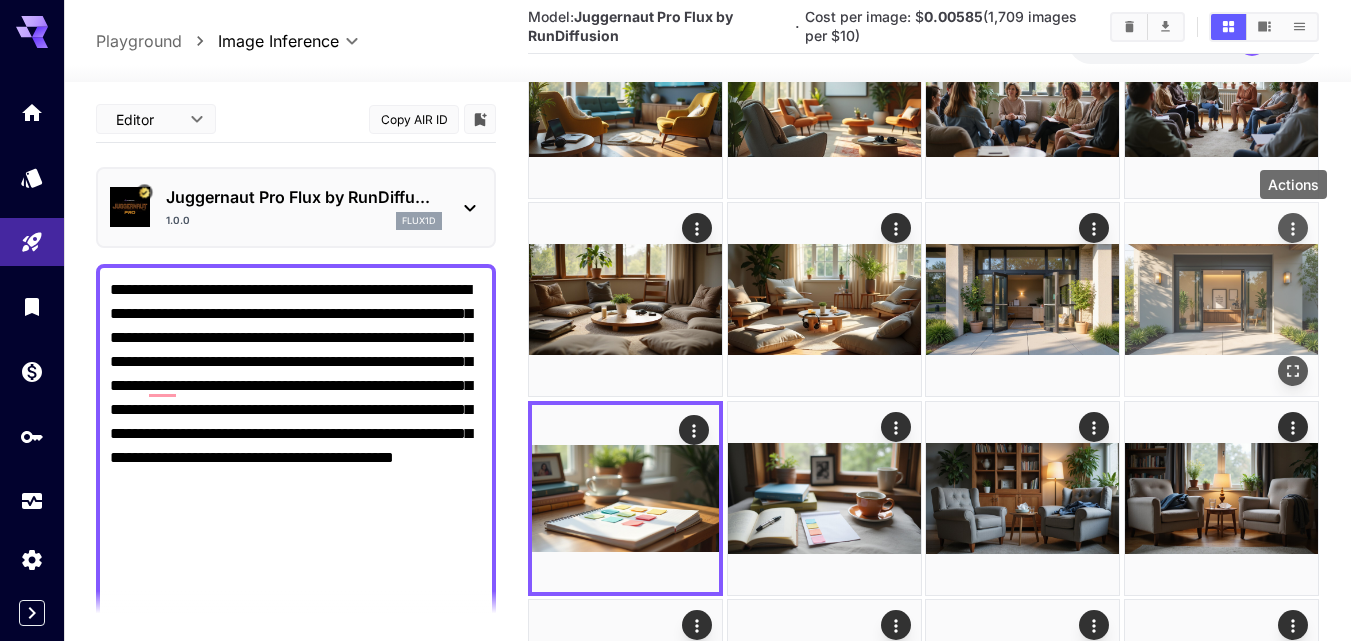 click 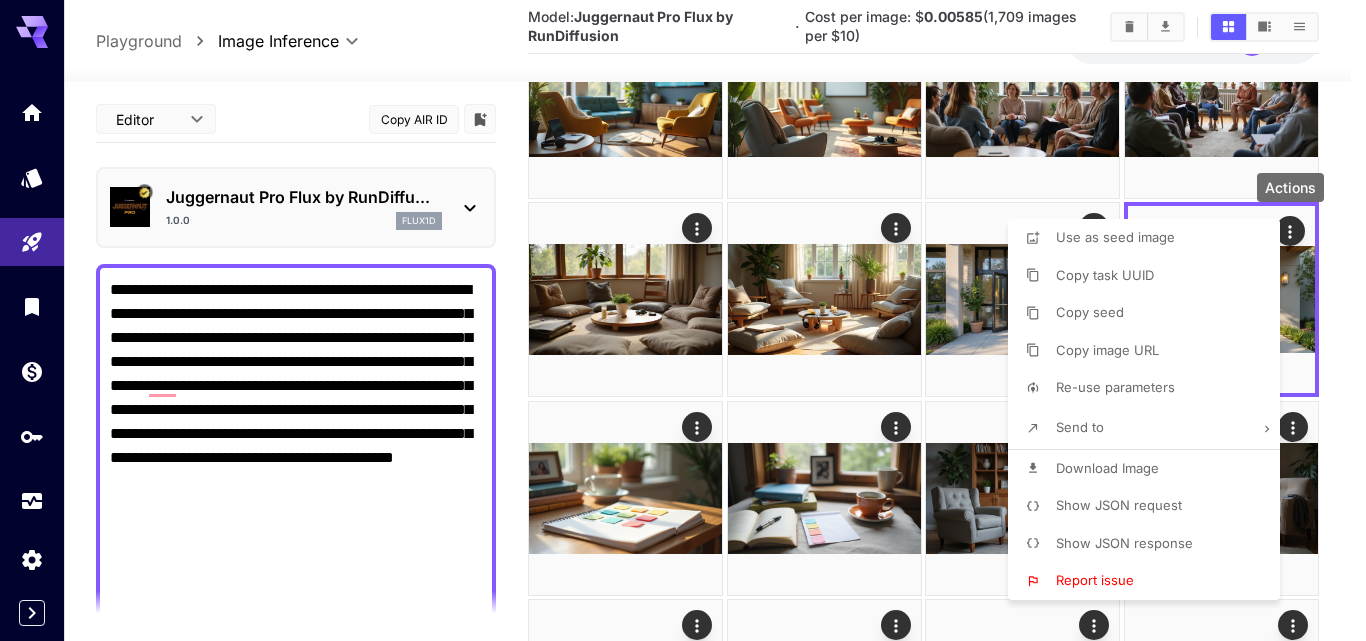 click on "Download Image" at bounding box center [1107, 469] 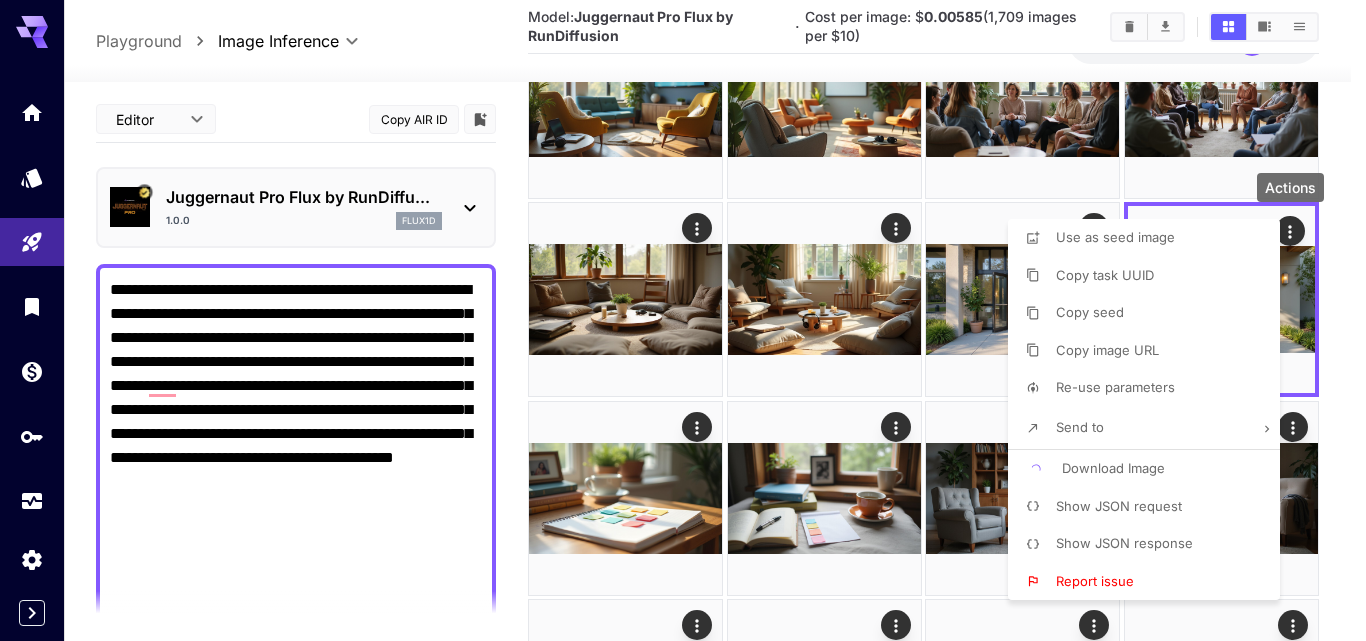 click at bounding box center [683, 320] 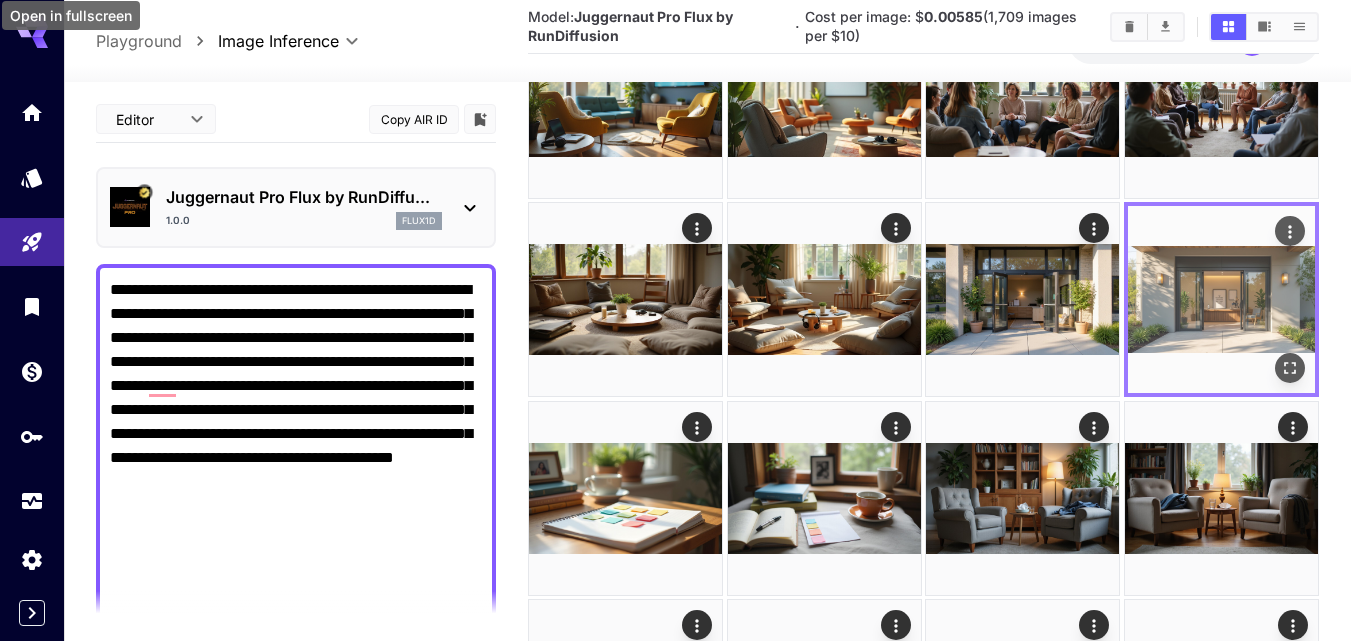scroll, scrollTop: 263, scrollLeft: 0, axis: vertical 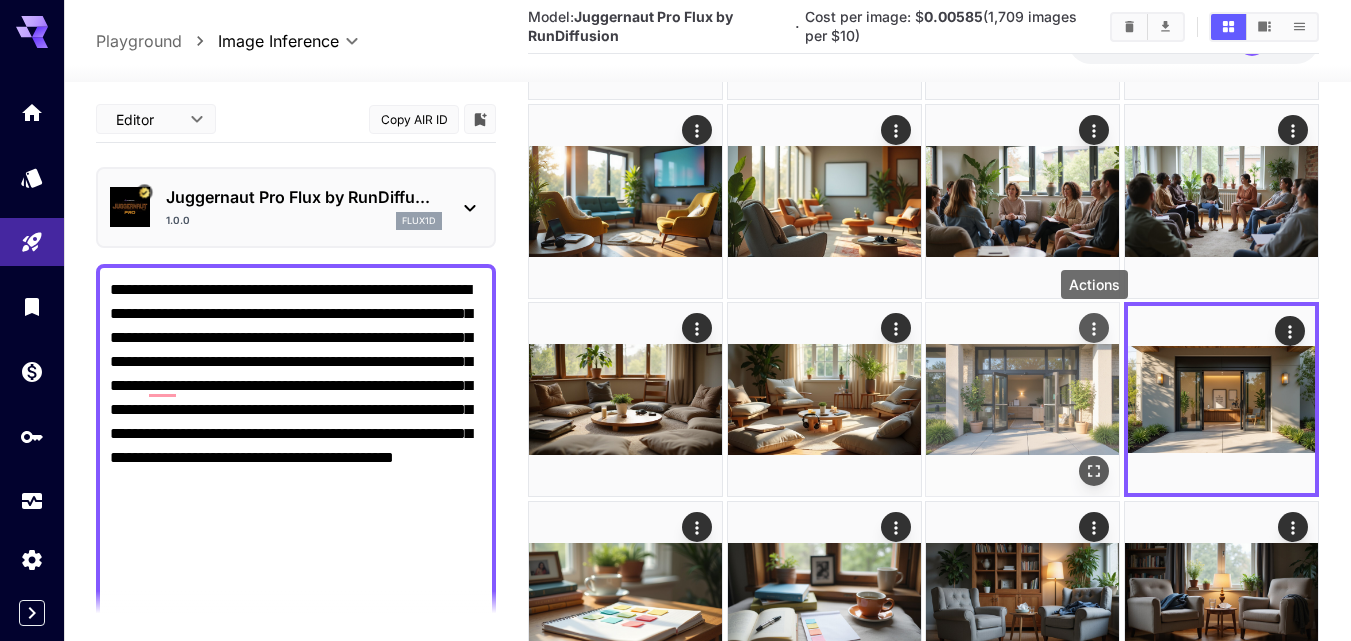 click 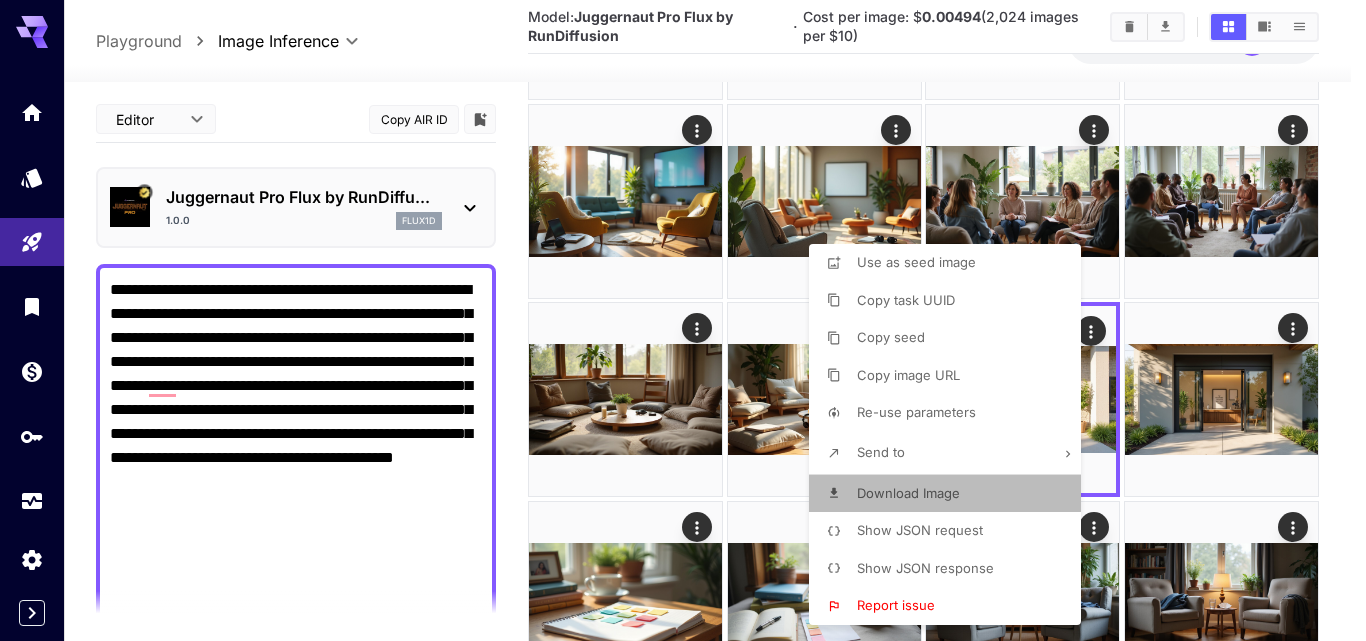 click on "Download Image" at bounding box center [908, 493] 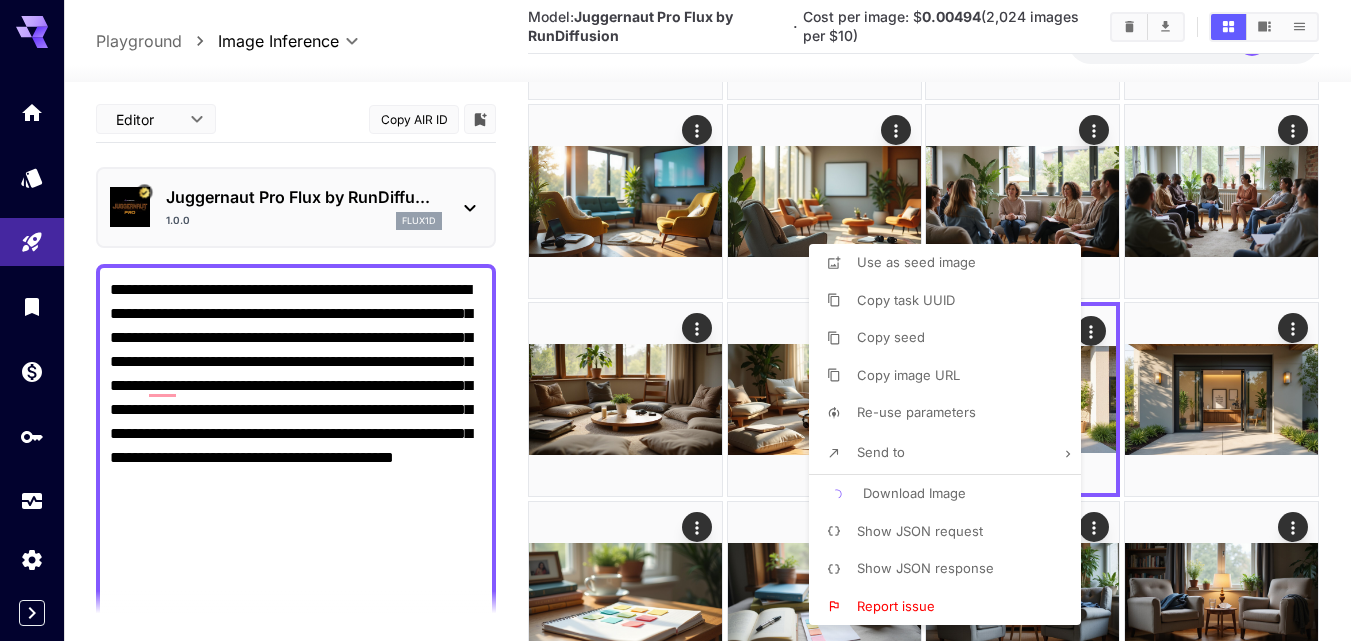 click at bounding box center [683, 320] 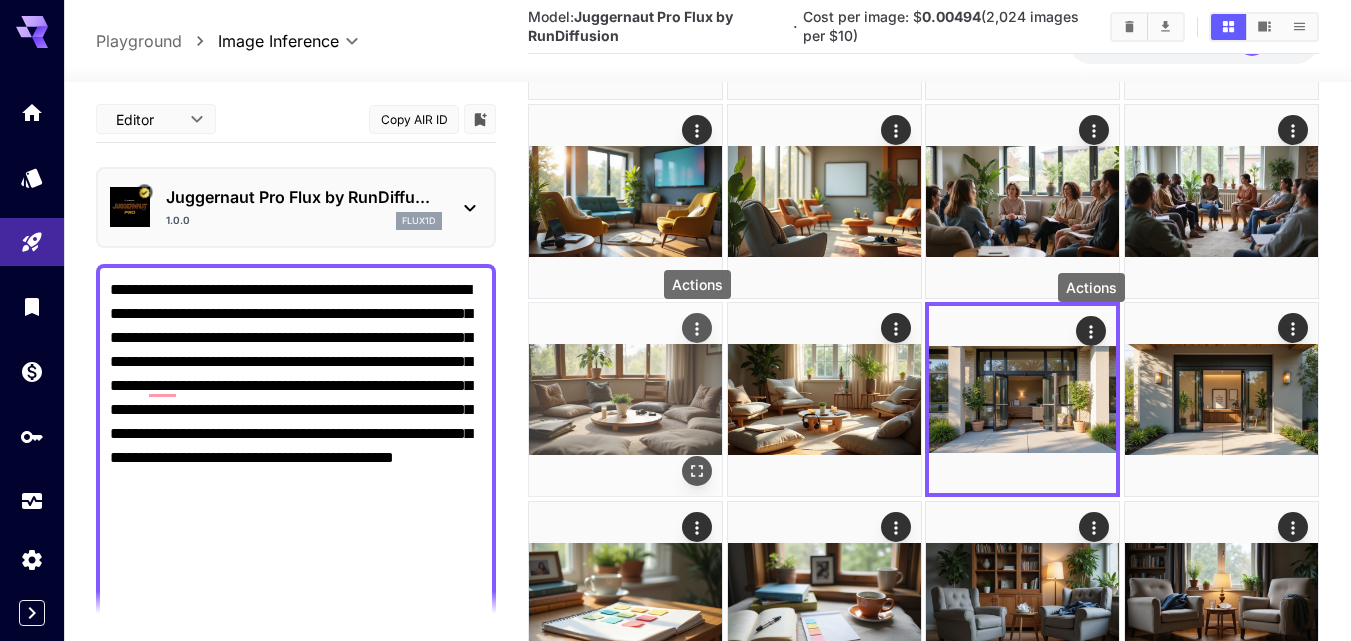 click 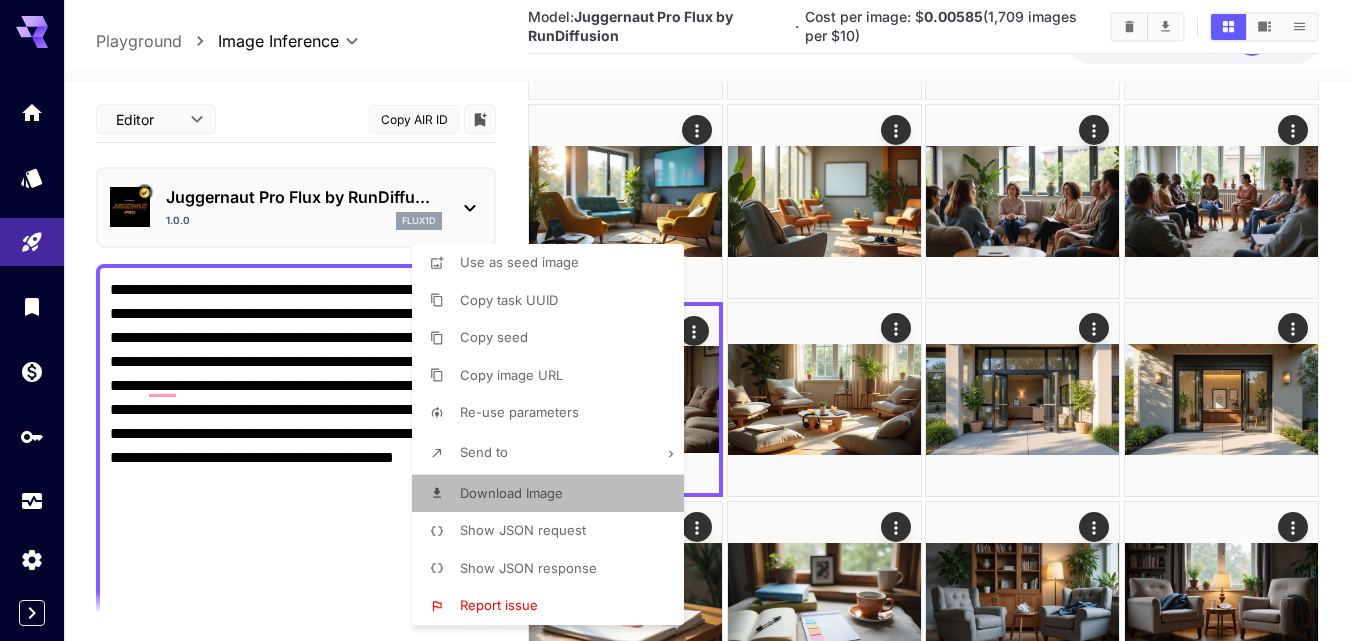 click on "Download Image" at bounding box center [554, 494] 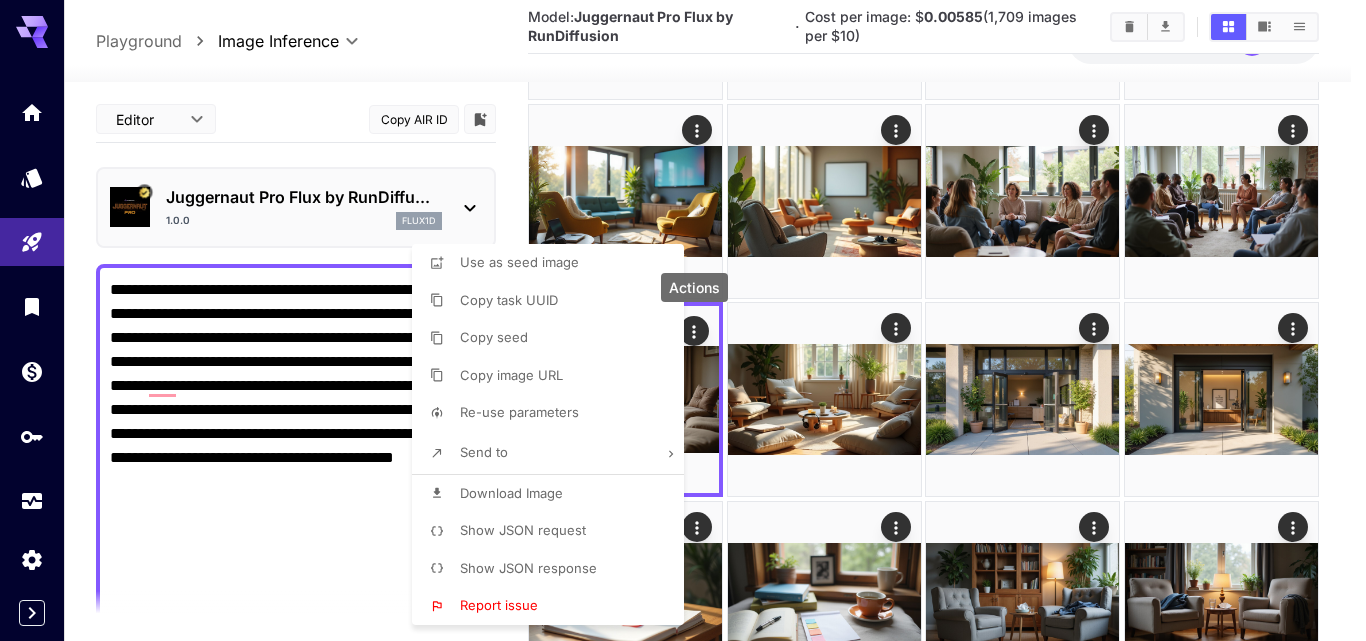 click at bounding box center [683, 320] 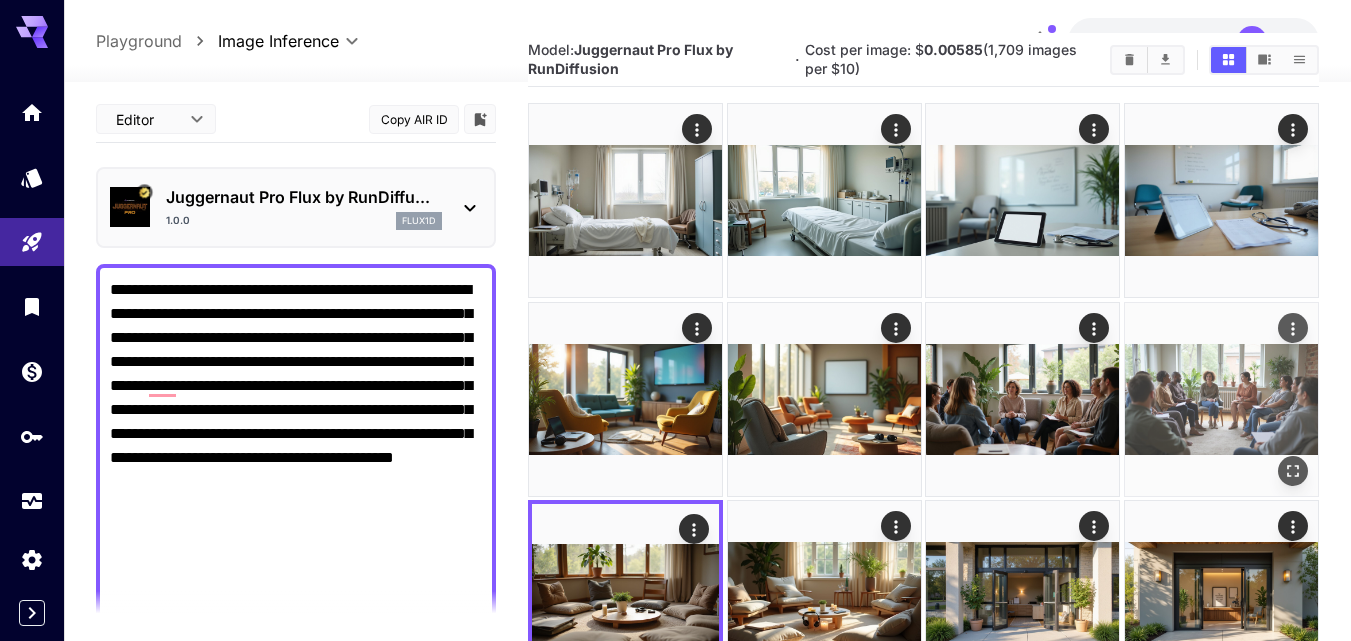 scroll, scrollTop: 63, scrollLeft: 0, axis: vertical 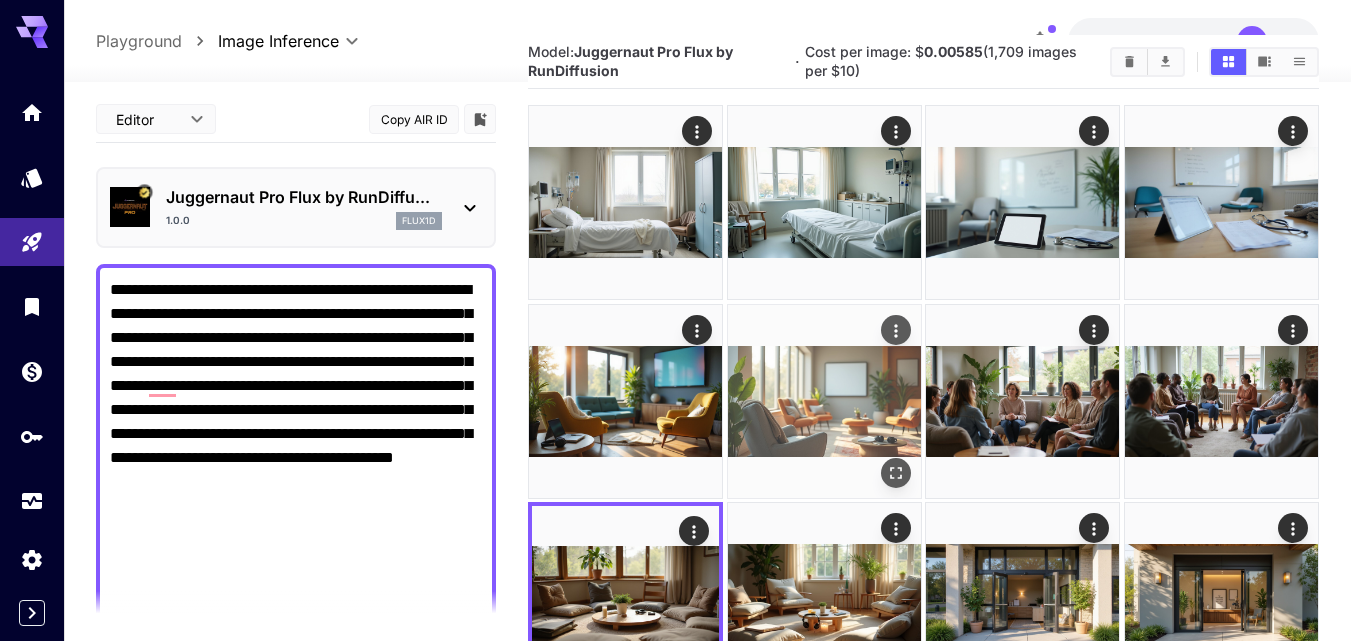 click 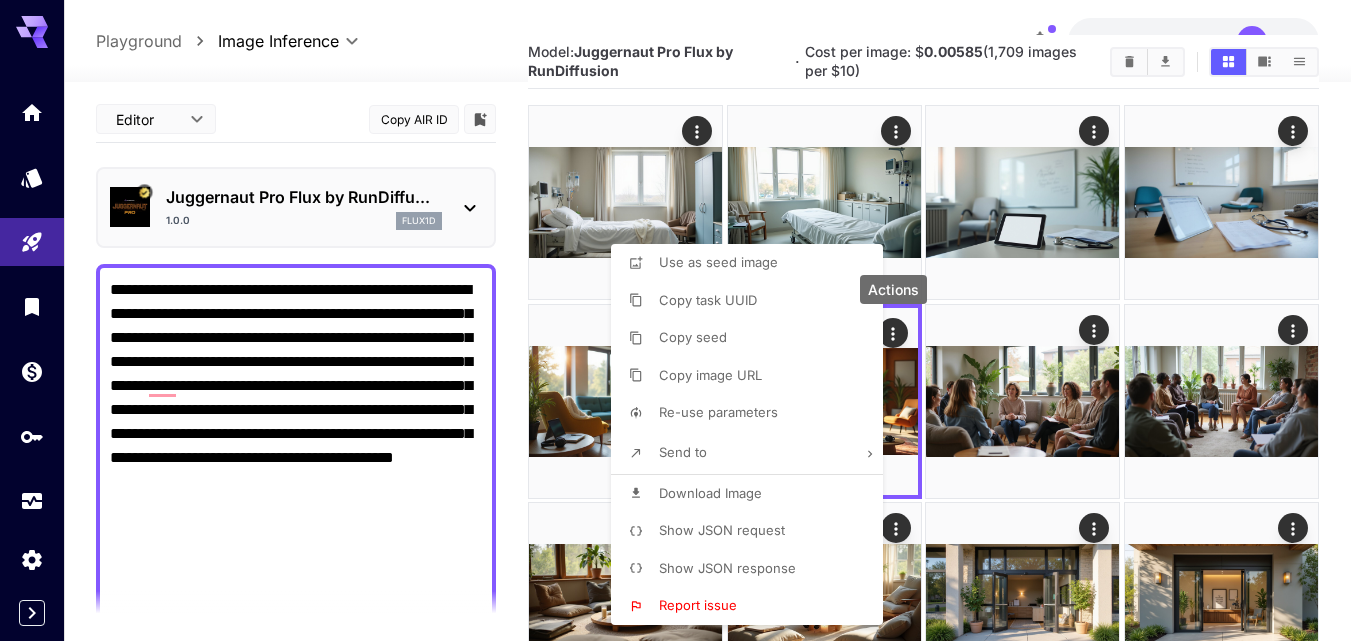 click on "Download Image" at bounding box center (753, 494) 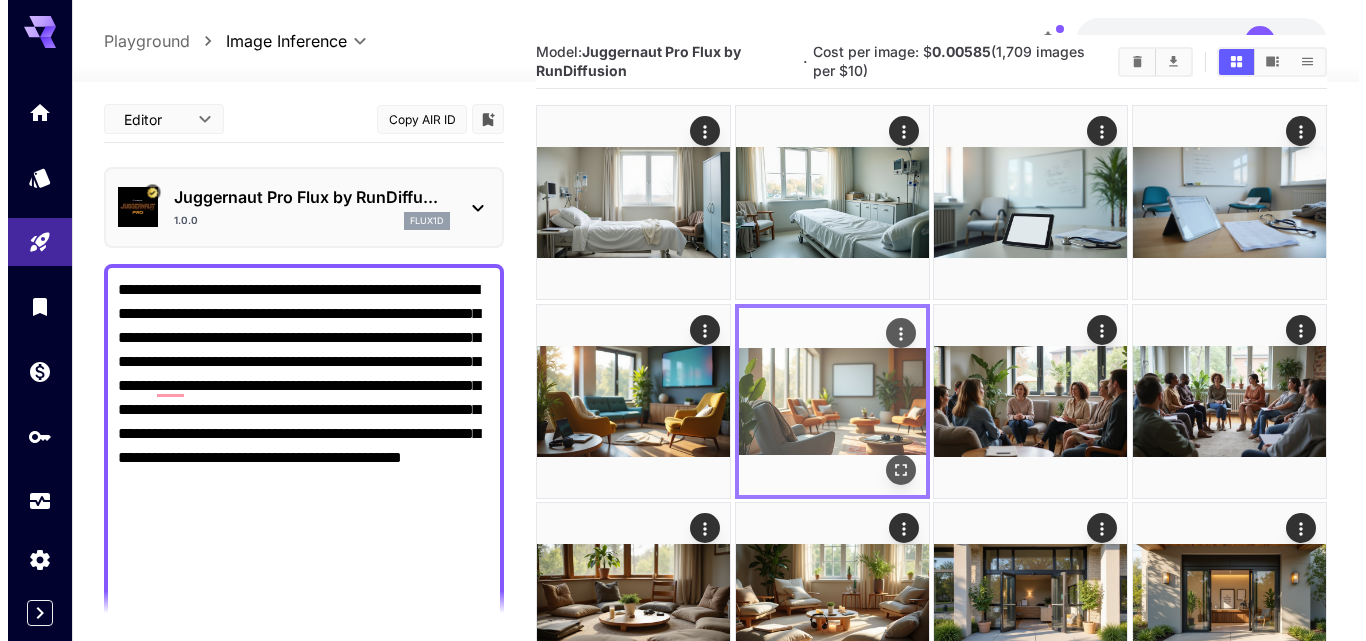 scroll, scrollTop: 0, scrollLeft: 0, axis: both 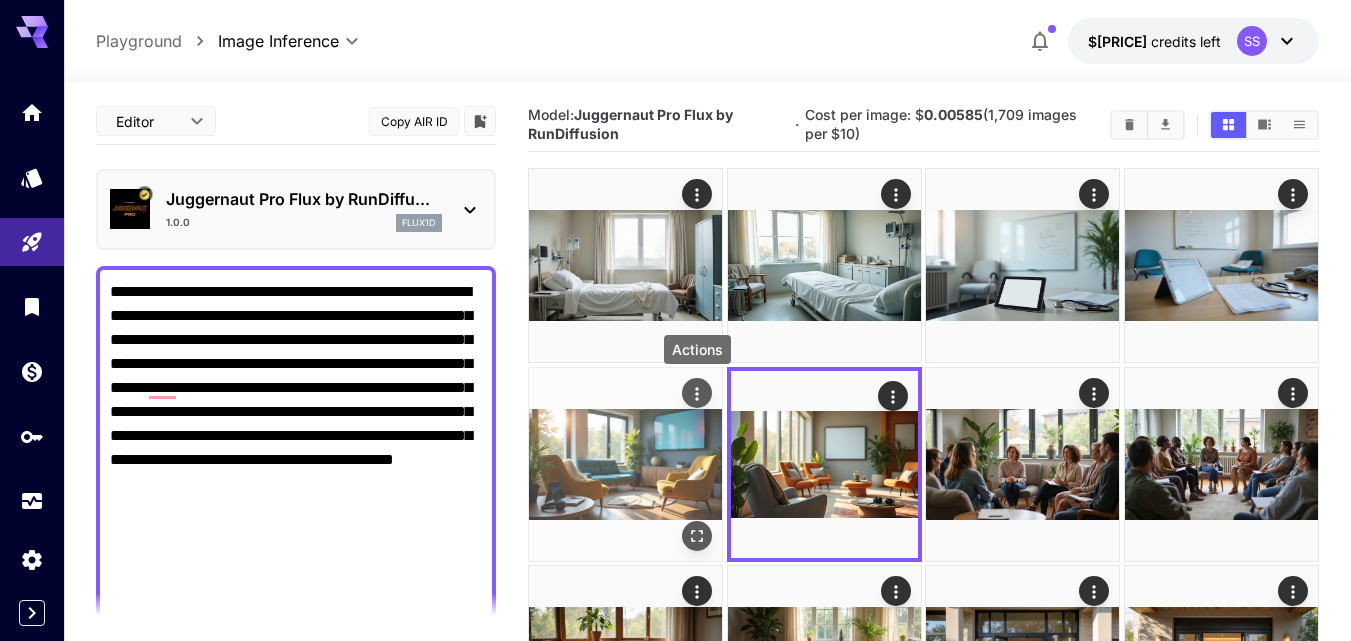 click 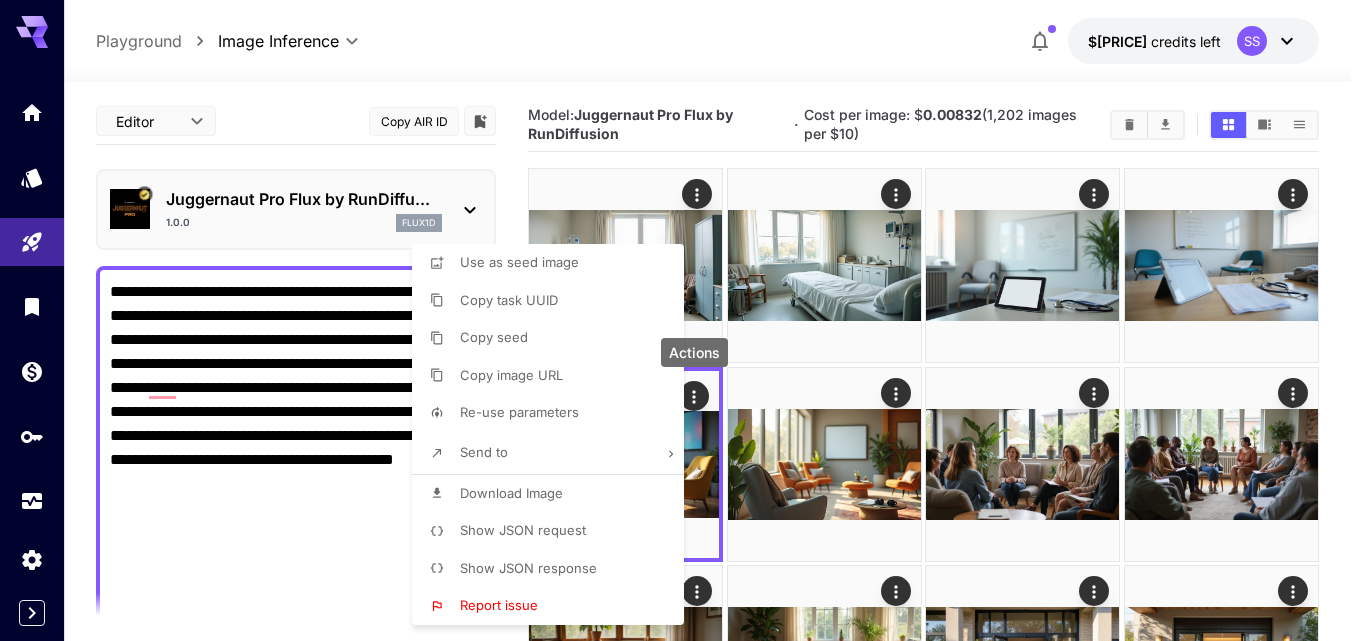 click on "Download Image" at bounding box center [554, 494] 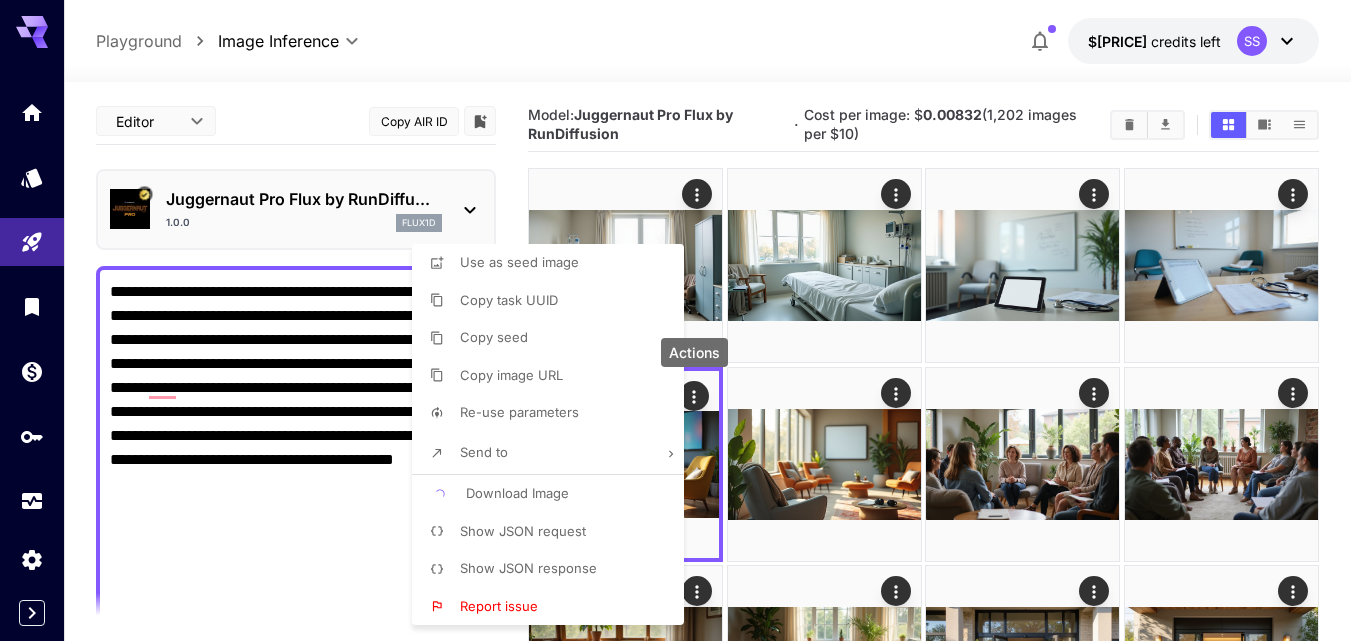 drag, startPoint x: 1365, startPoint y: 397, endPoint x: 1353, endPoint y: 393, distance: 12.649111 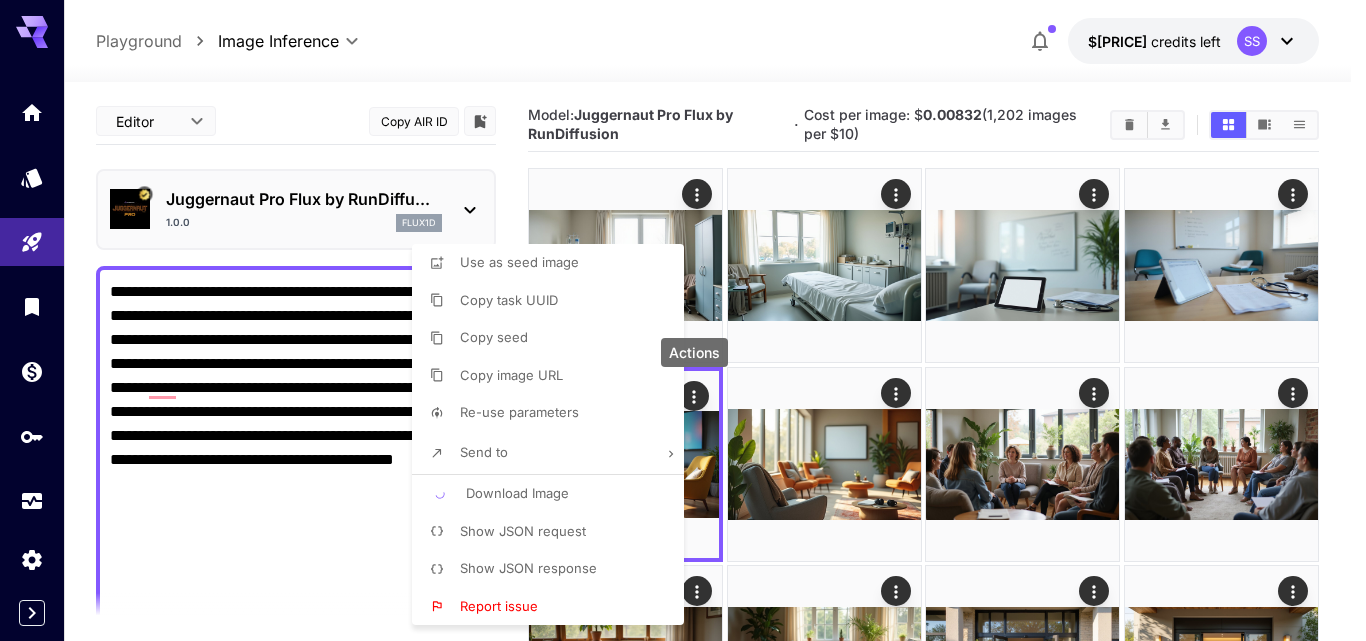 click at bounding box center (683, 320) 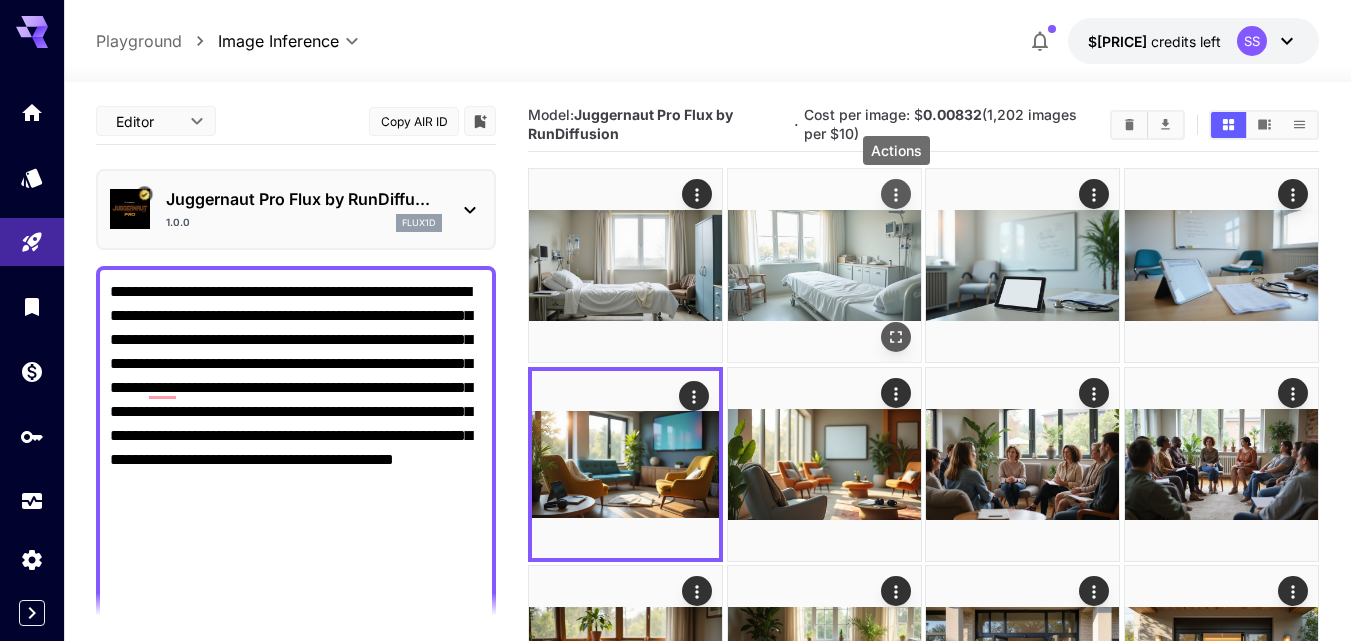 click 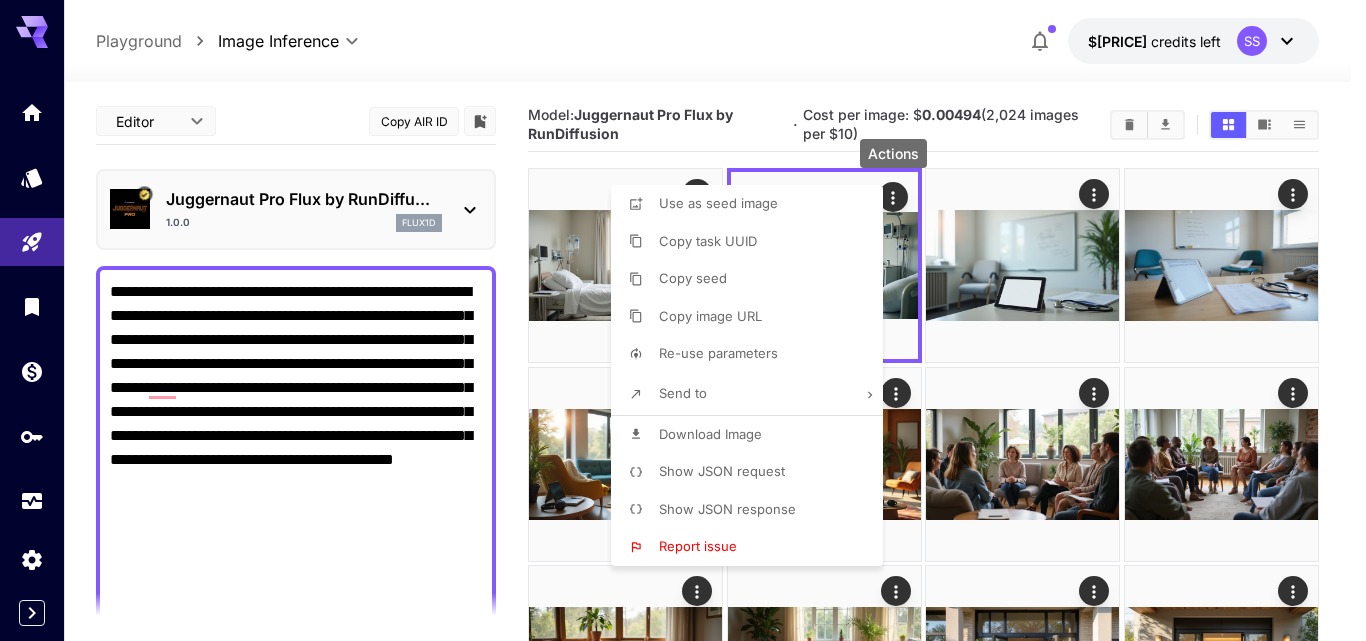 click on "Download Image" at bounding box center [710, 434] 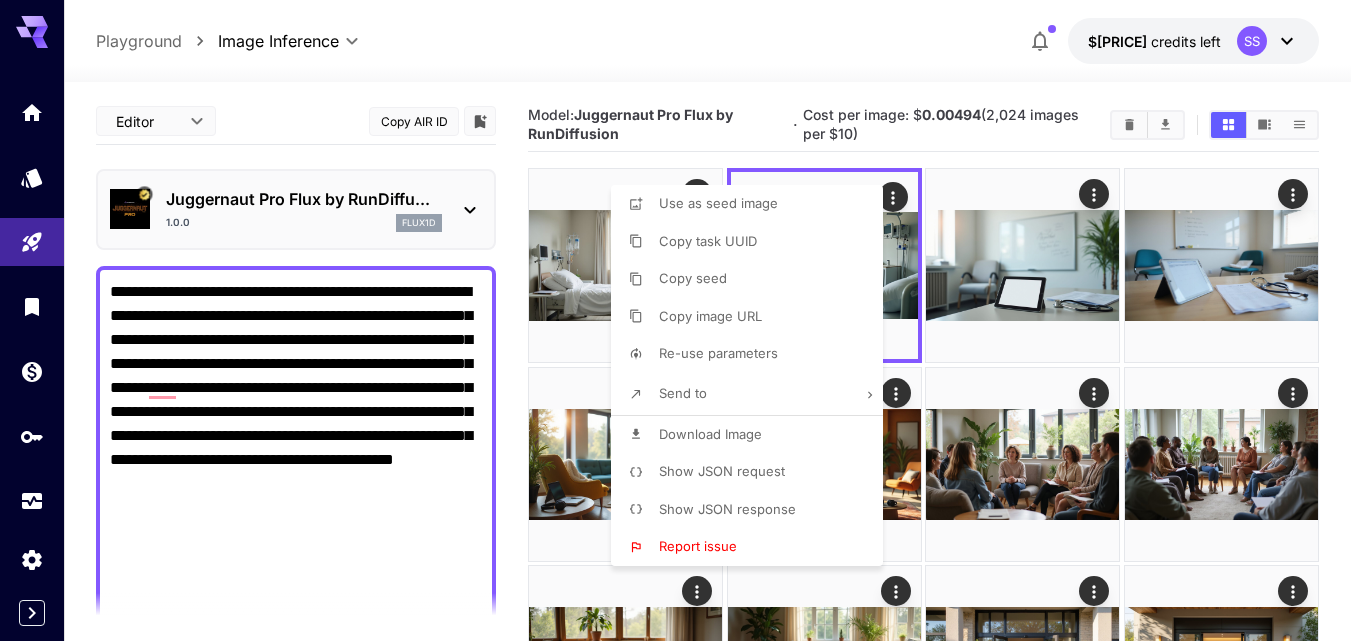 click at bounding box center (683, 320) 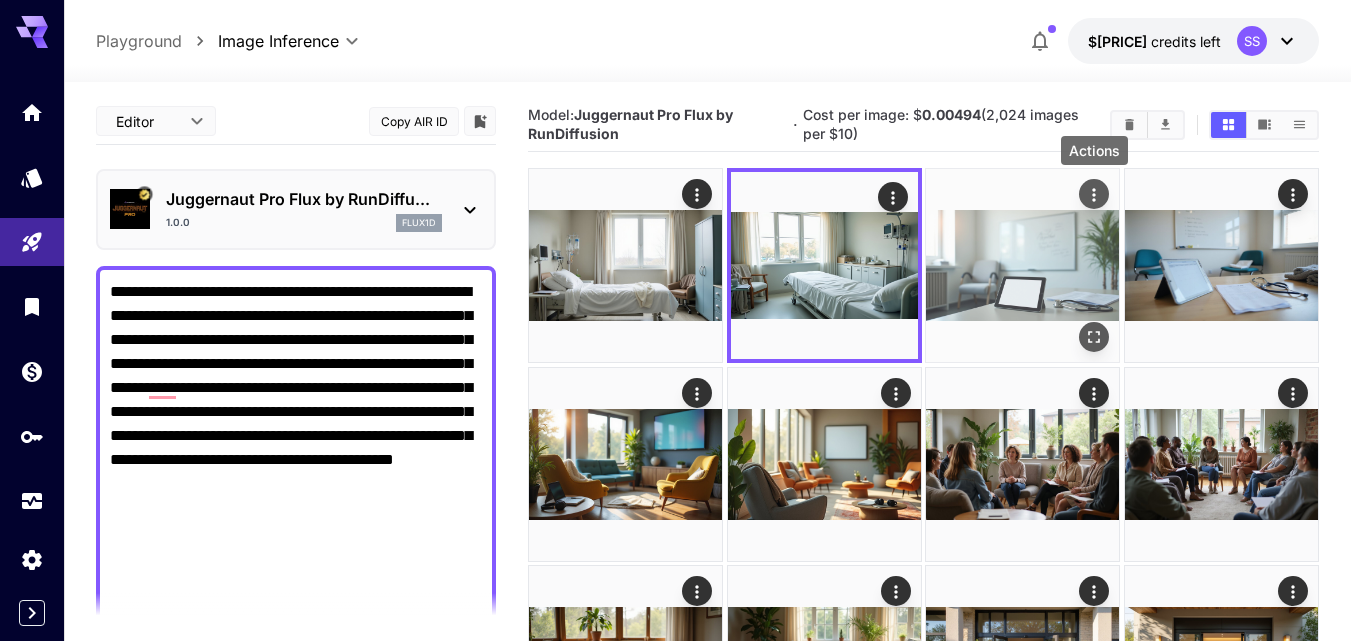 click 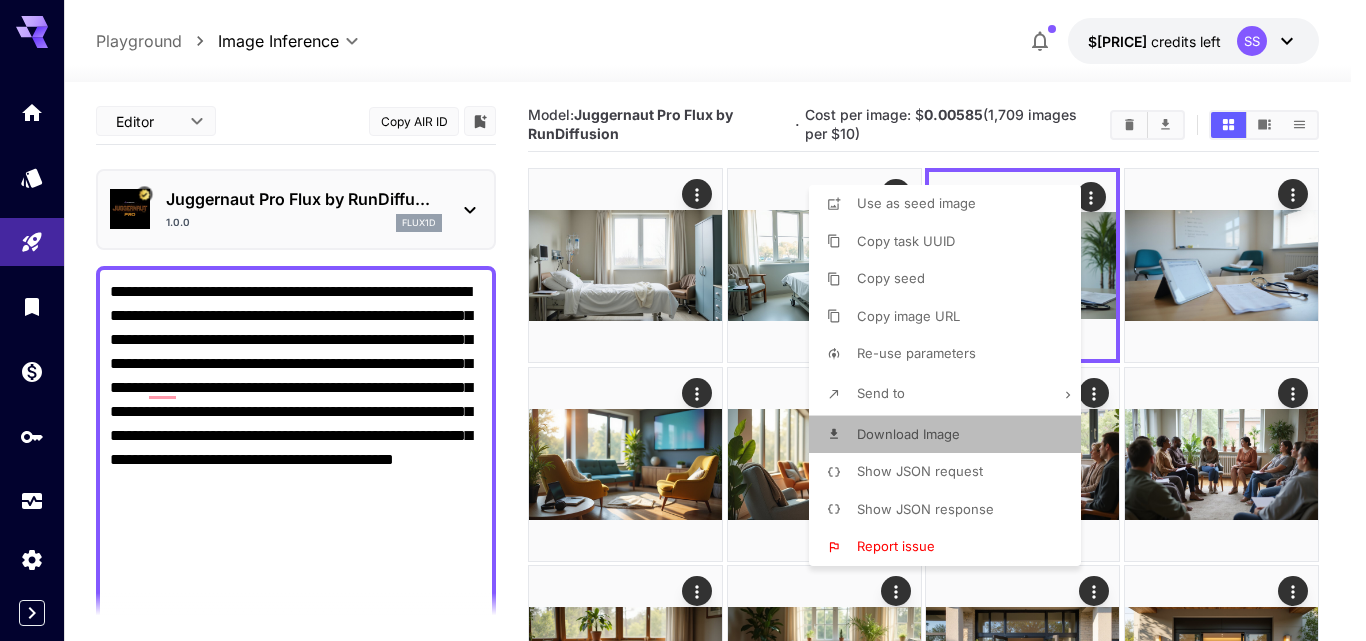 click on "Download Image" at bounding box center (908, 434) 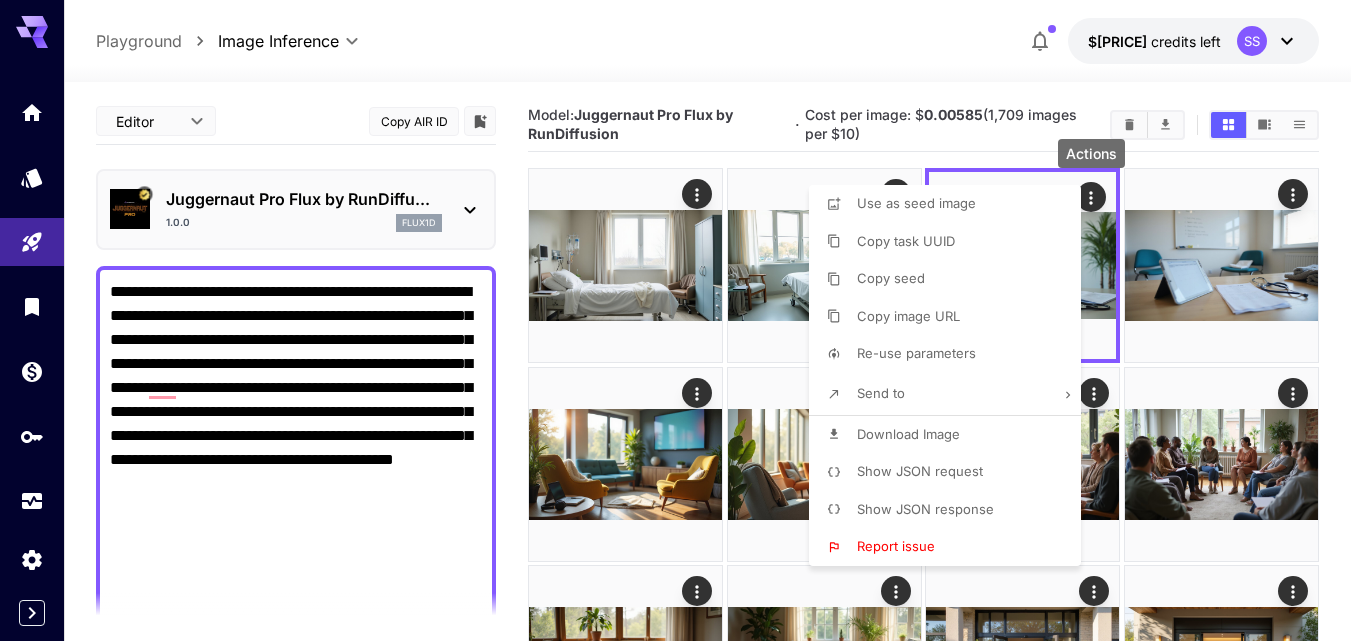 click at bounding box center (683, 320) 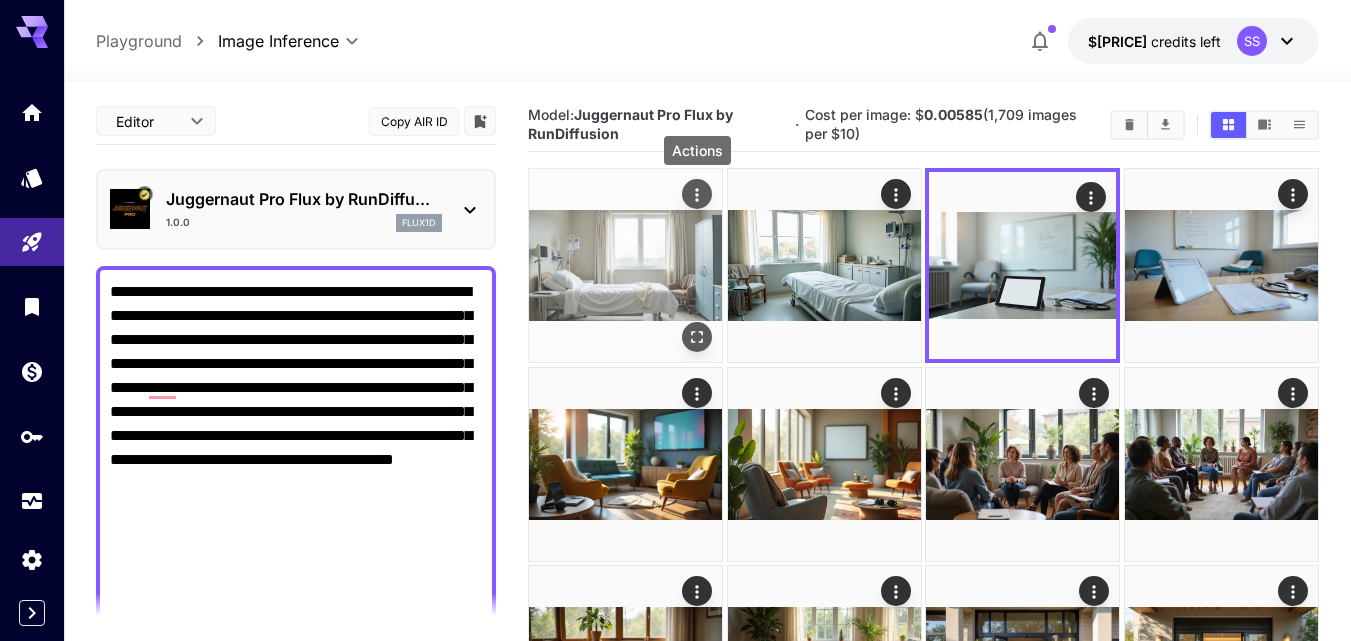 click 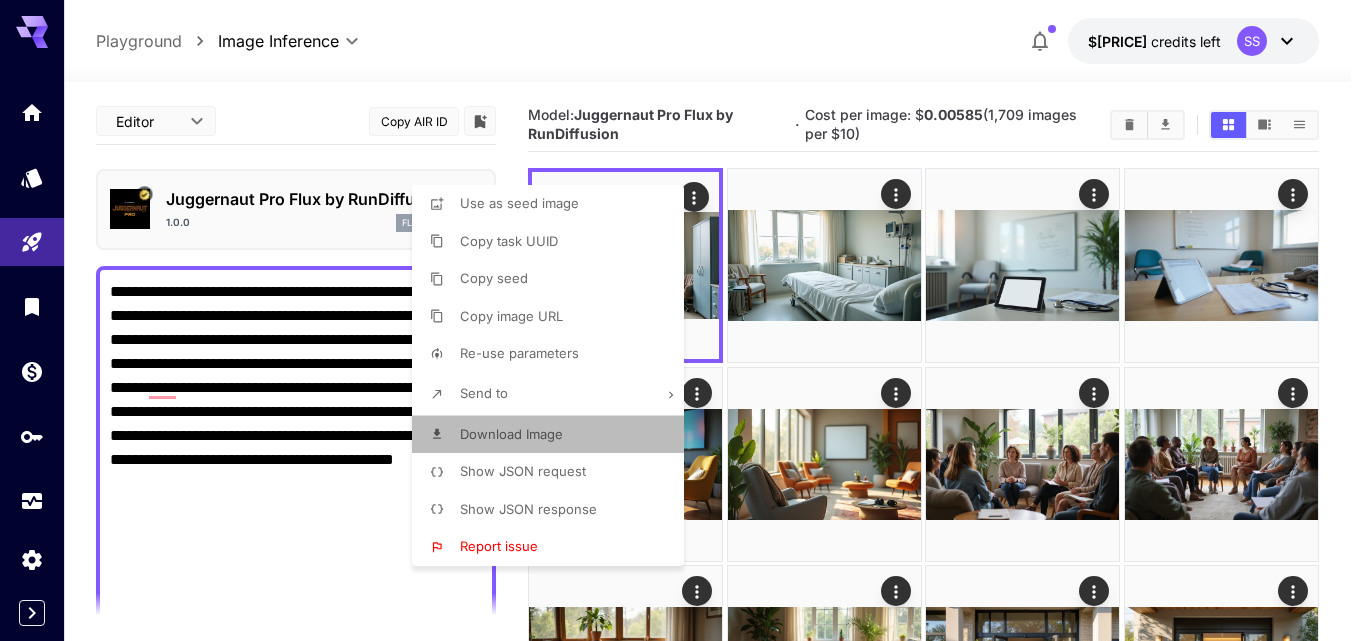 click on "Download Image" at bounding box center (511, 434) 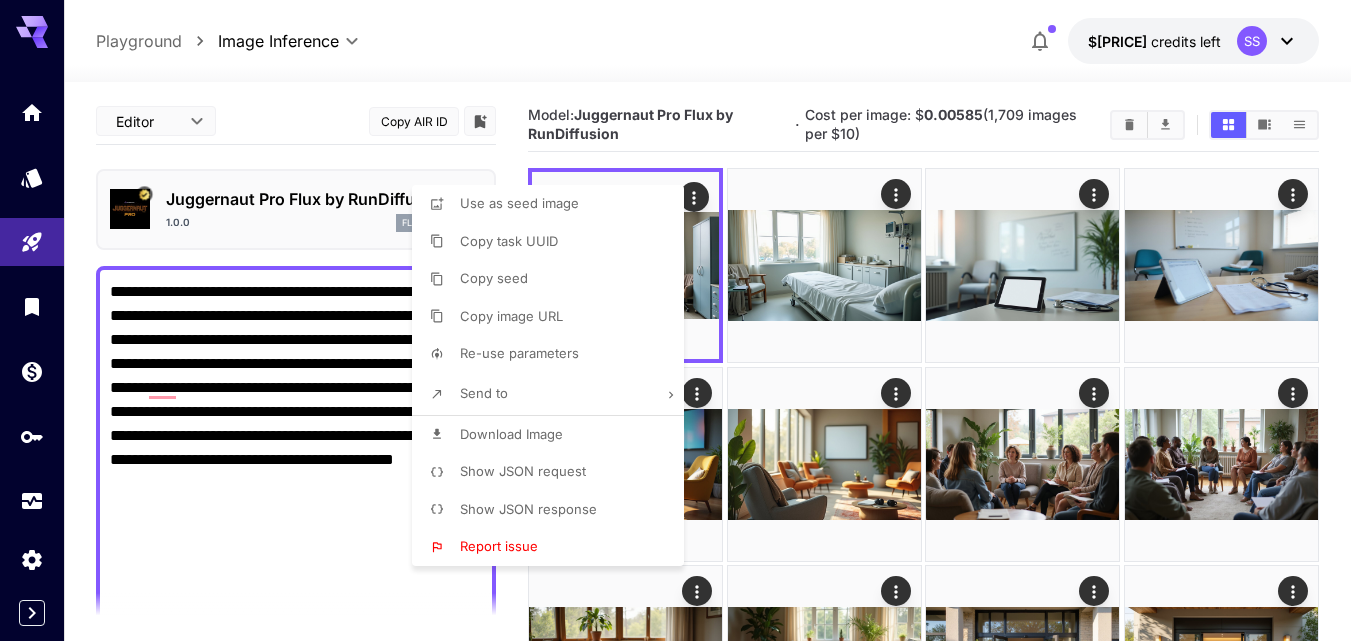 click at bounding box center (683, 320) 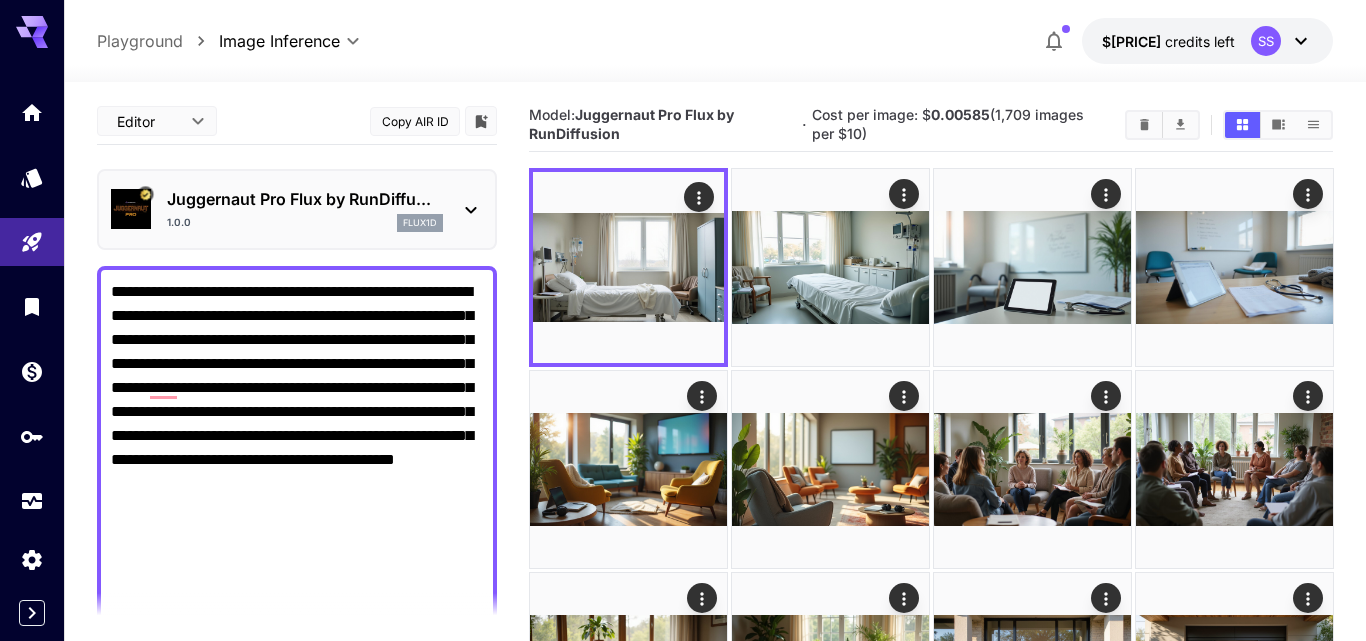 click at bounding box center [683, 320] 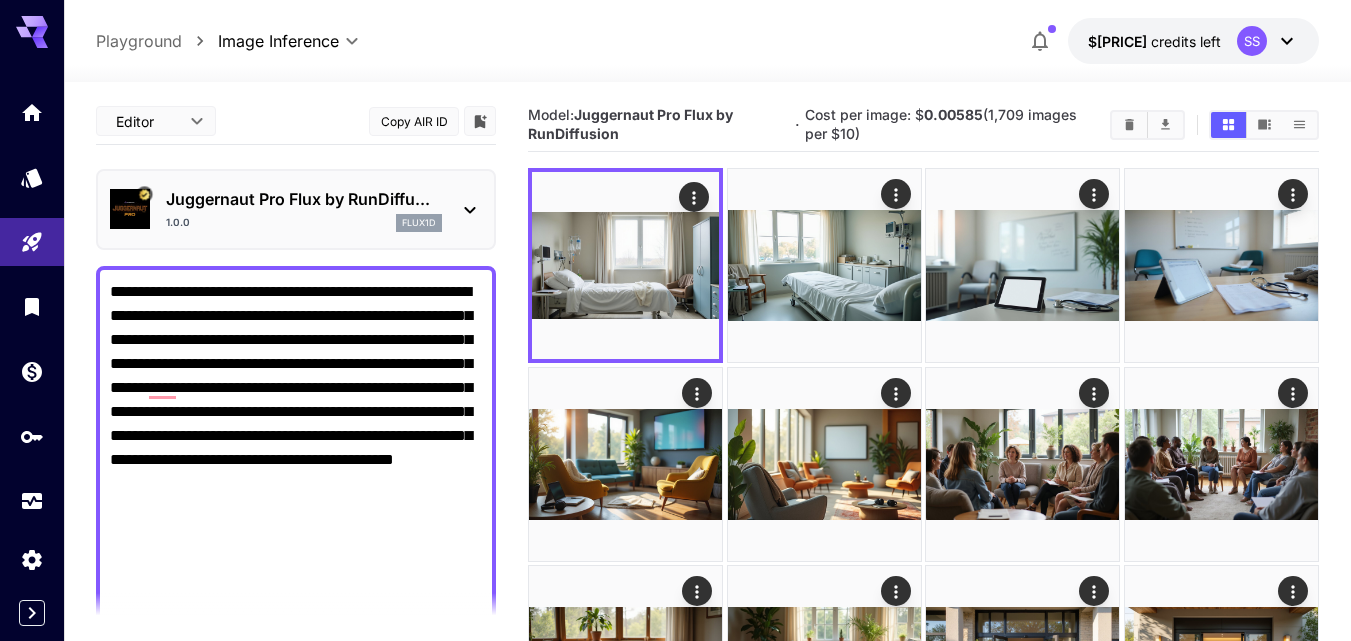 click on "**********" at bounding box center [296, 604] 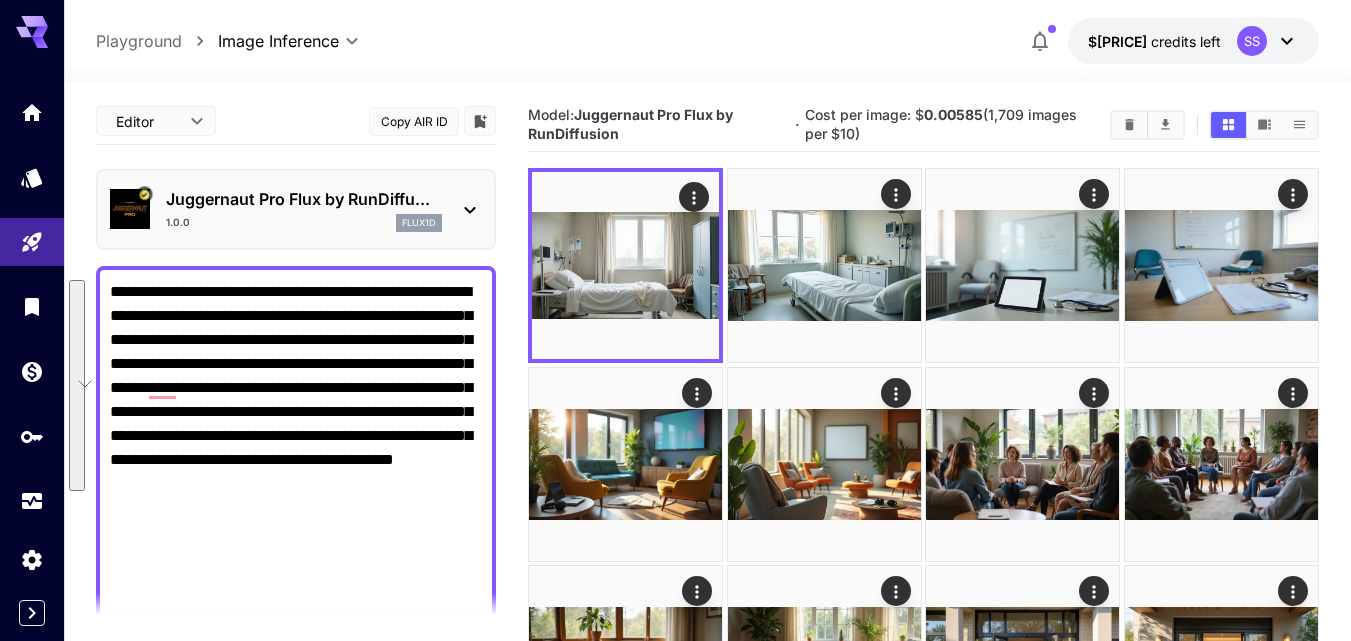 paste on "**********" 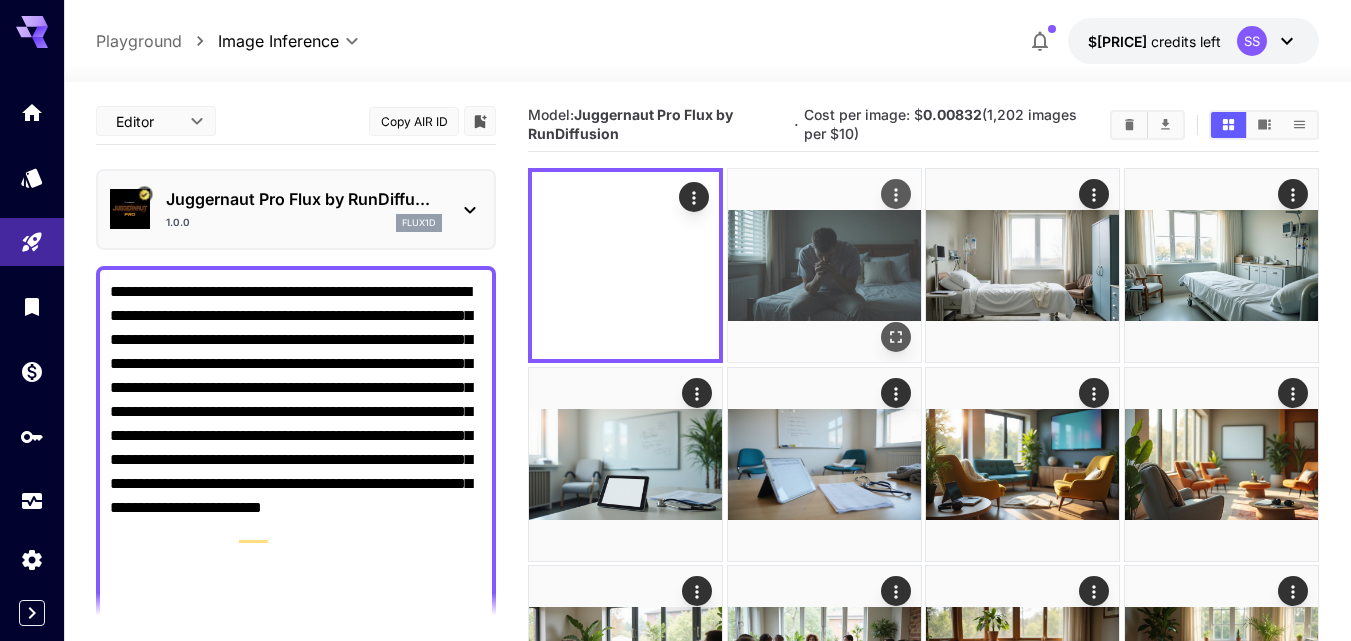 click 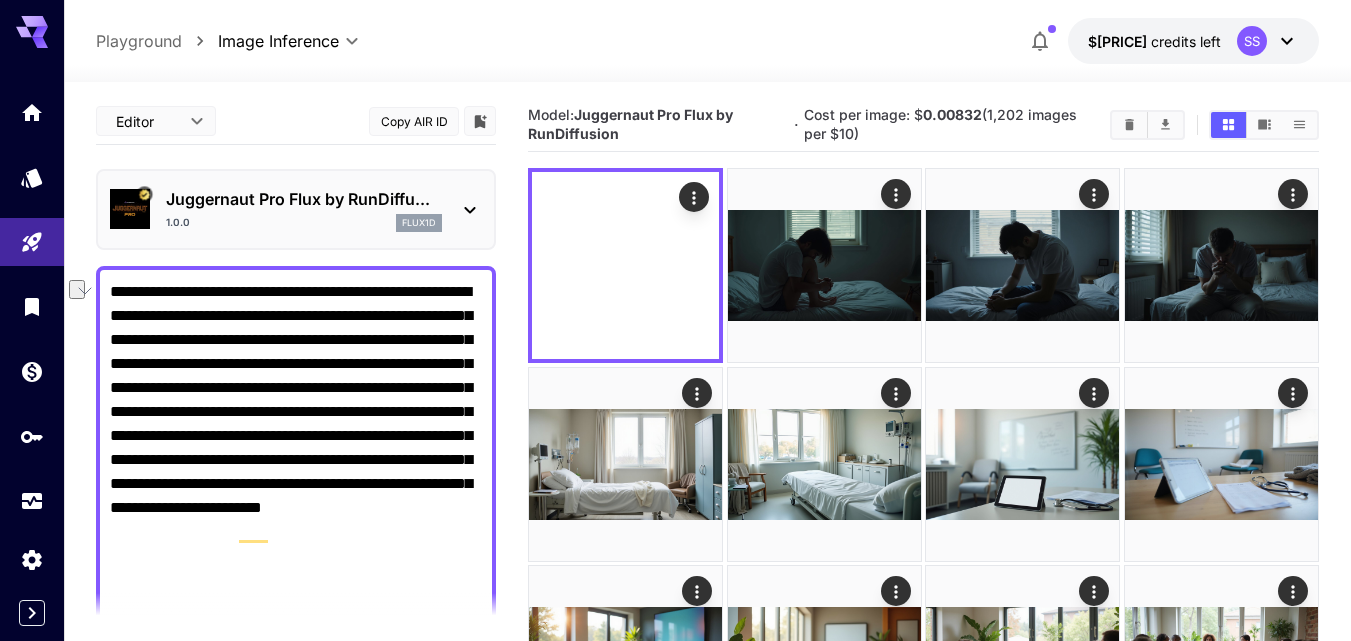 drag, startPoint x: 340, startPoint y: 341, endPoint x: 107, endPoint y: 343, distance: 233.00859 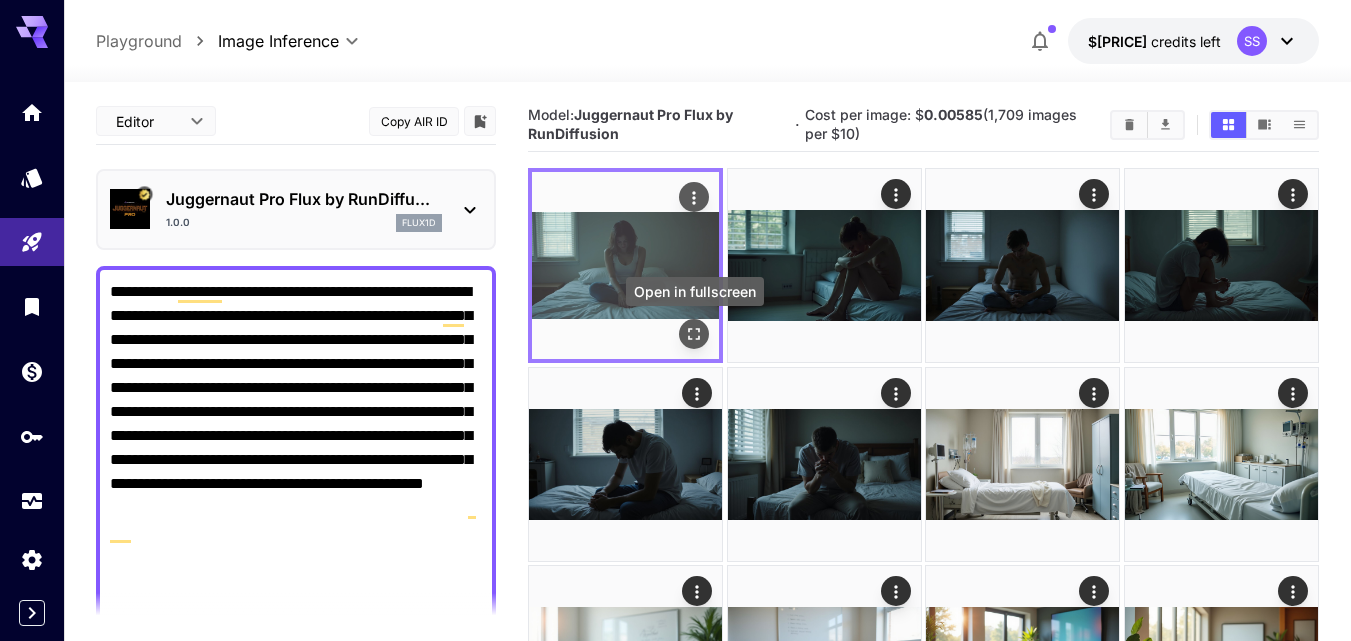 click 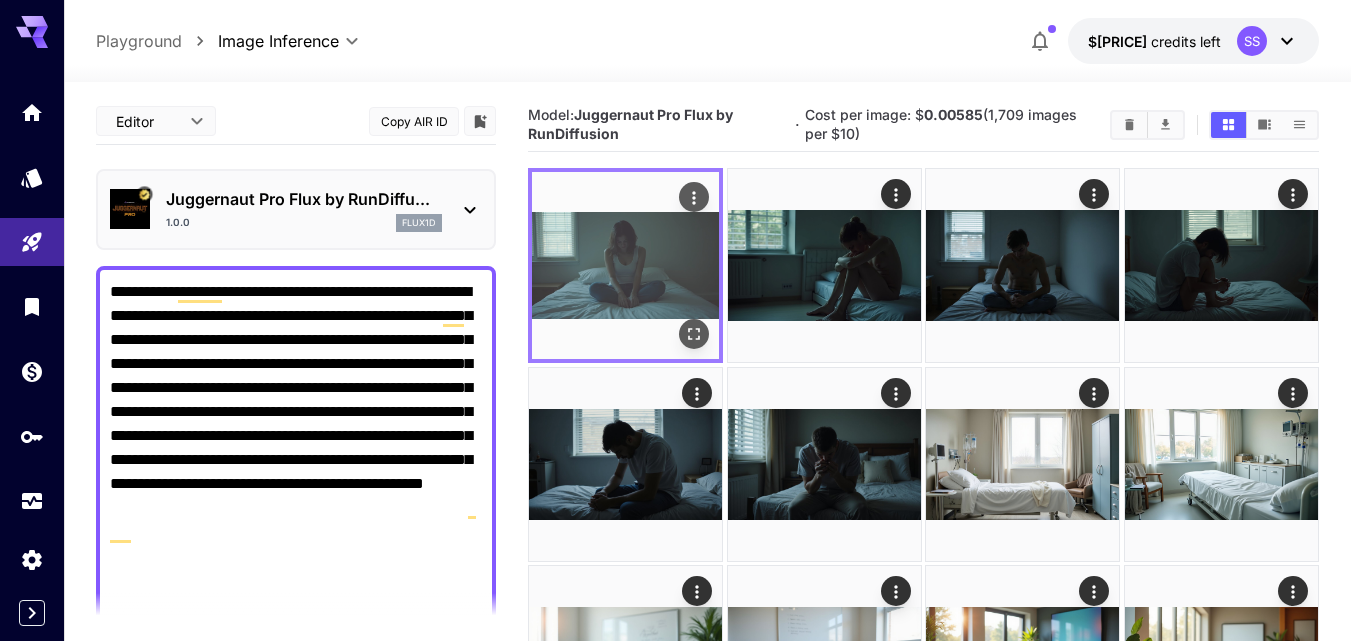 click 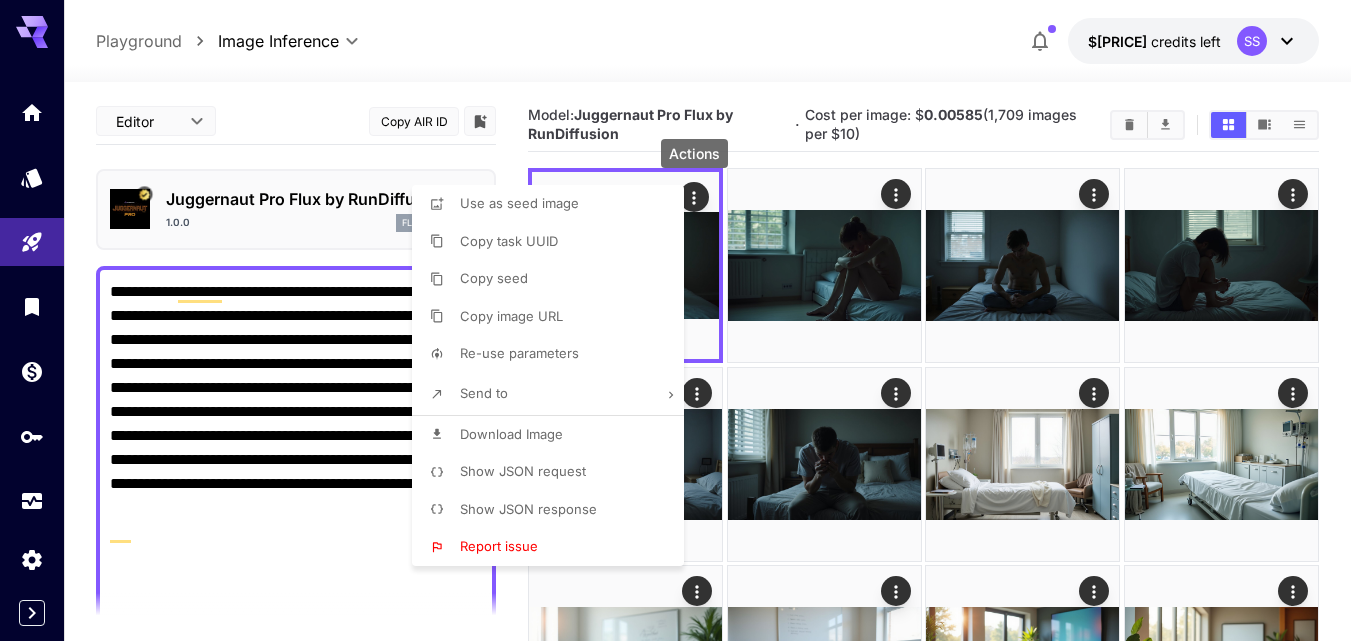 click on "Download Image" at bounding box center (511, 435) 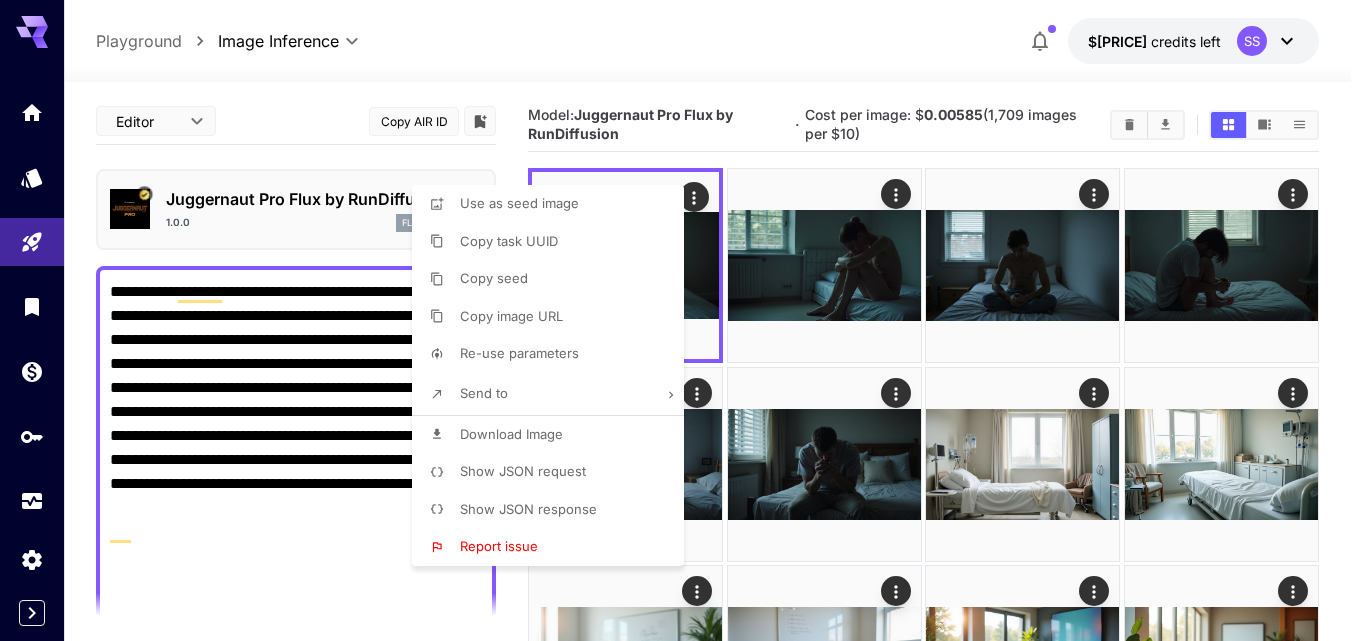 click at bounding box center [683, 320] 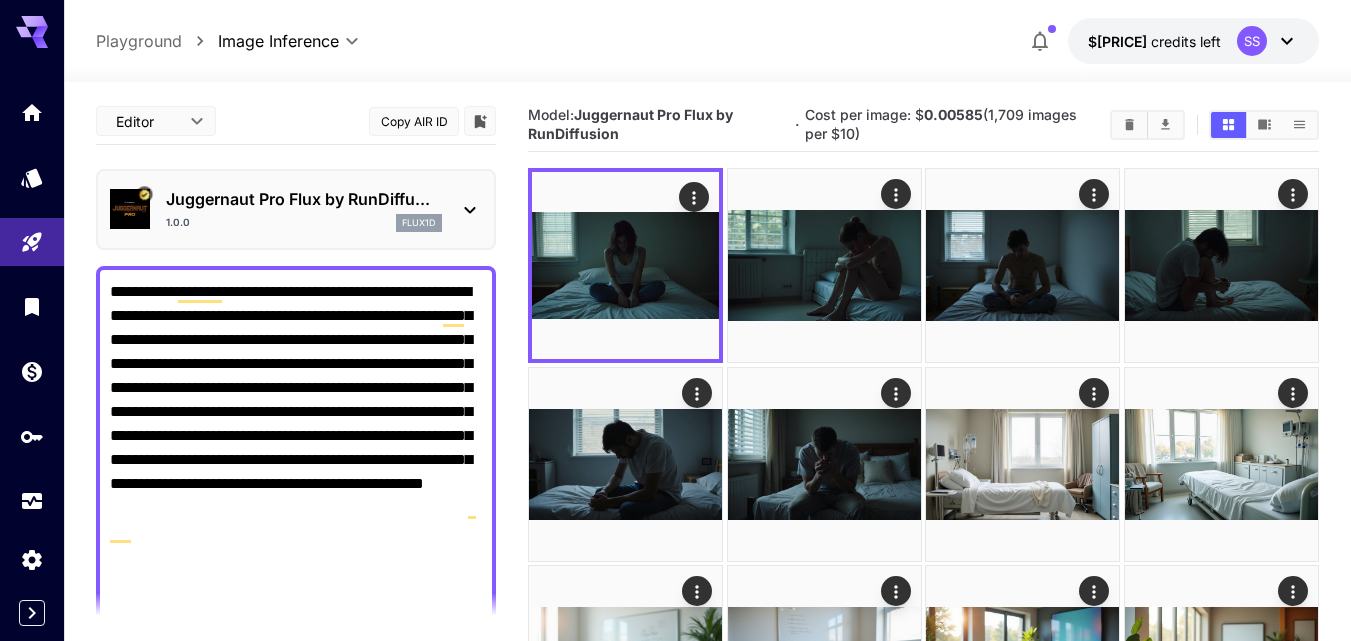 click on "Use as seed image Copy task UUID Copy seed Copy image URL Re-use parameters Send to Download Image Show JSON request Show JSON response Report issue" at bounding box center [152, 320] 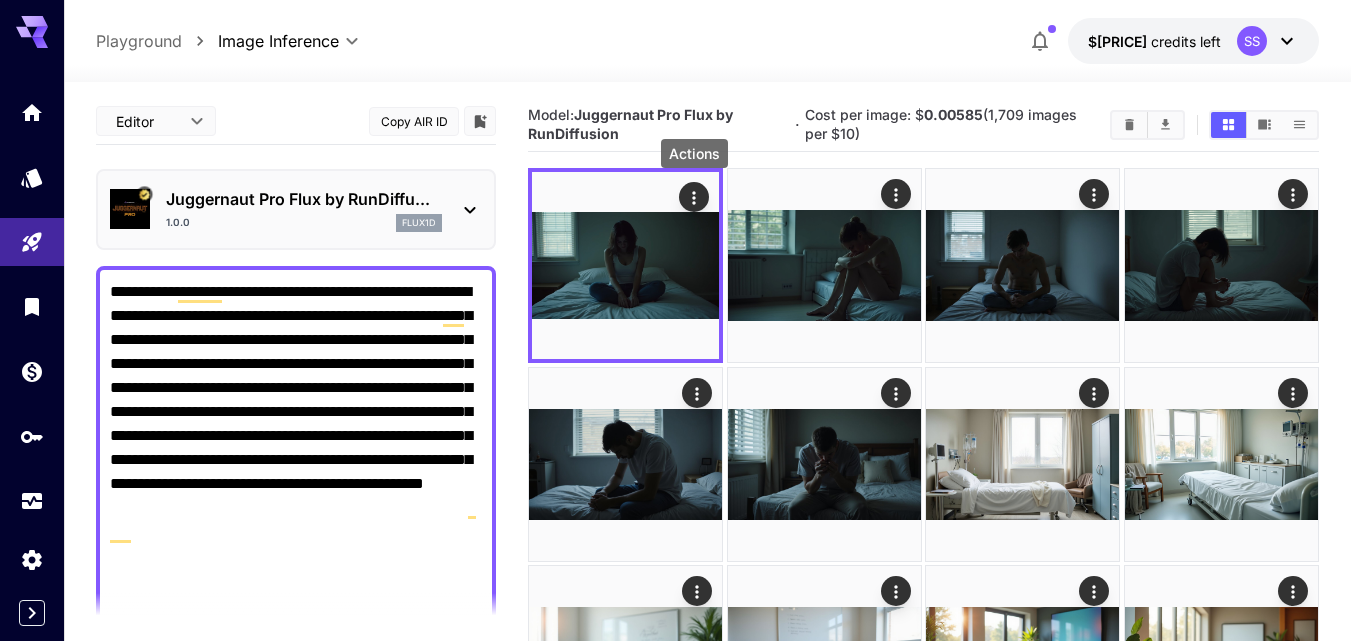 click on "**********" at bounding box center [296, 640] 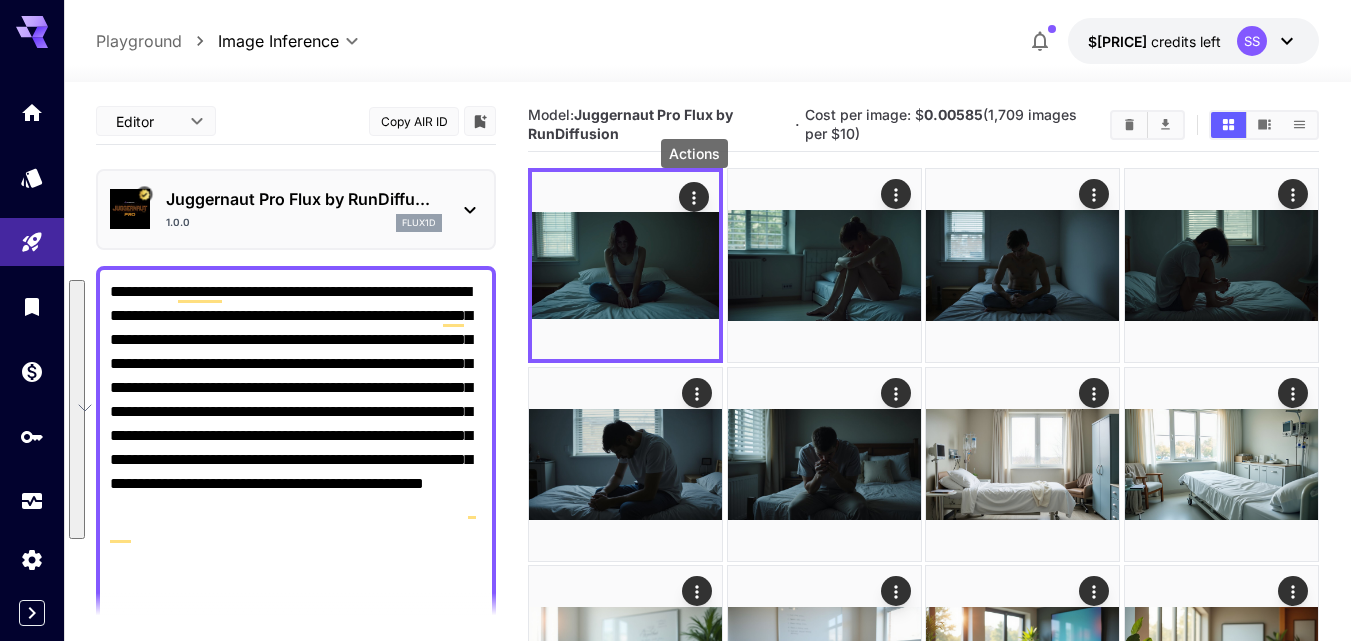 paste on "**********" 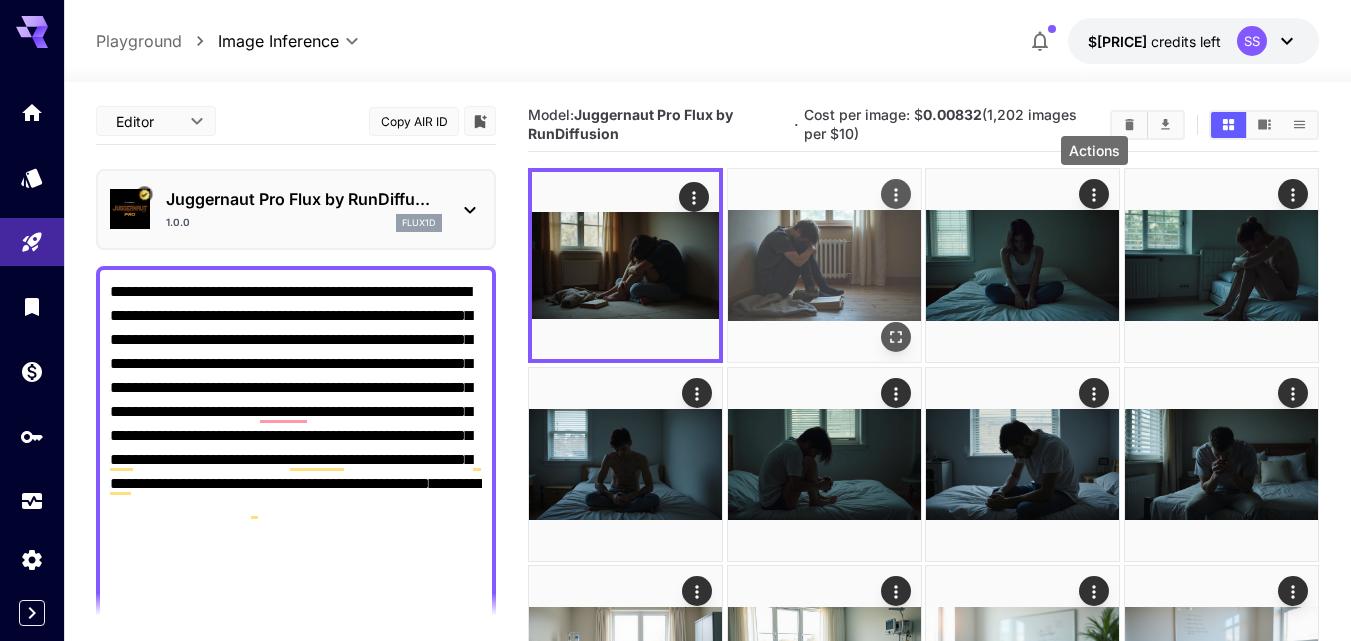 type on "**********" 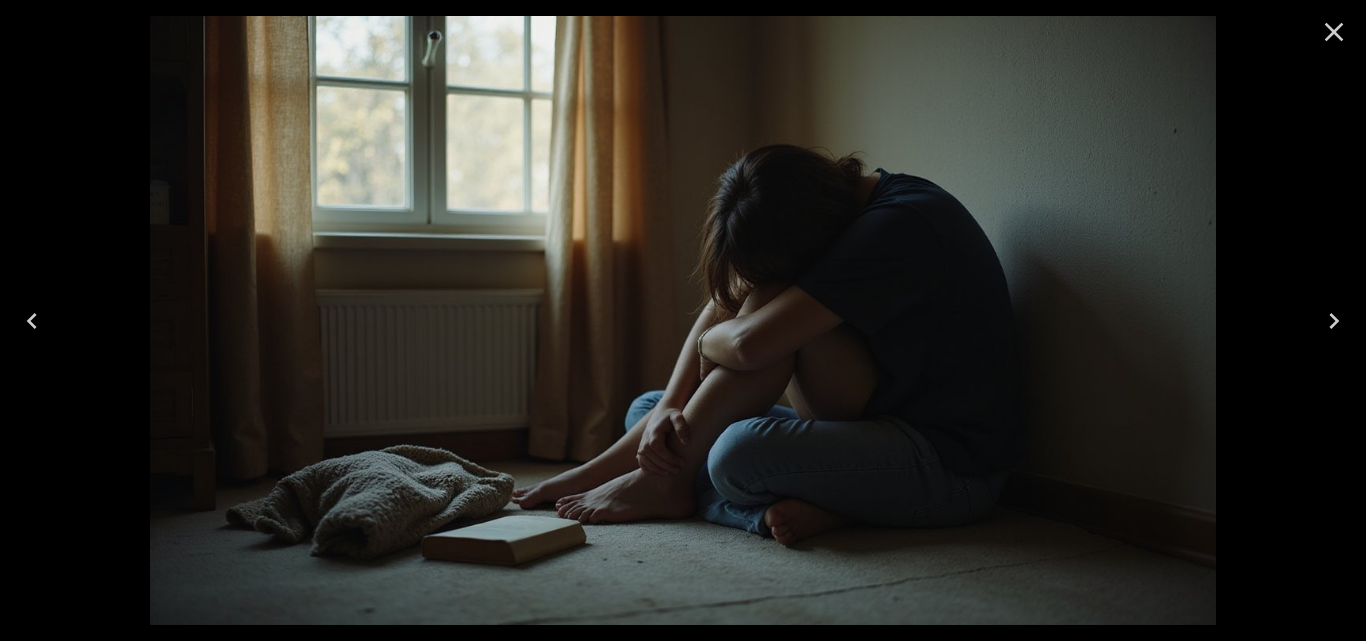 click 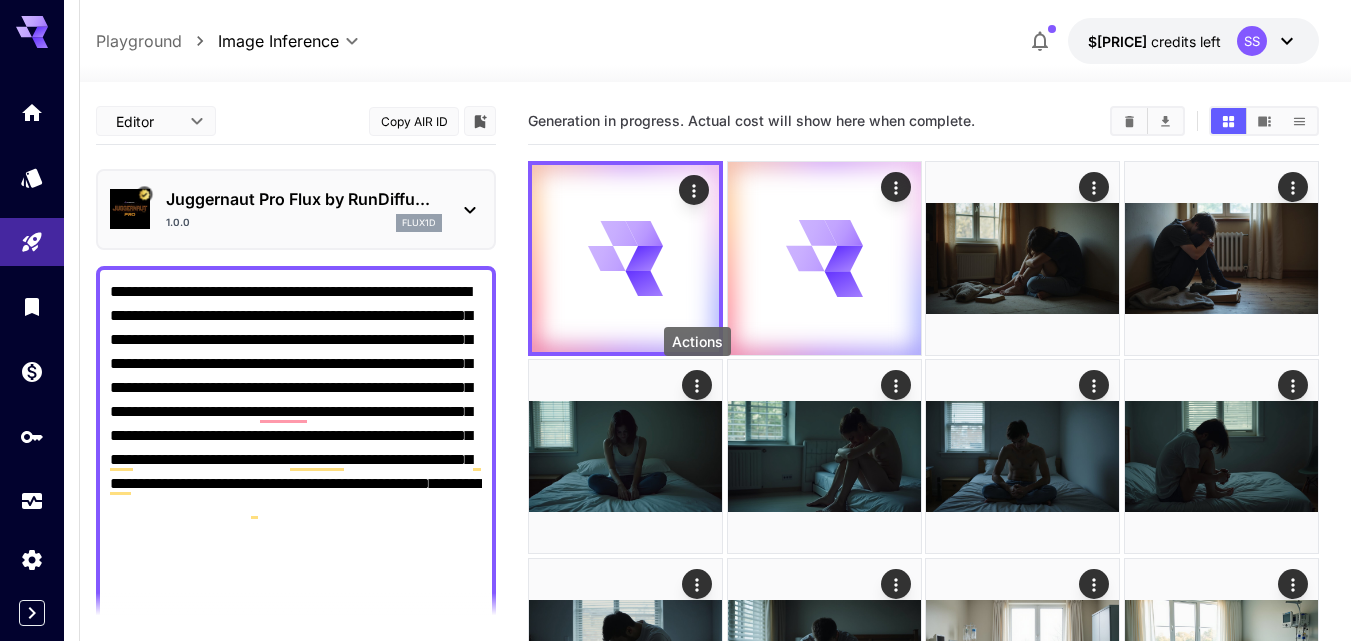 click 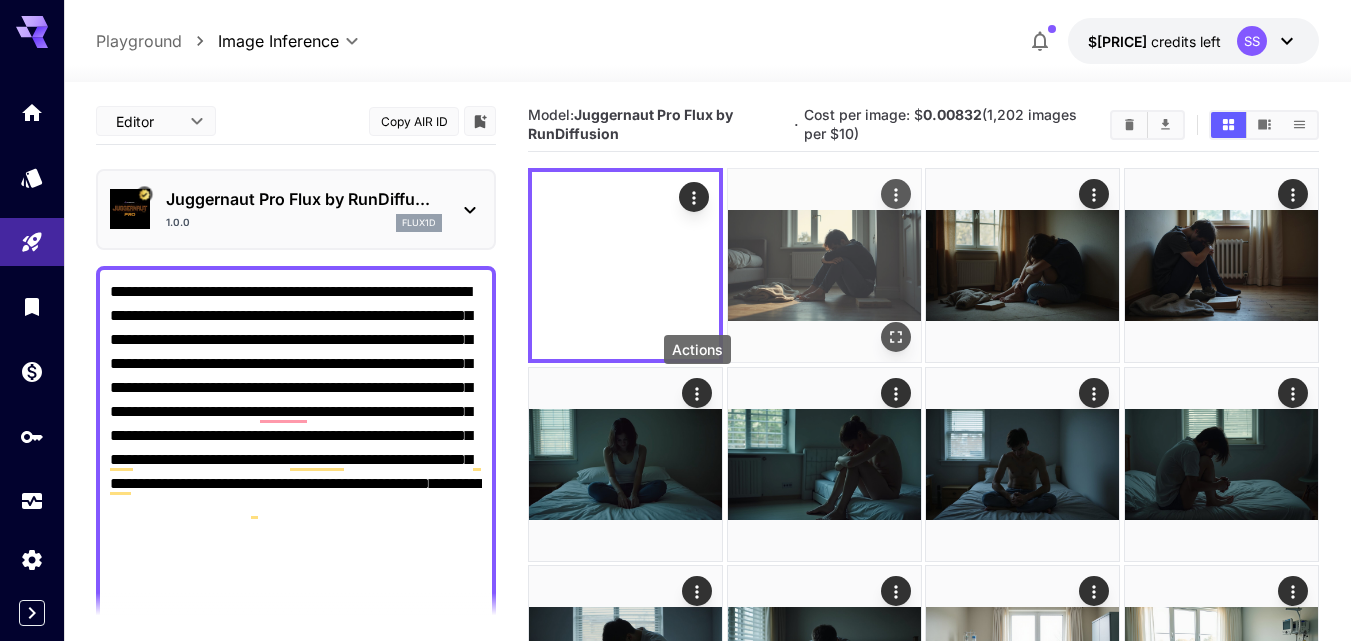 click 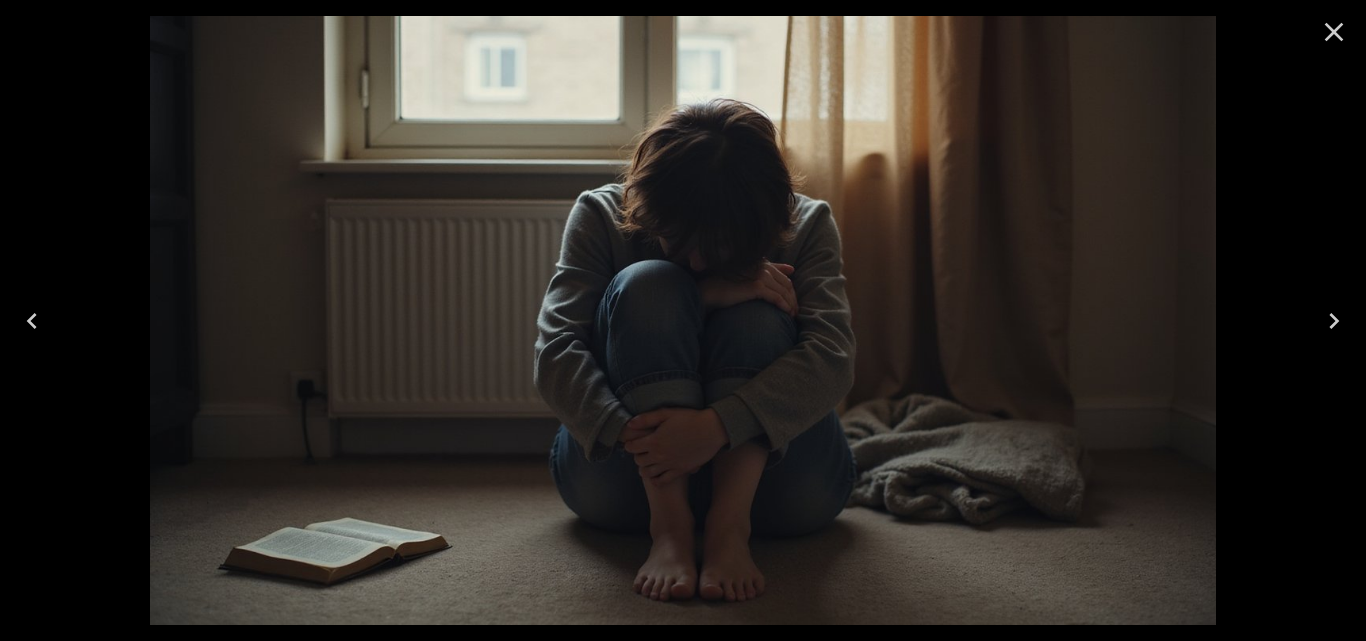 click 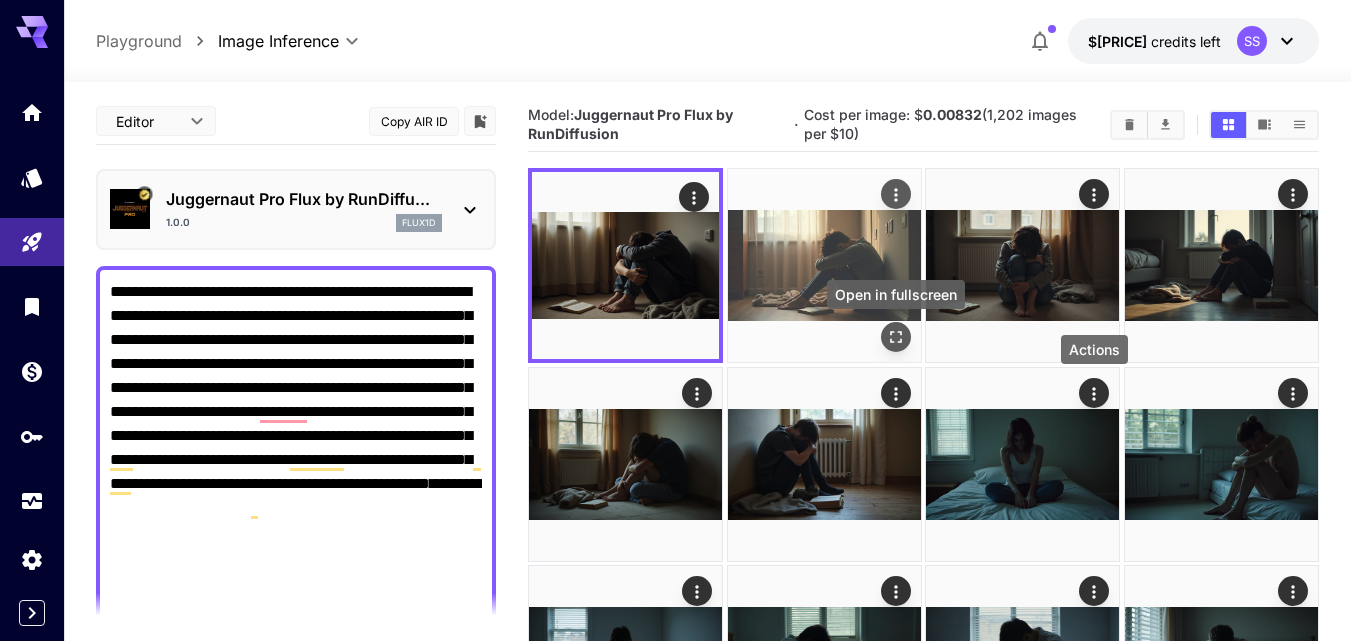 click 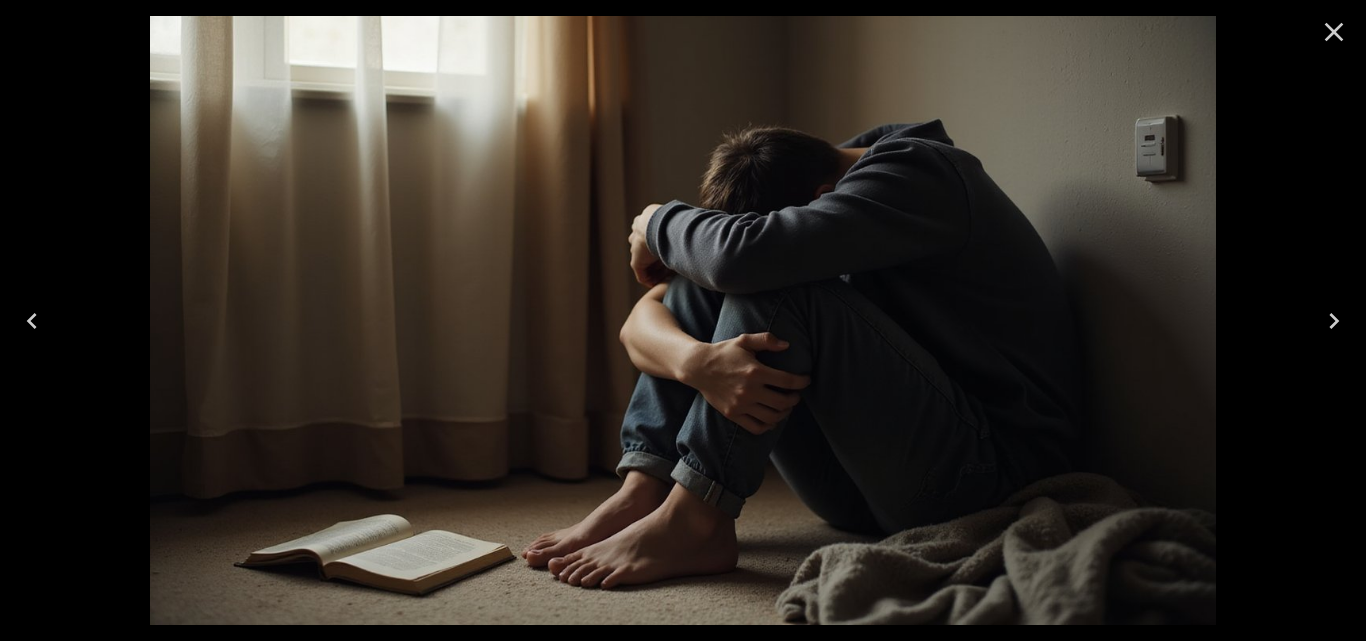 scroll, scrollTop: 0, scrollLeft: 0, axis: both 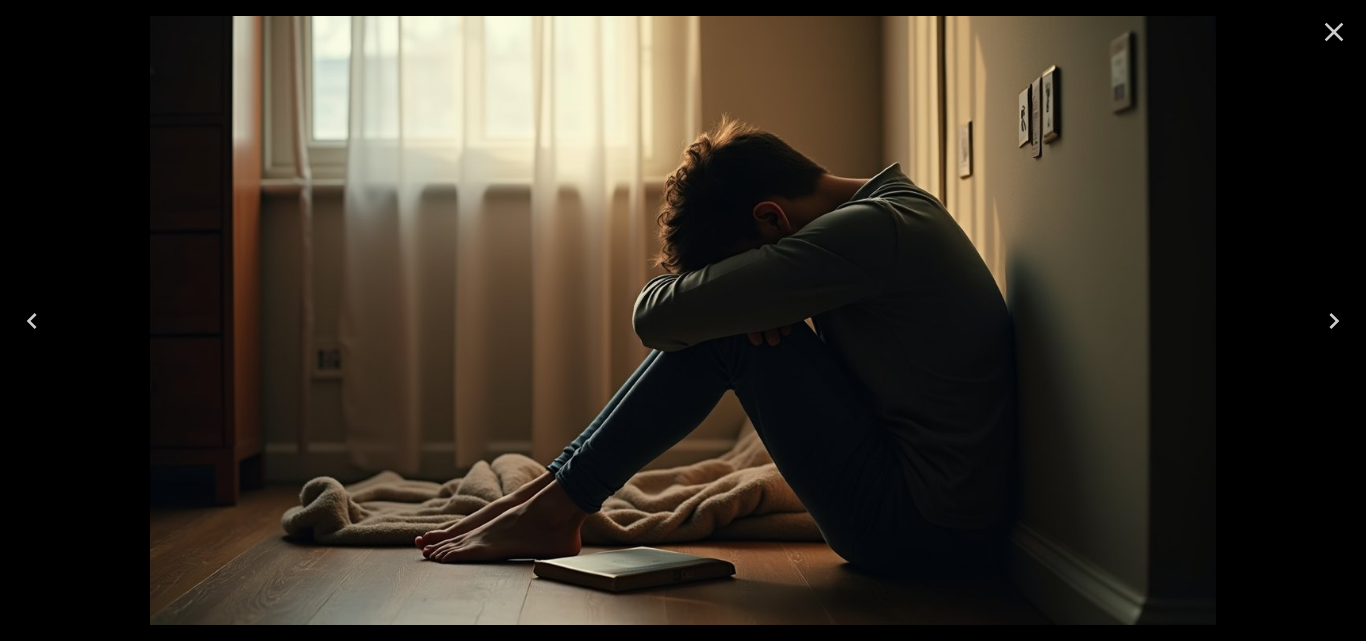 click 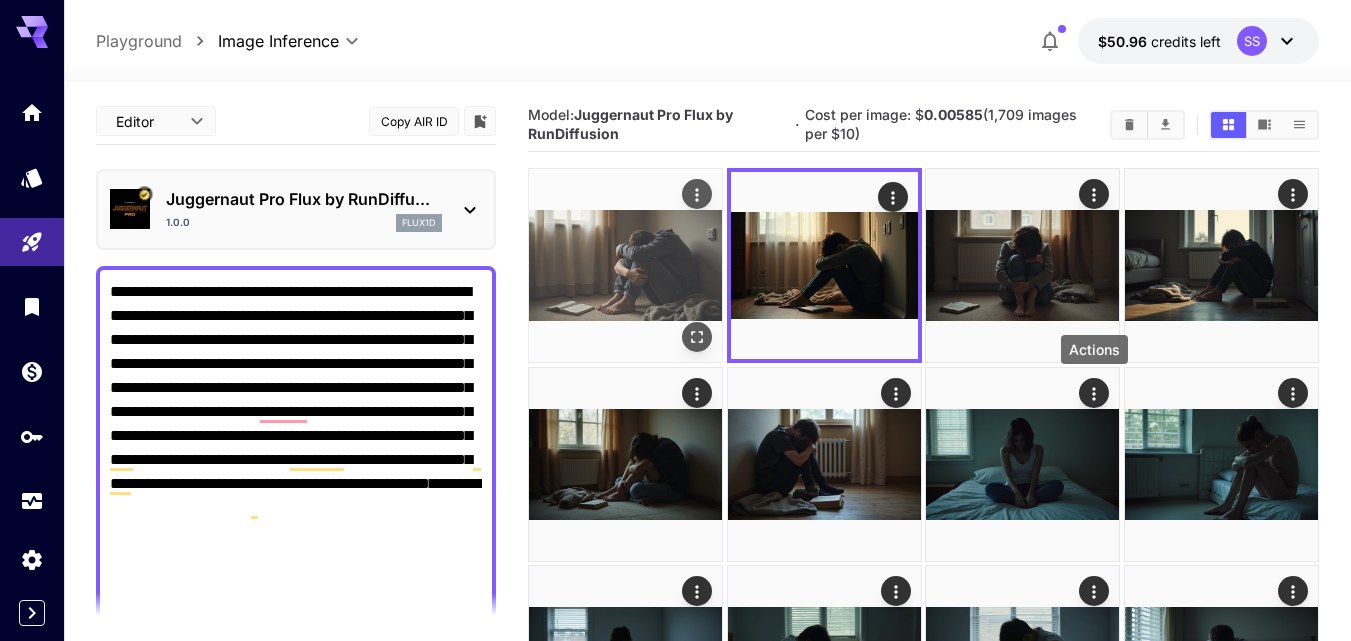 click 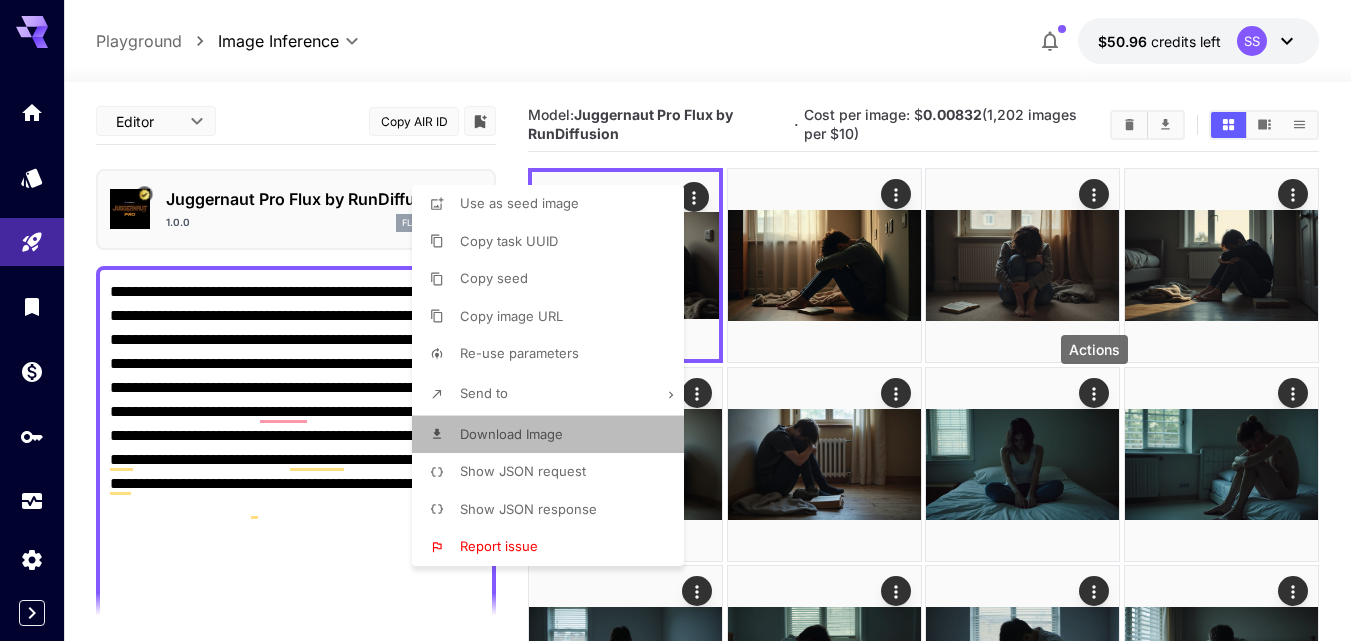 click on "Download Image" at bounding box center [554, 435] 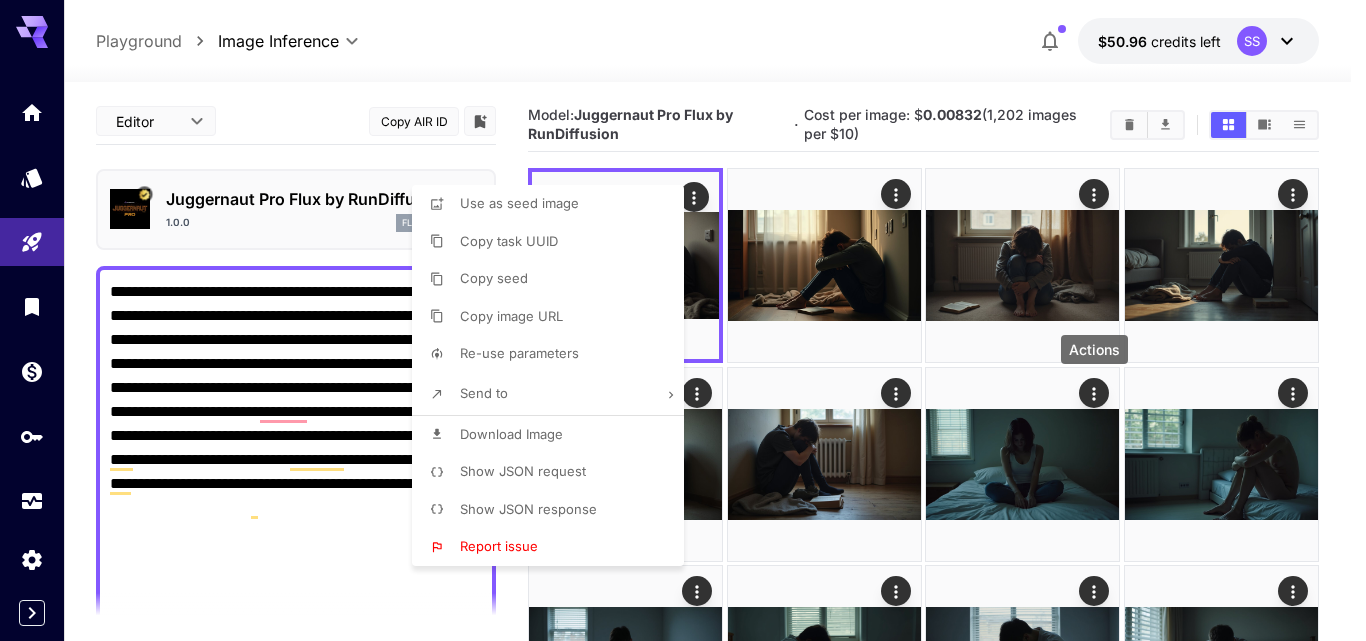 click at bounding box center [683, 320] 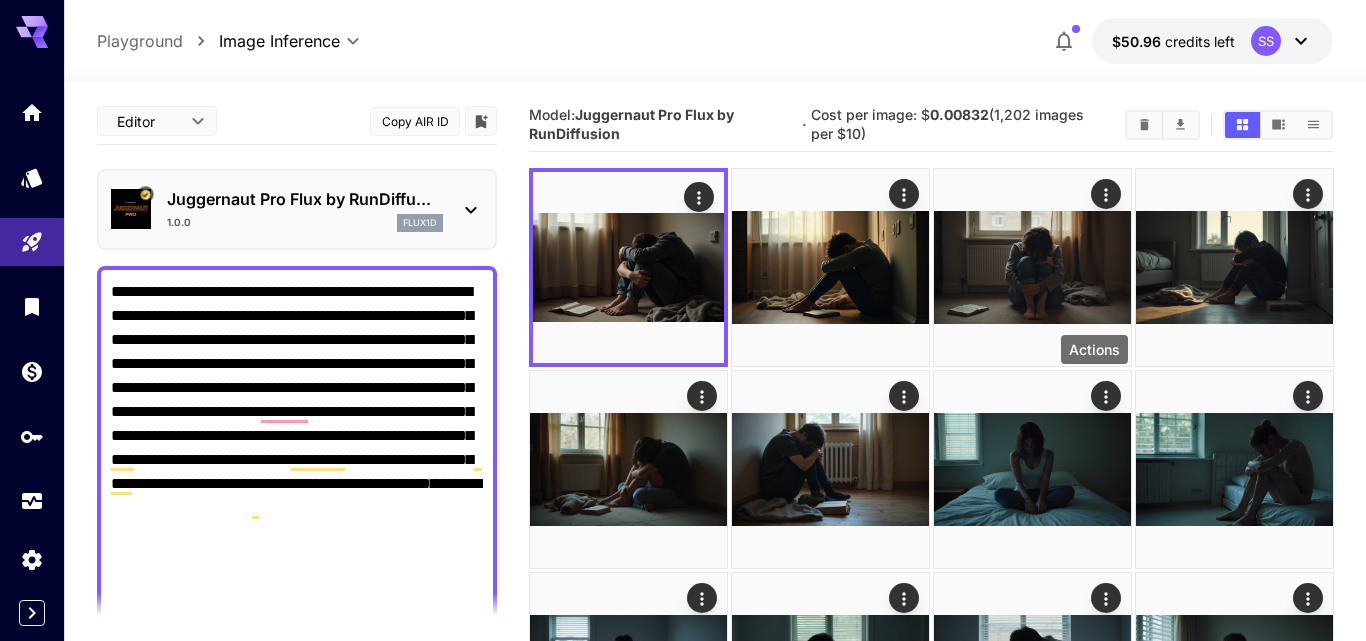 click at bounding box center [683, 320] 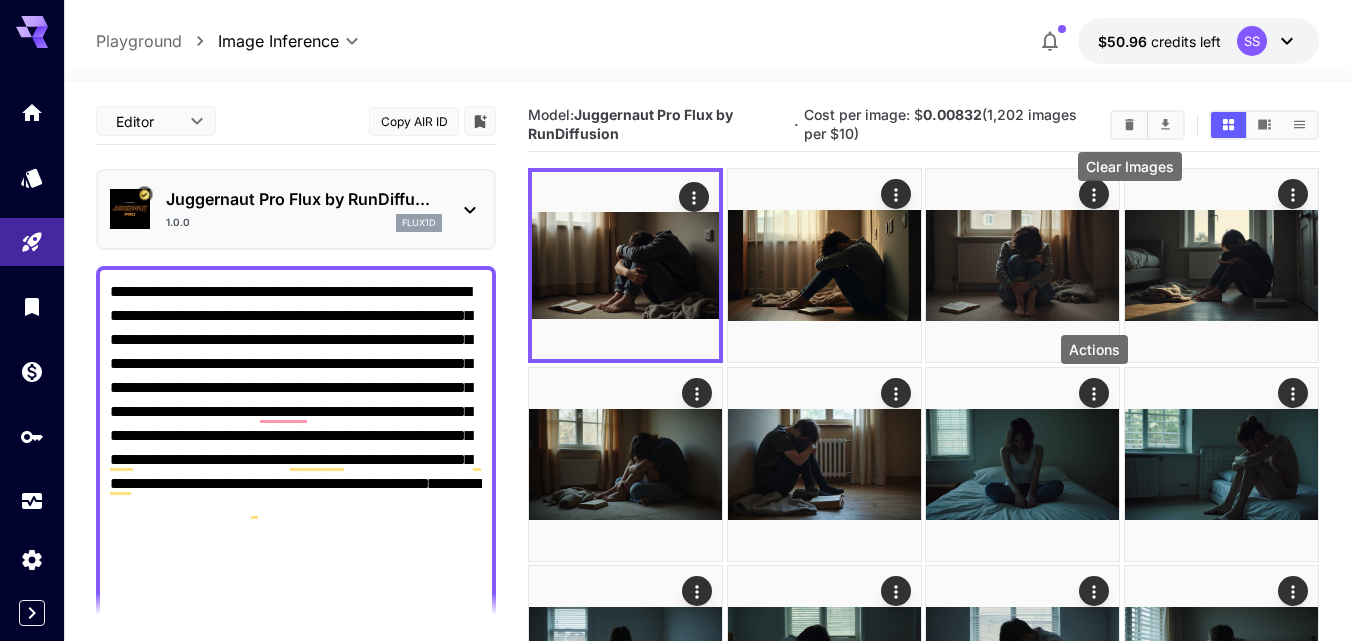 click 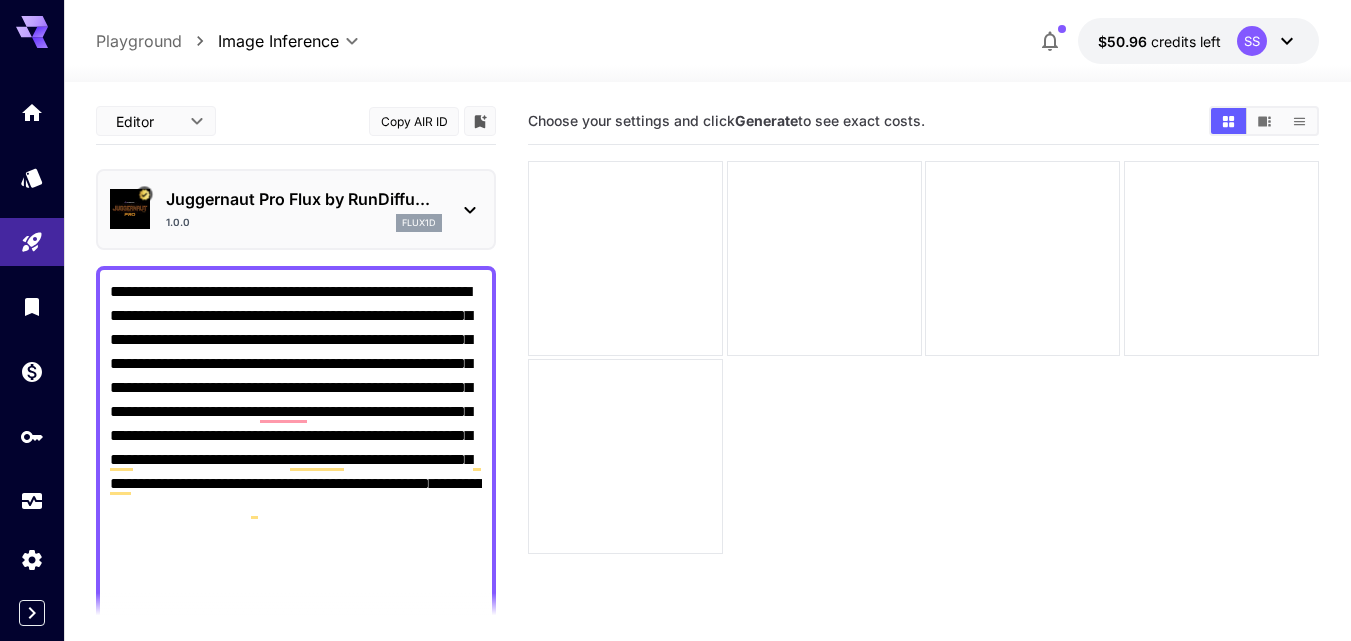 click on "**********" at bounding box center [296, 652] 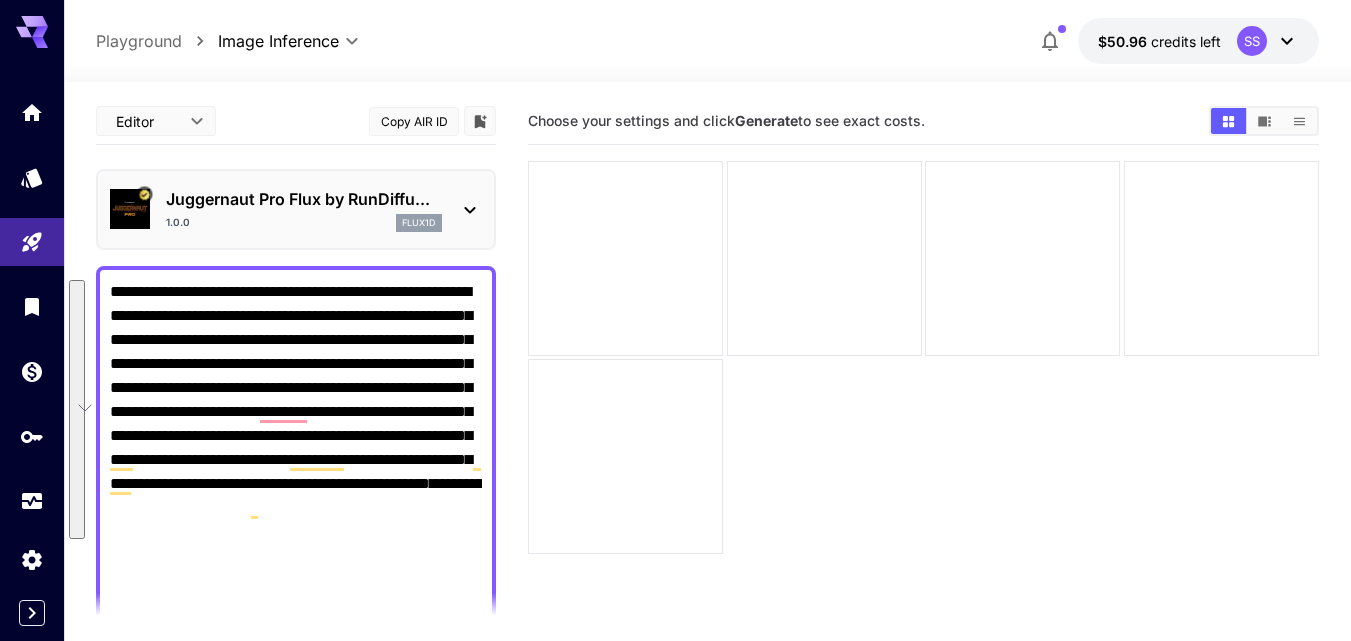 paste 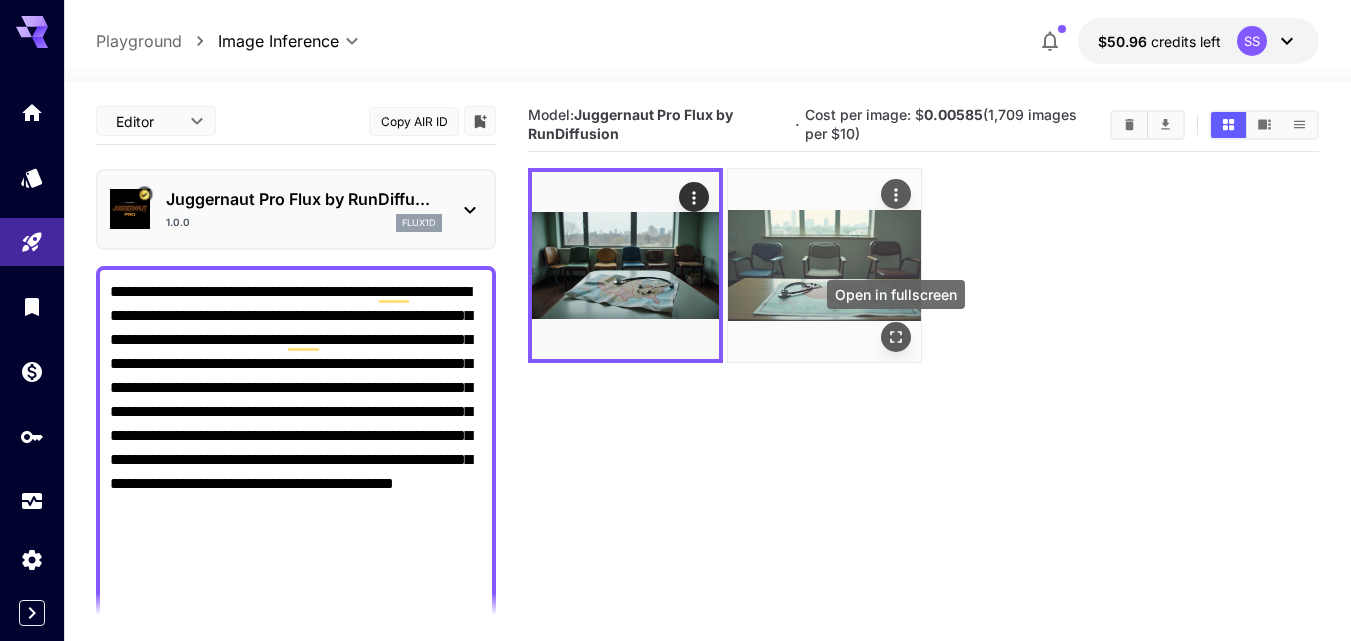 click 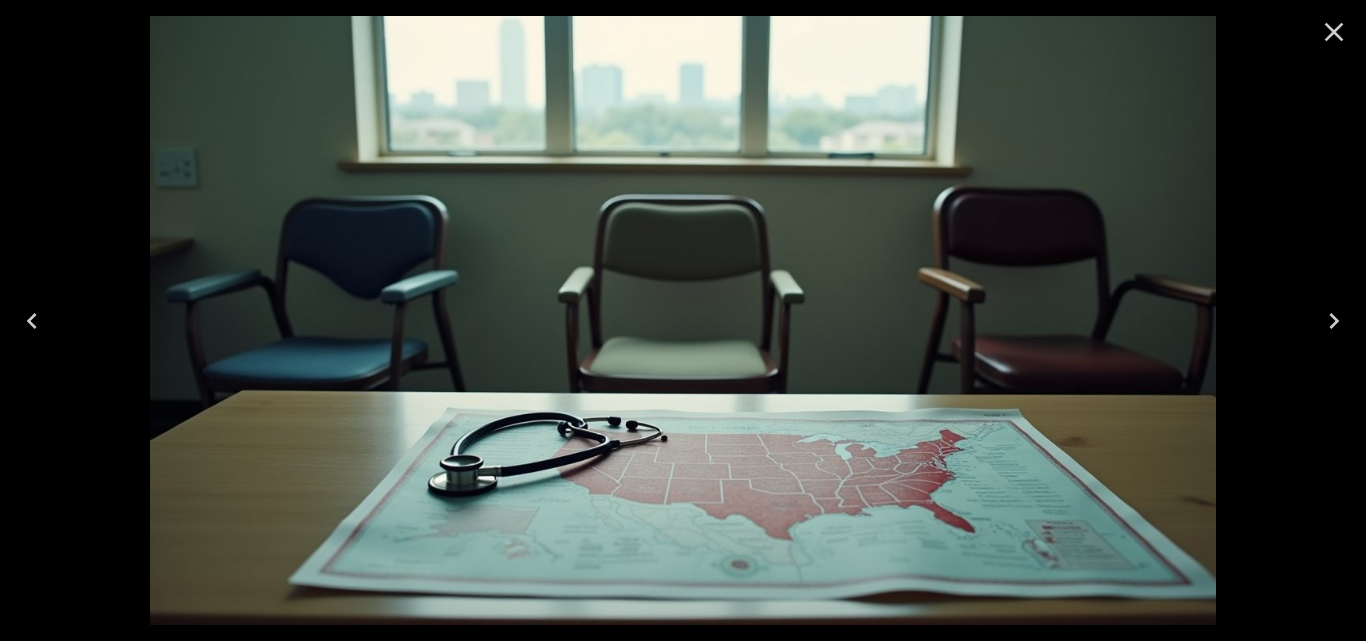 click 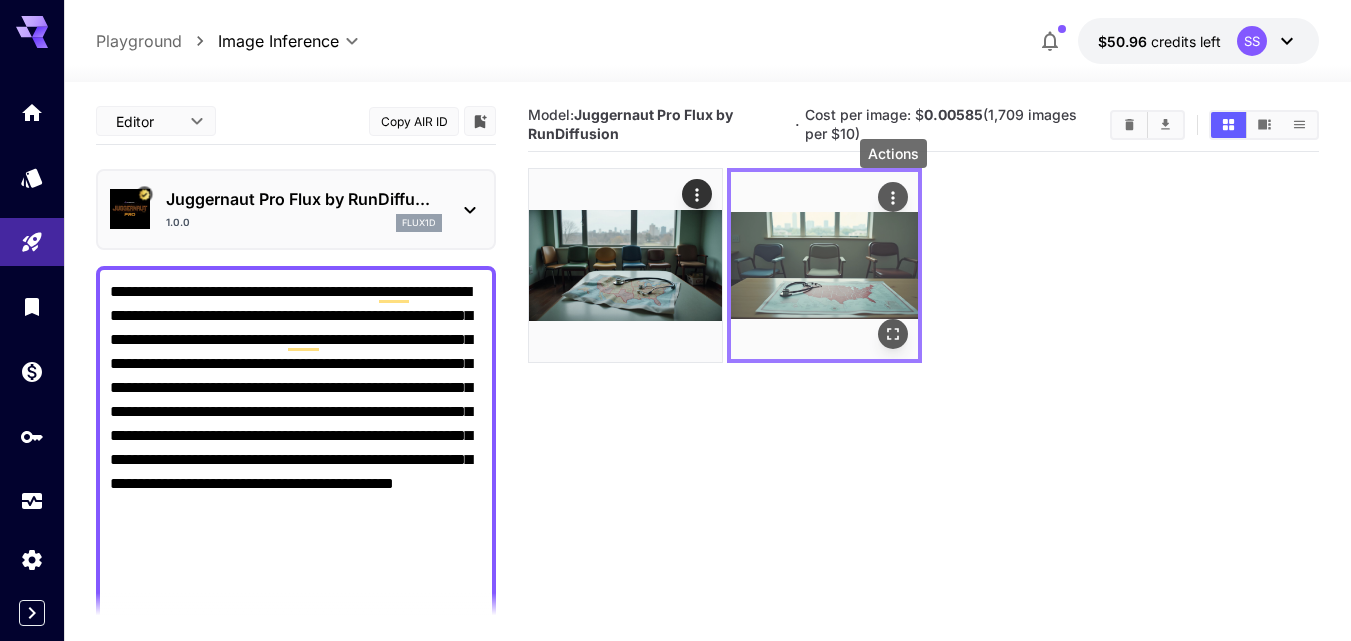 click 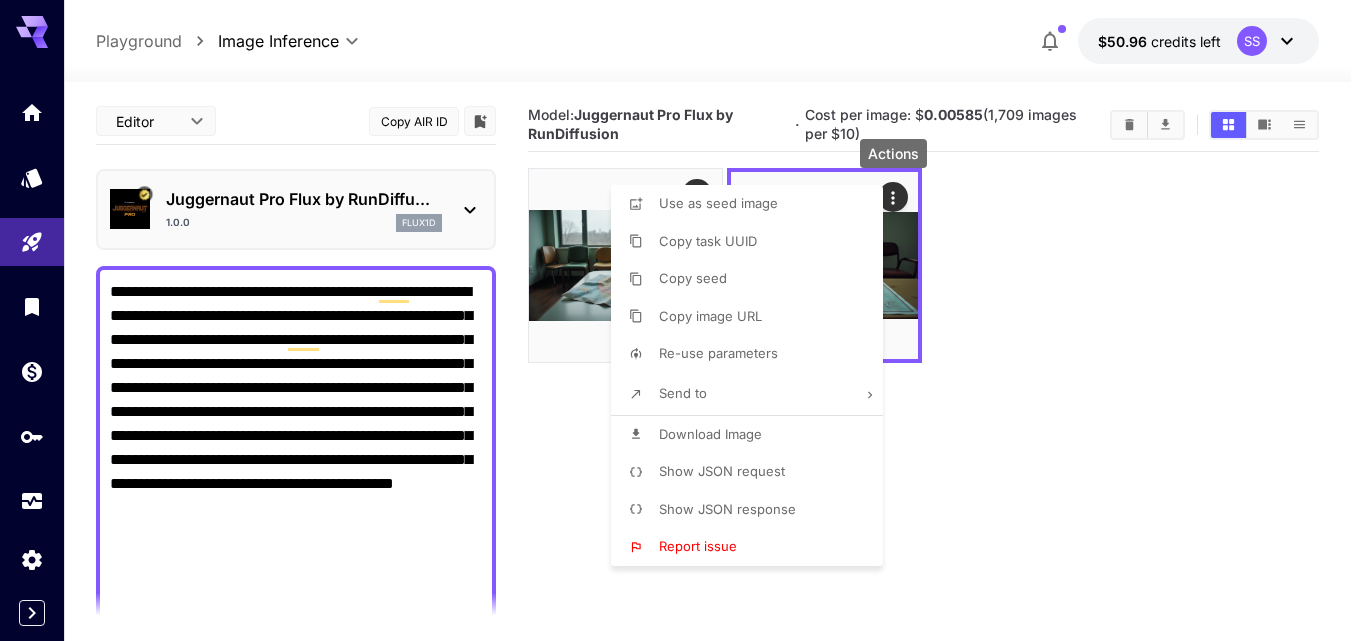 click on "Download Image" at bounding box center [710, 434] 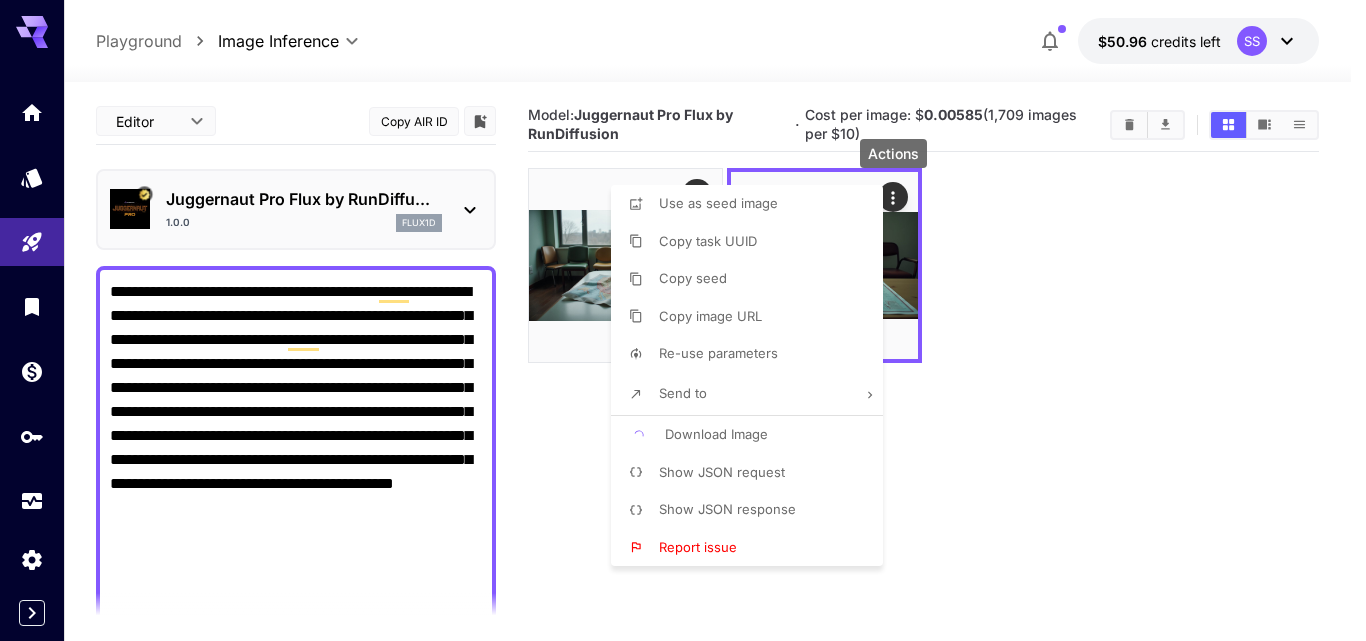 click on "Download Image" at bounding box center (753, 435) 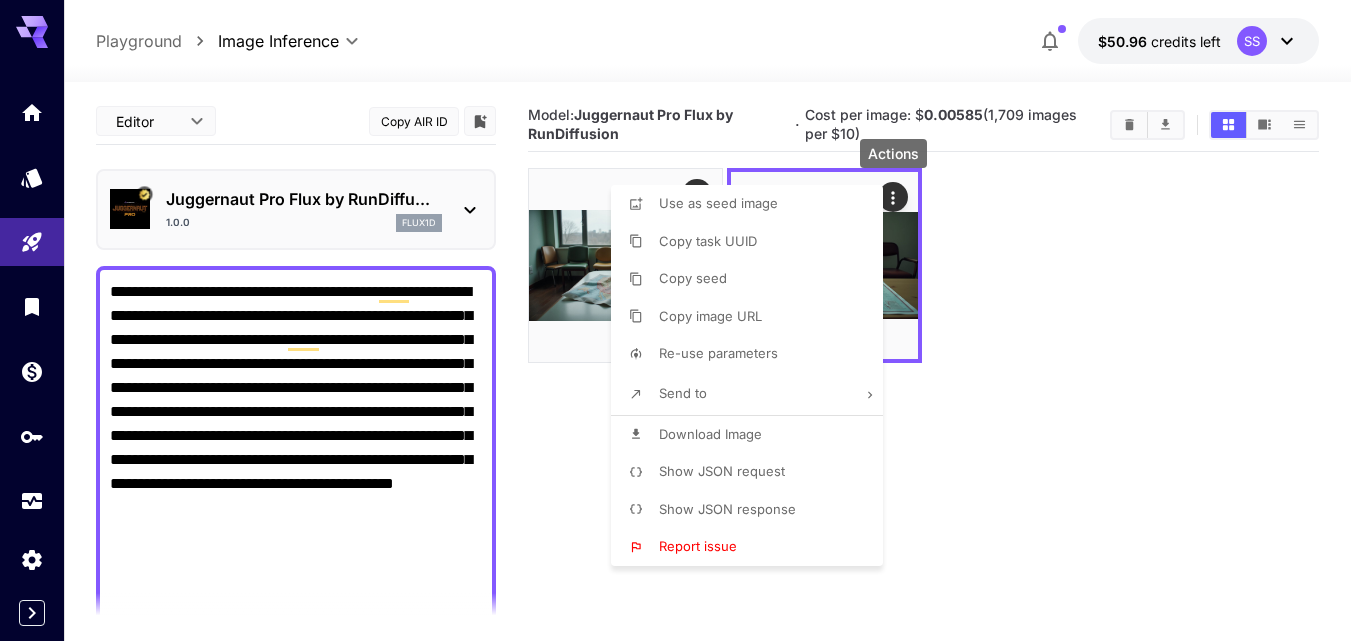 click at bounding box center [683, 320] 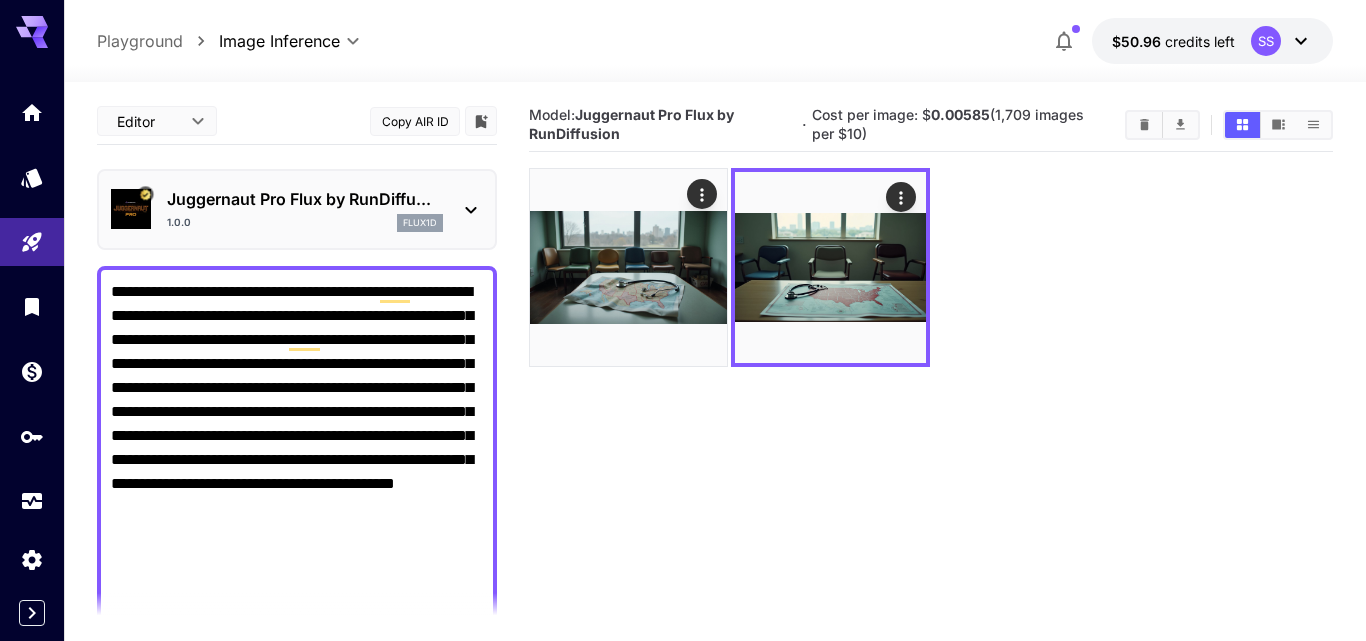 click at bounding box center [683, 320] 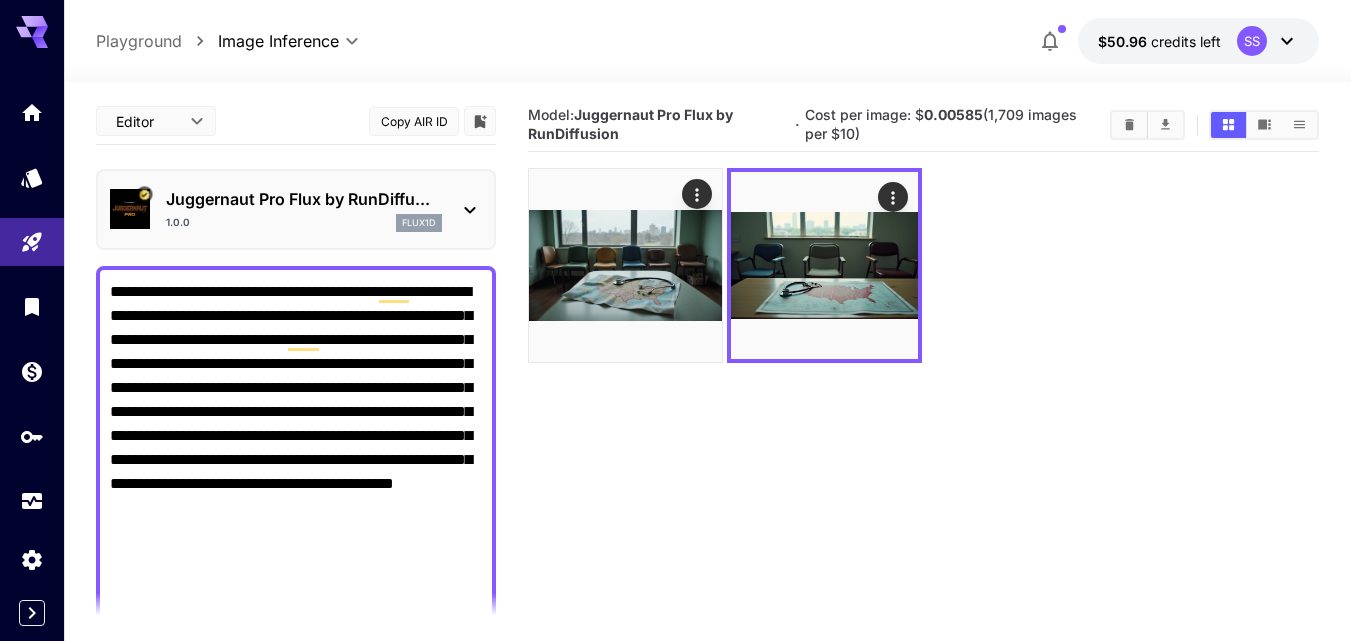 click on "**********" at bounding box center (296, 652) 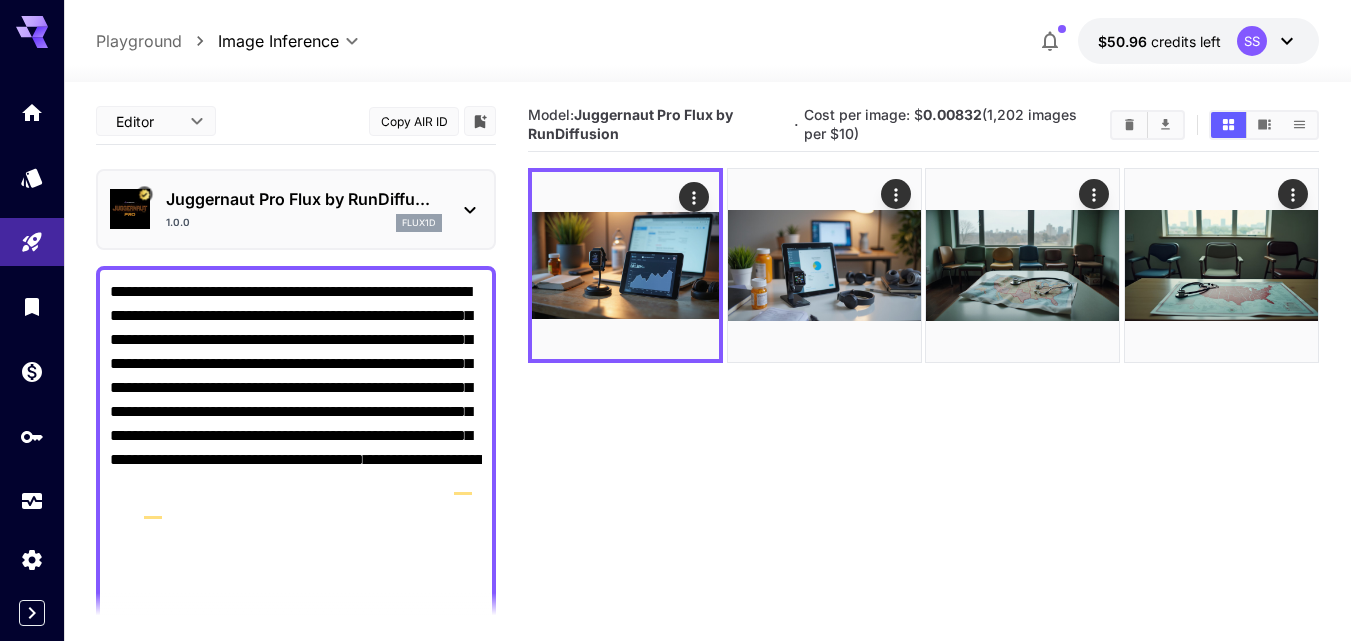 click on "**********" at bounding box center (296, 664) 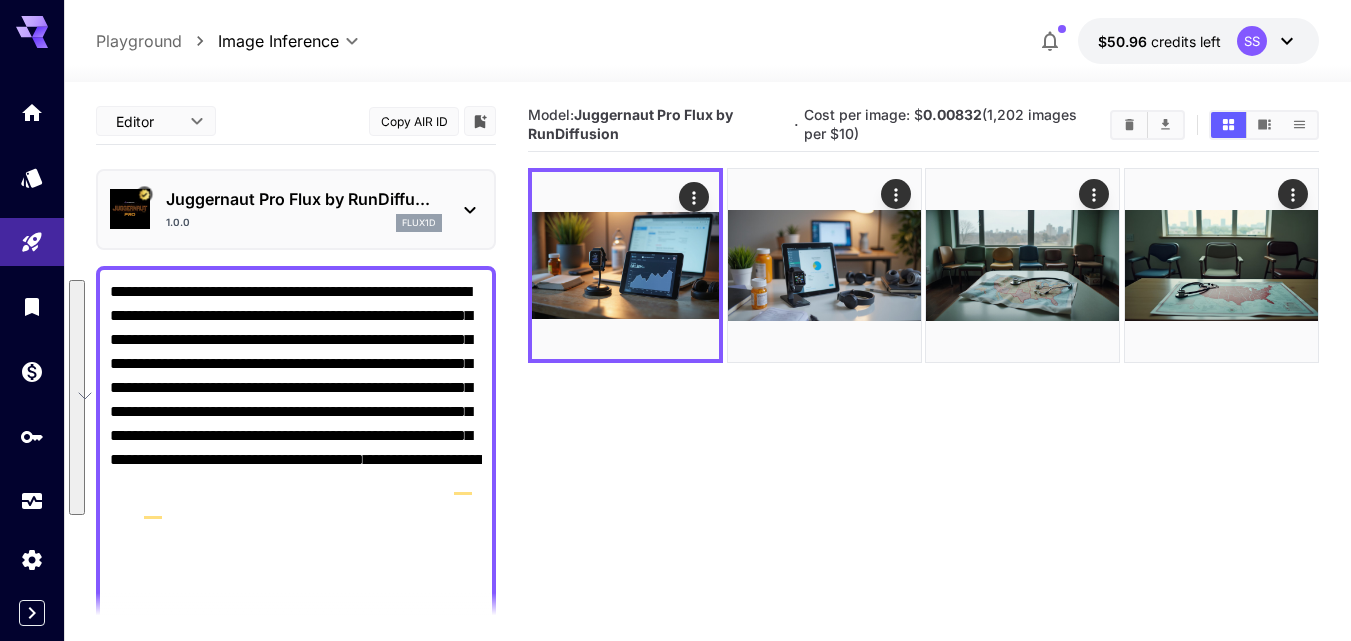 paste on "**********" 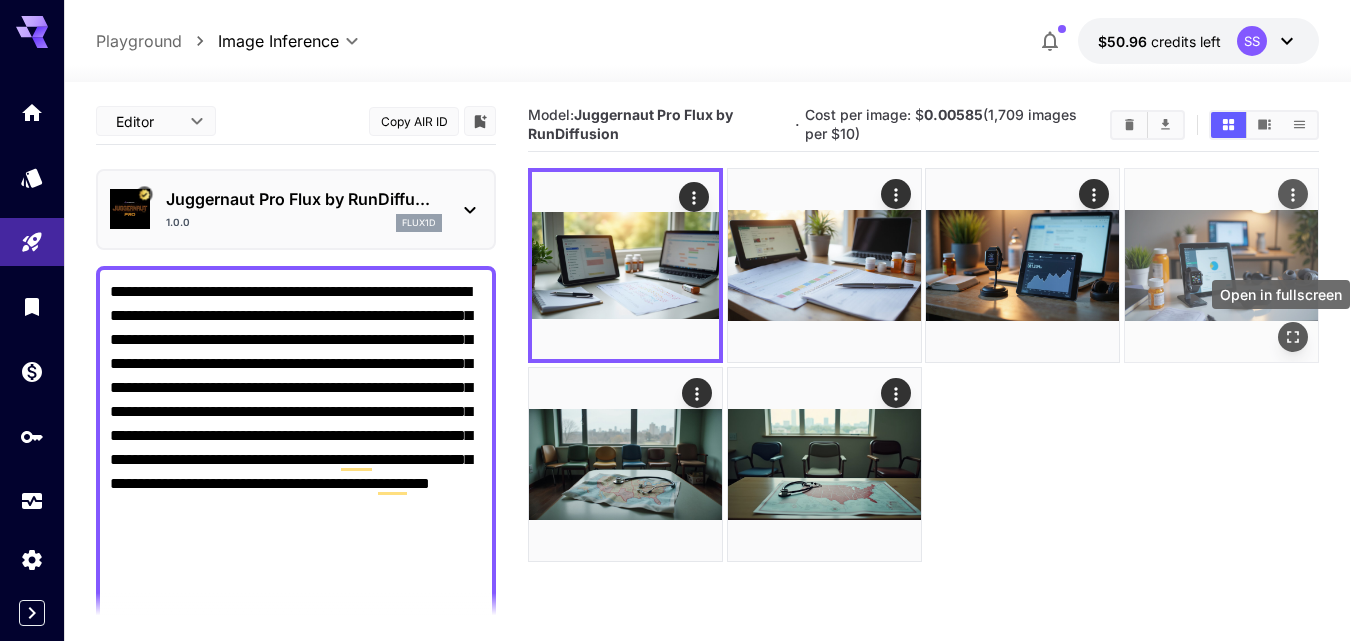 click 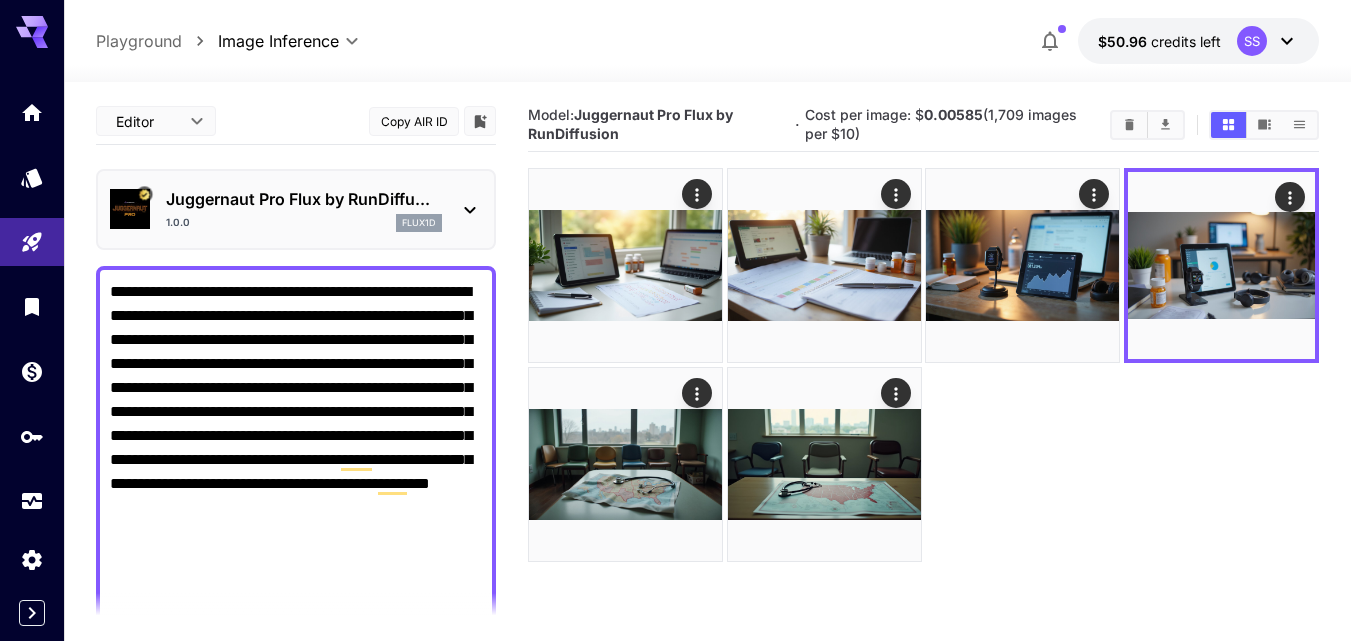 click on "**********" at bounding box center (296, 676) 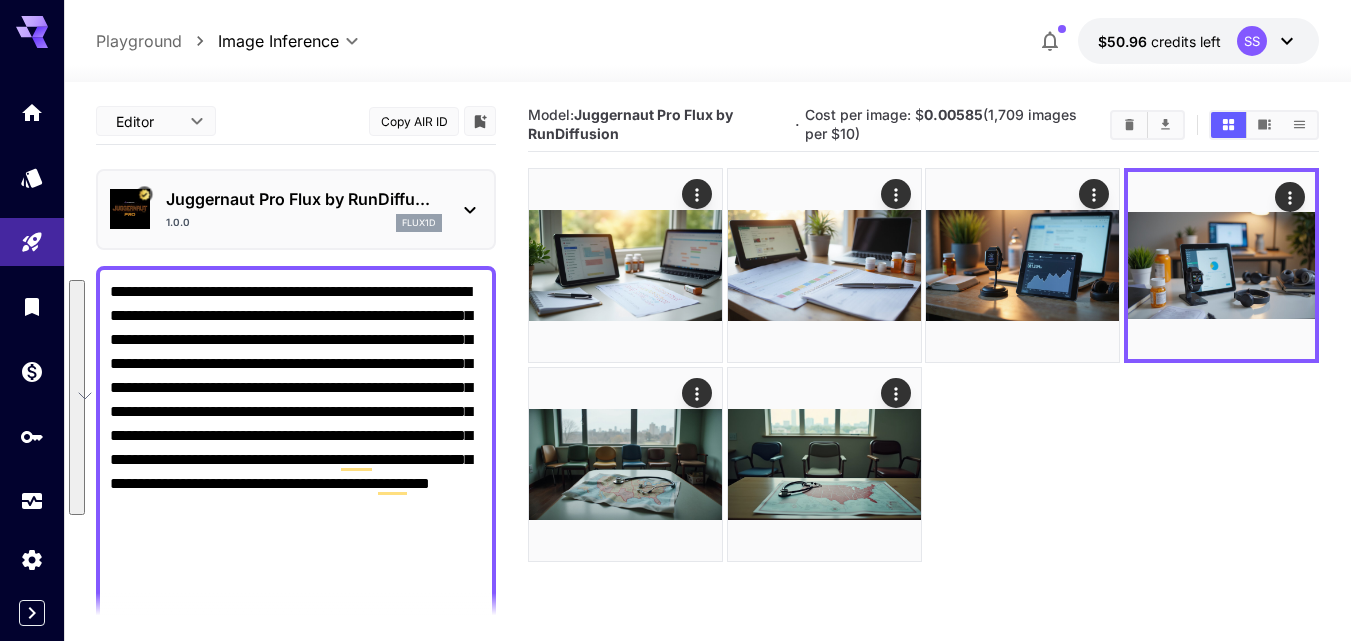 paste 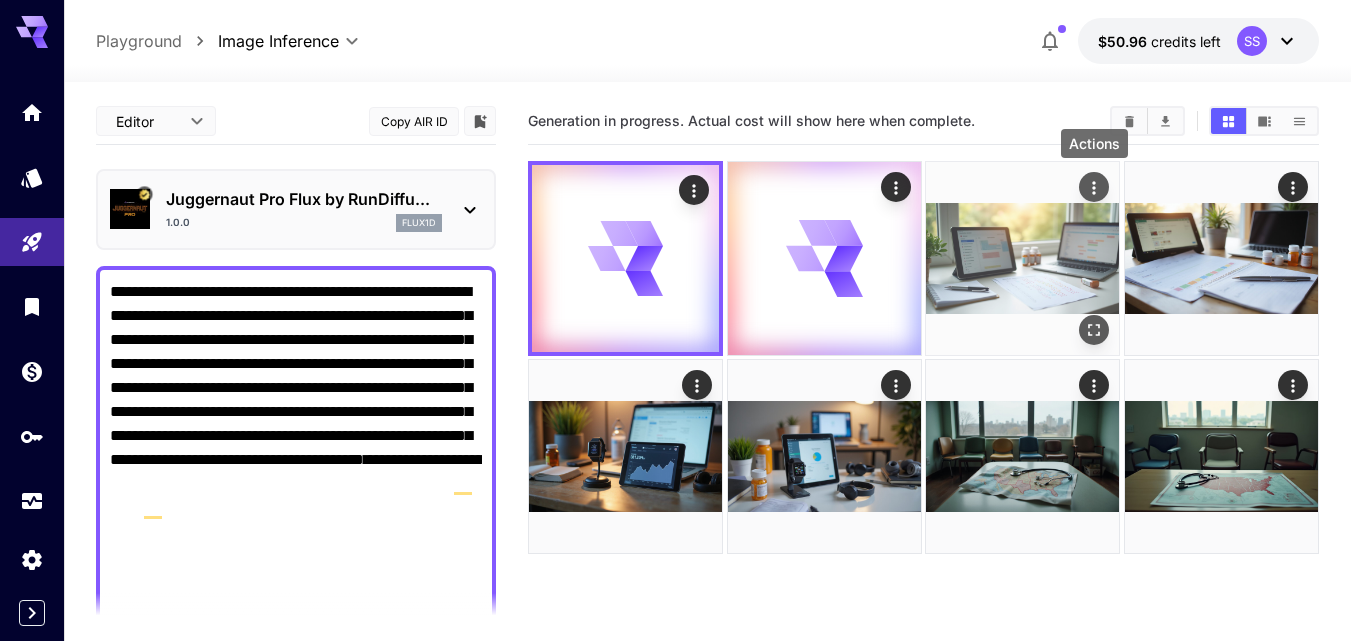type on "**********" 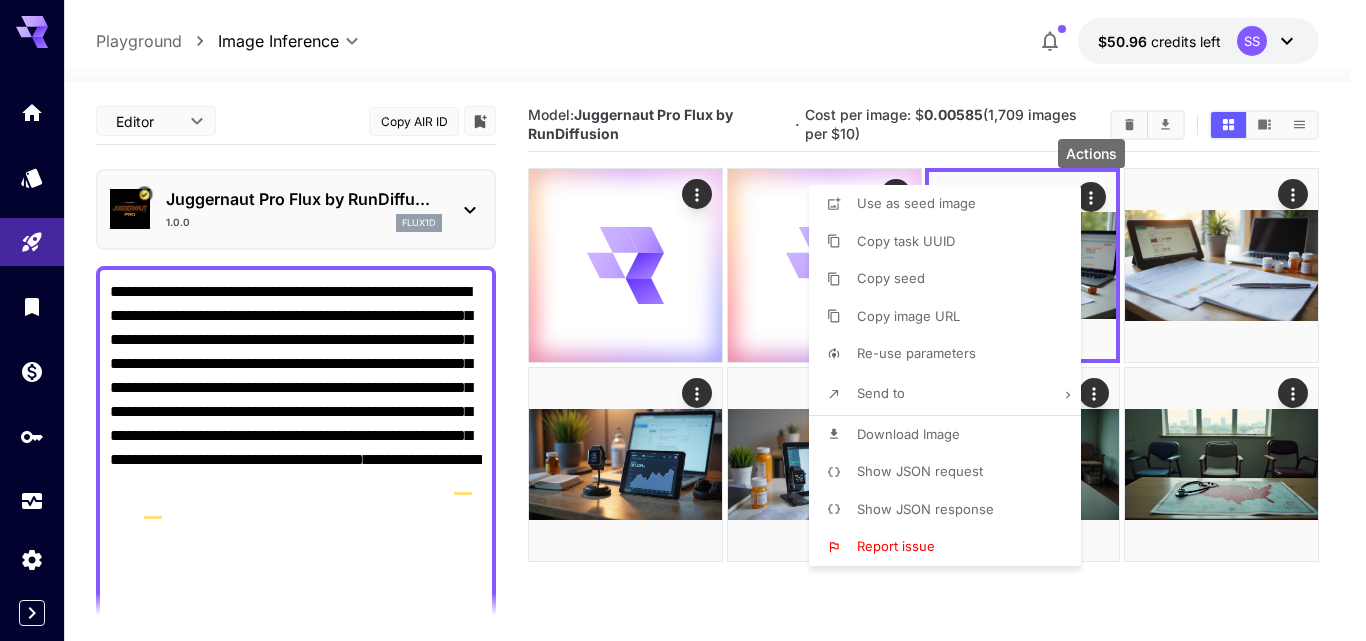 click on "Download Image" at bounding box center [908, 434] 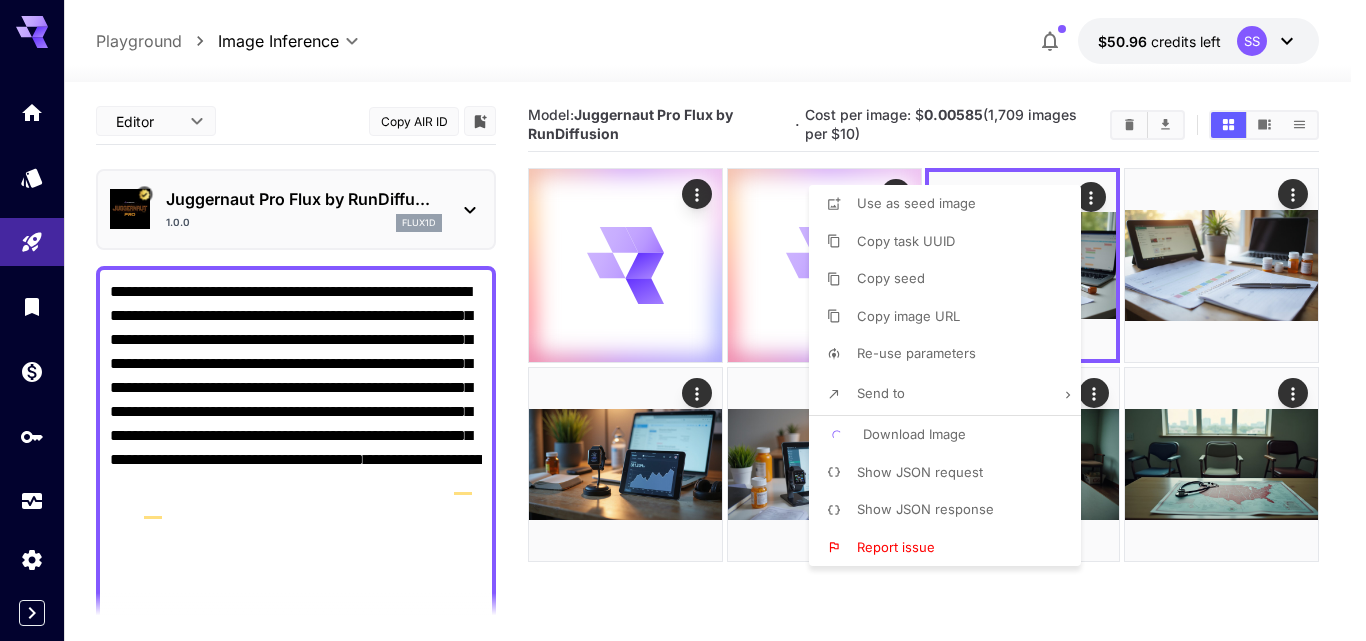 click at bounding box center (683, 320) 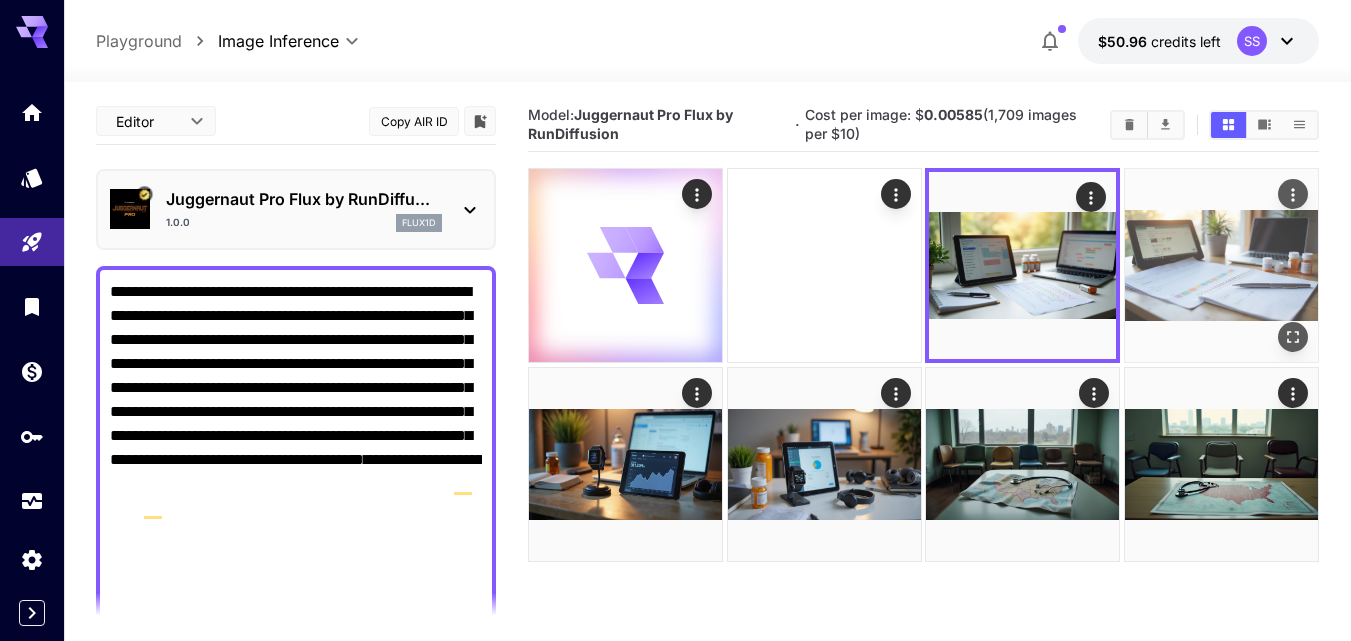 click 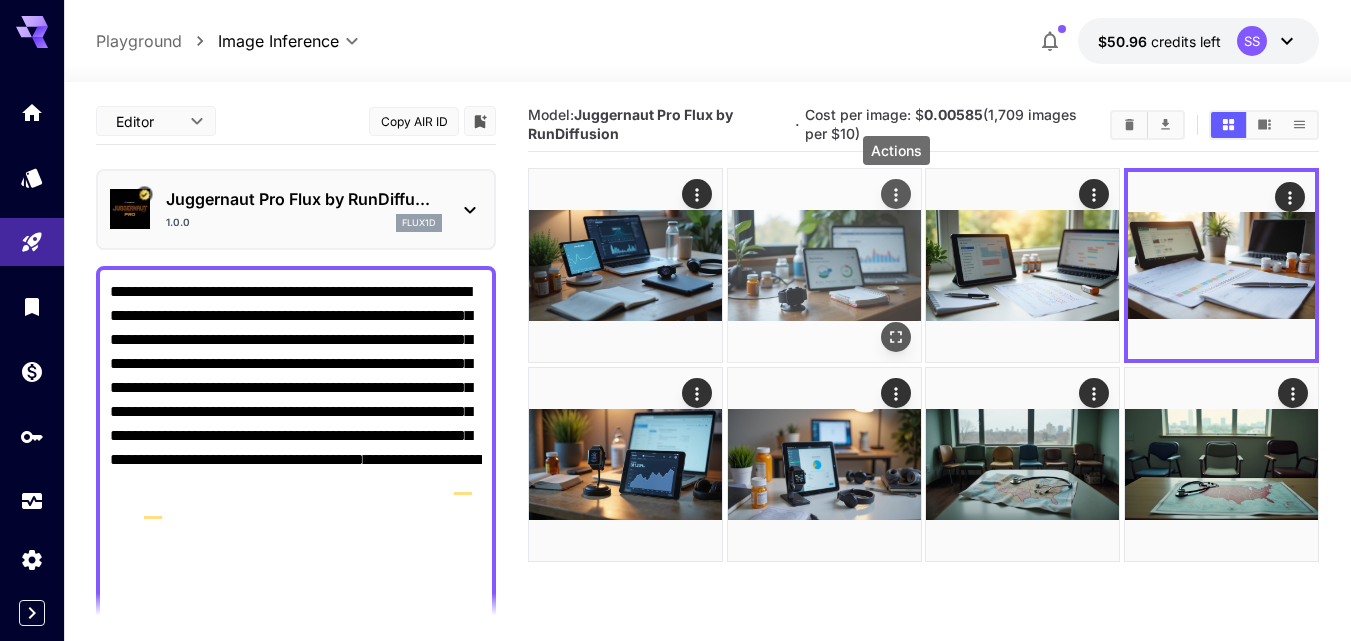 click 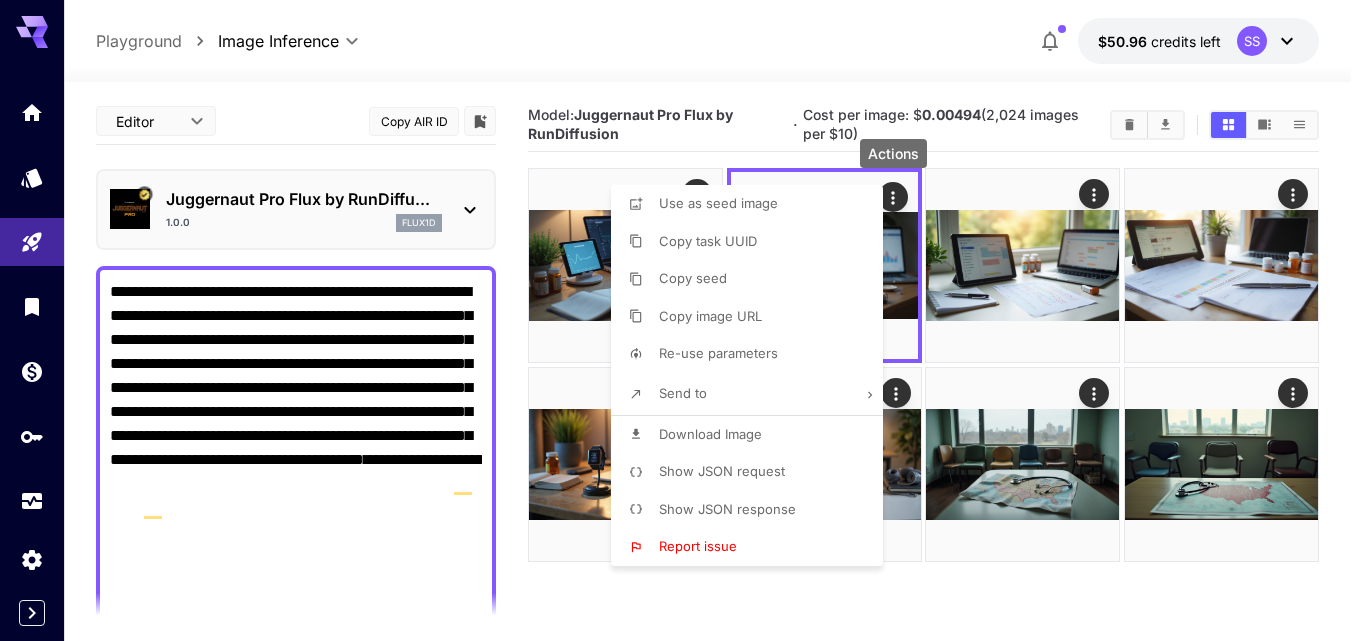 click on "Download Image" at bounding box center [710, 434] 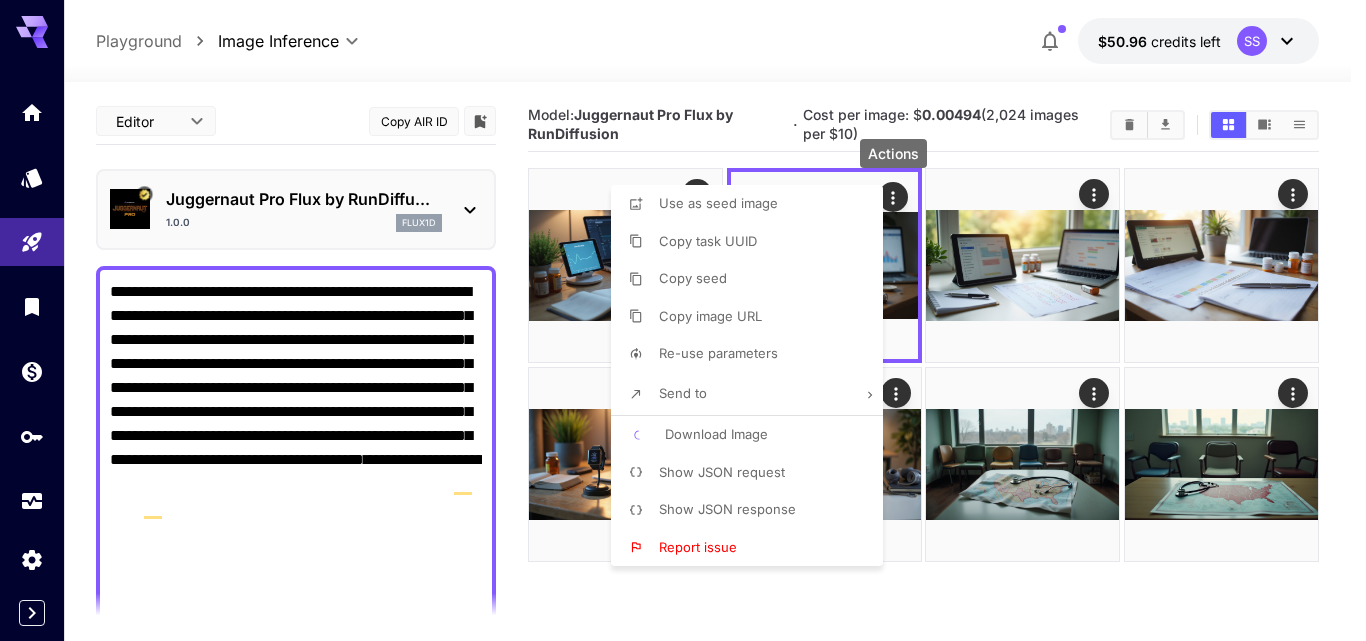 click at bounding box center (683, 320) 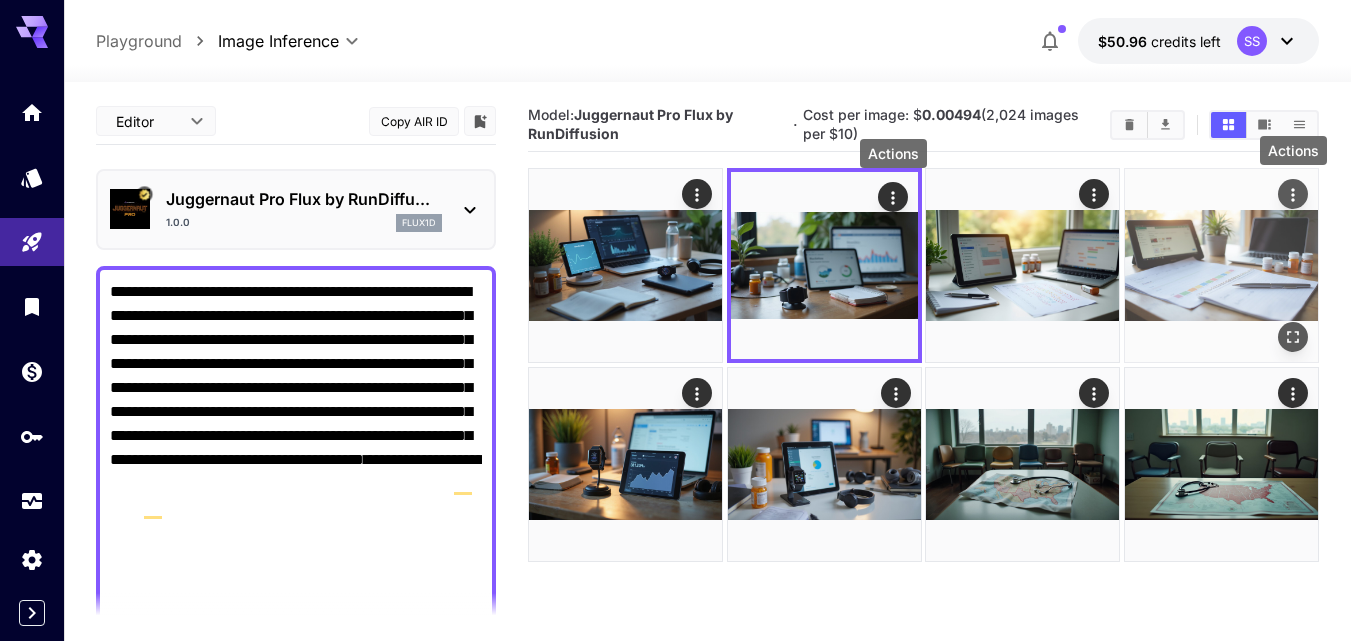 click 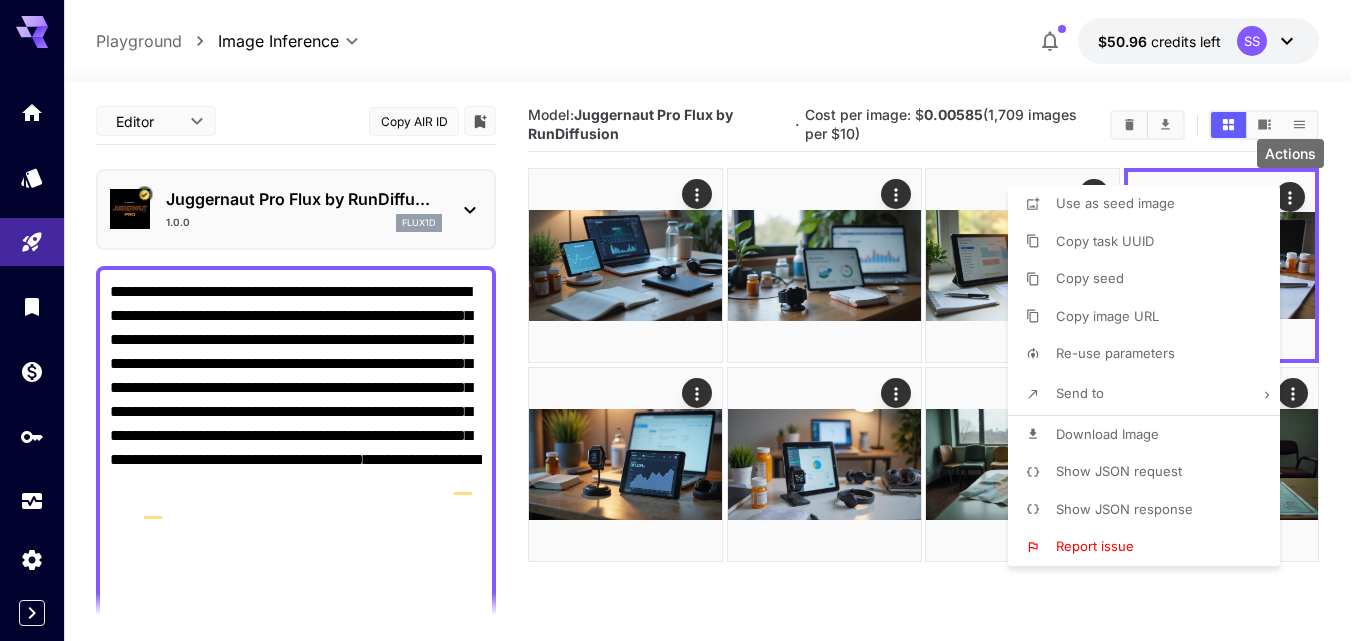 click on "Download Image" at bounding box center [1150, 435] 